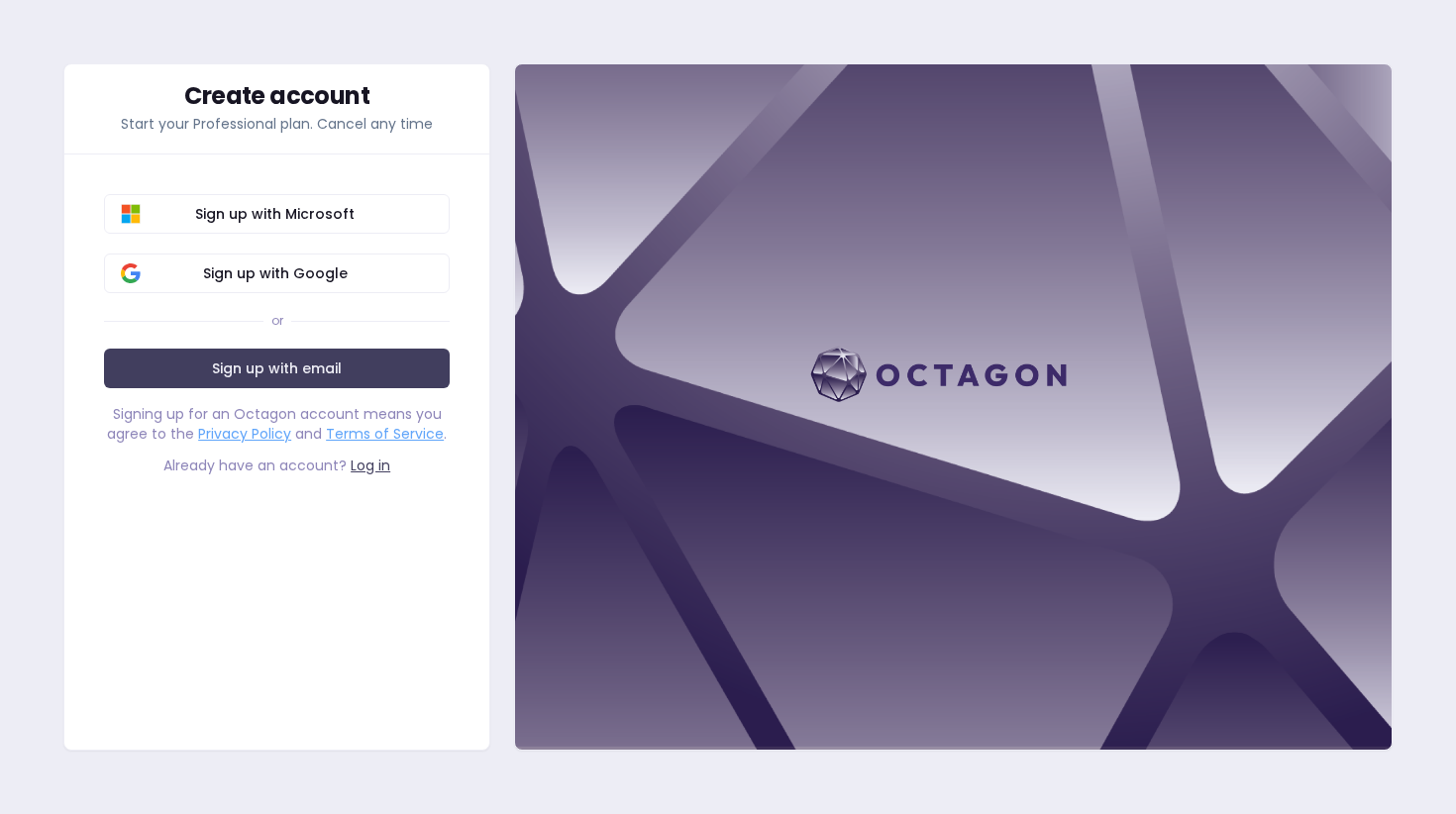 scroll, scrollTop: 0, scrollLeft: 0, axis: both 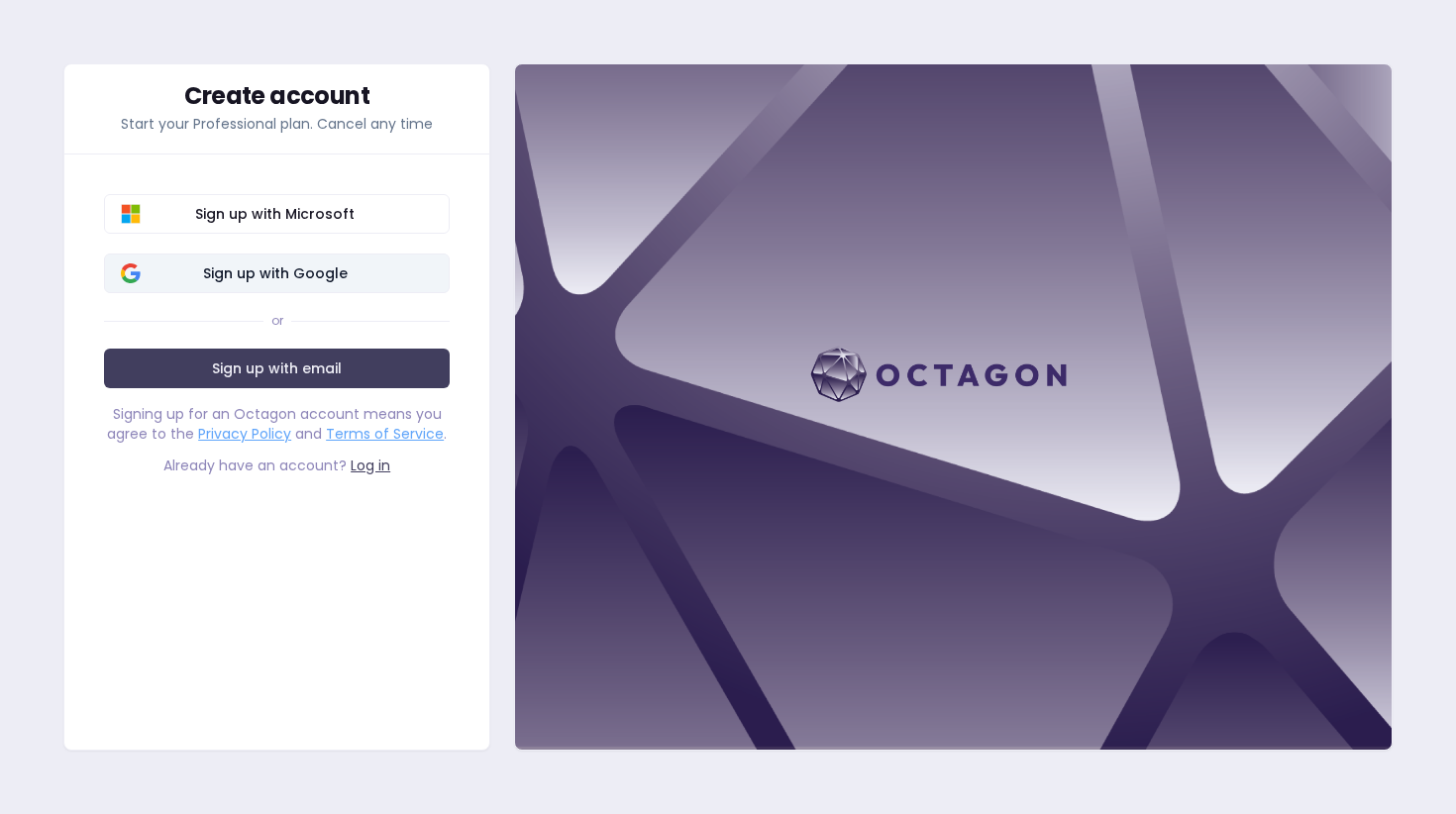 click on "Sign up with Google" at bounding box center (274, 273) 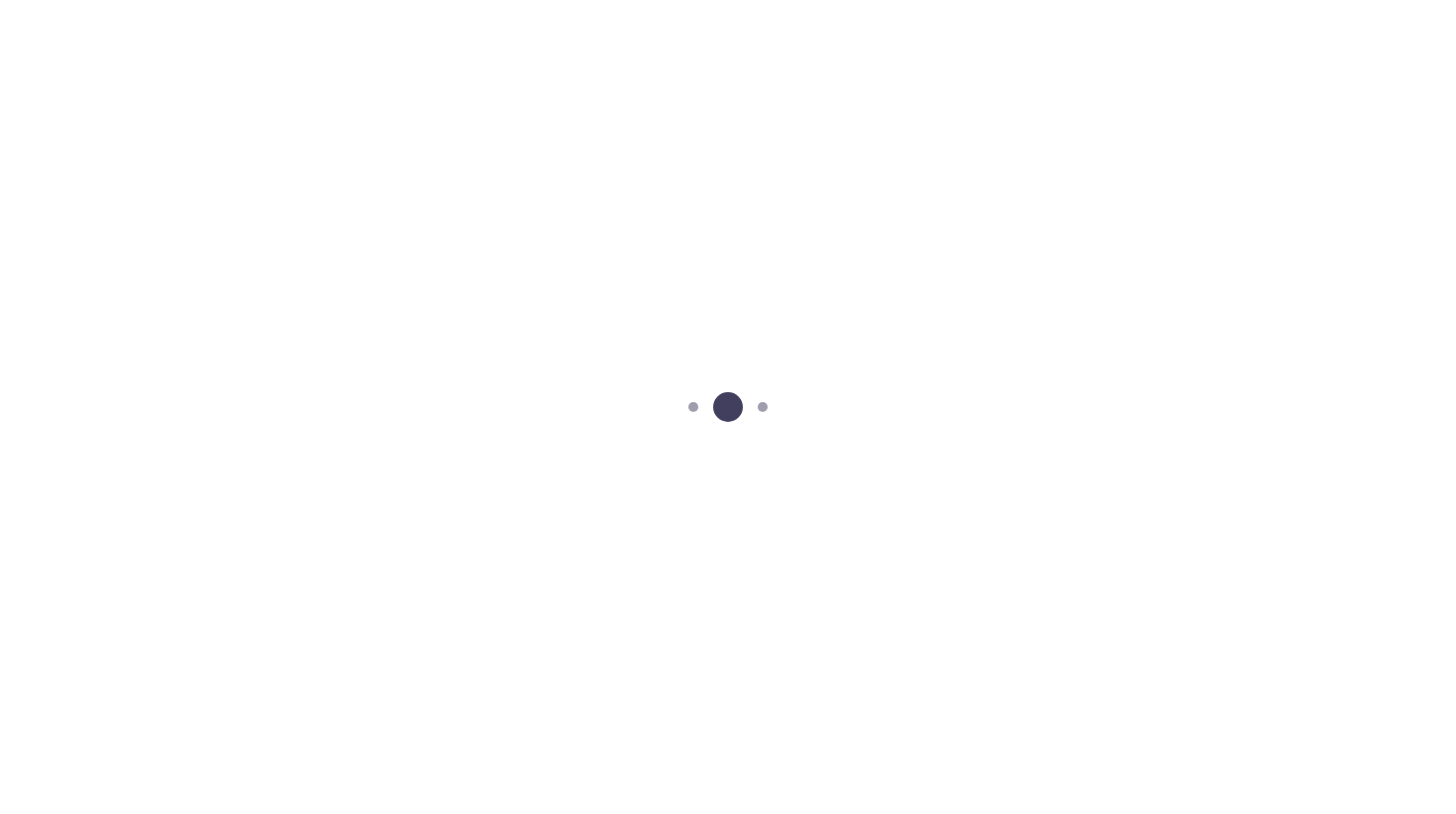 scroll, scrollTop: 0, scrollLeft: 0, axis: both 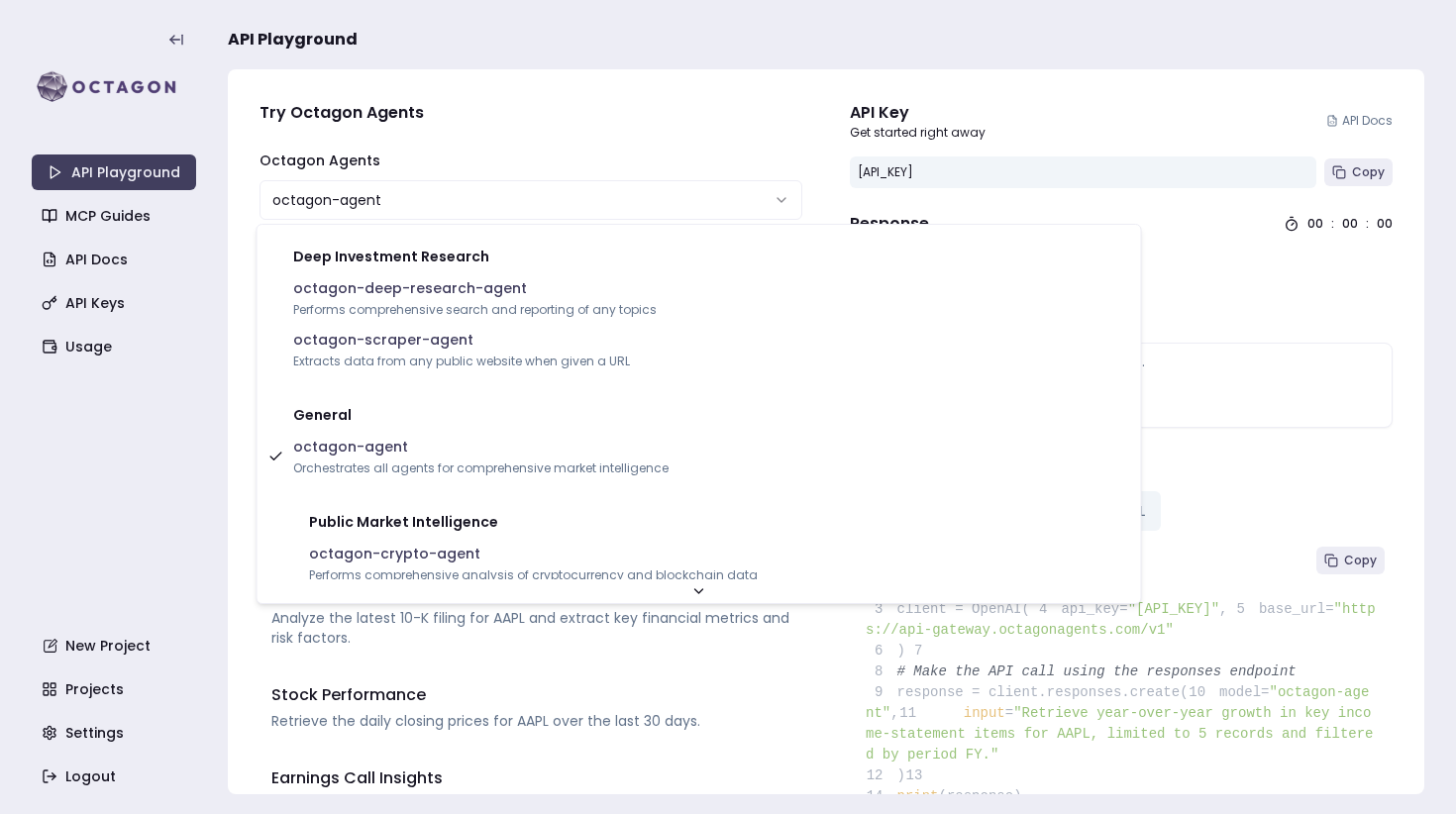 click on "**********" at bounding box center [728, 480] 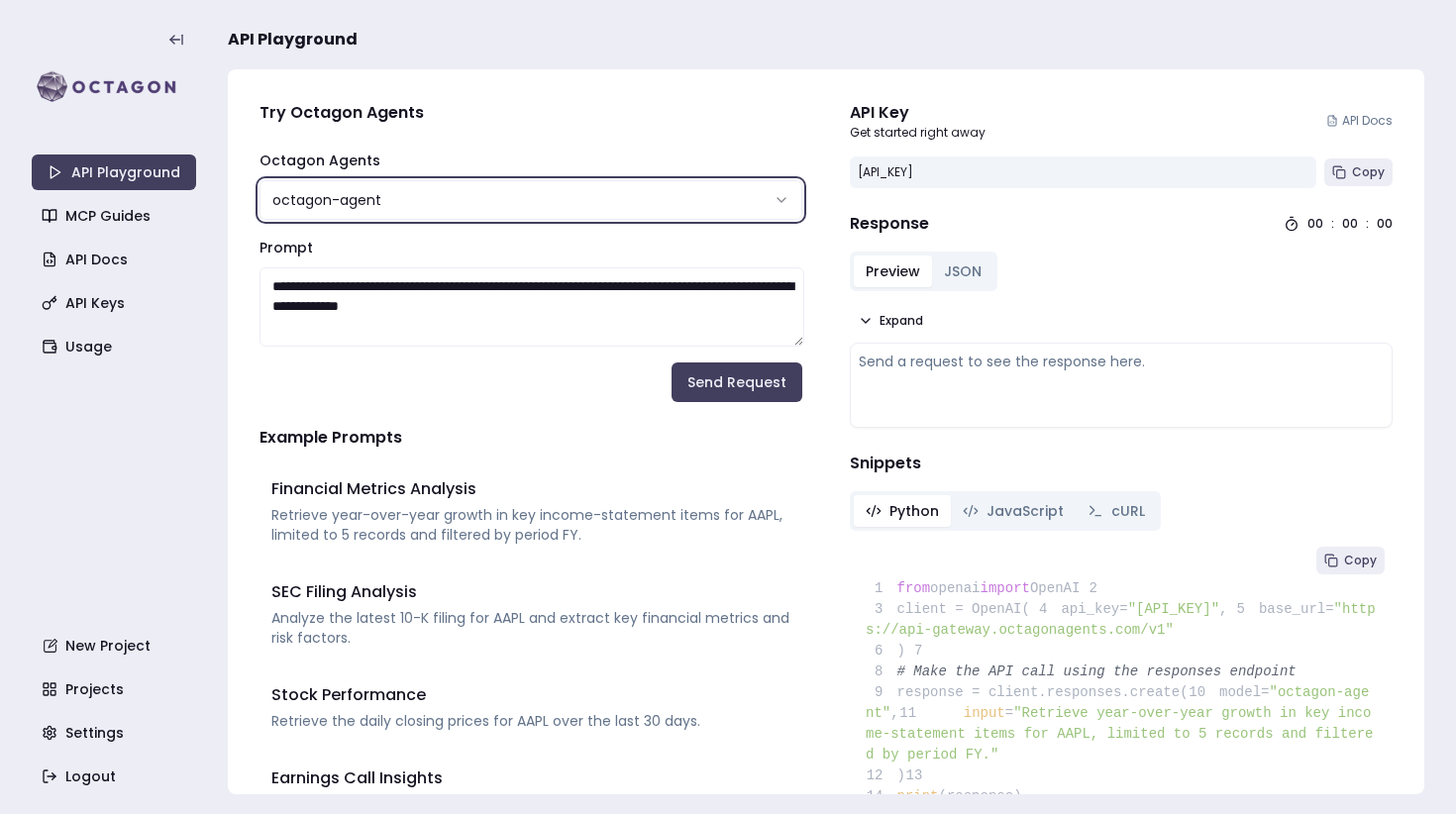 click on "**********" at bounding box center [728, 480] 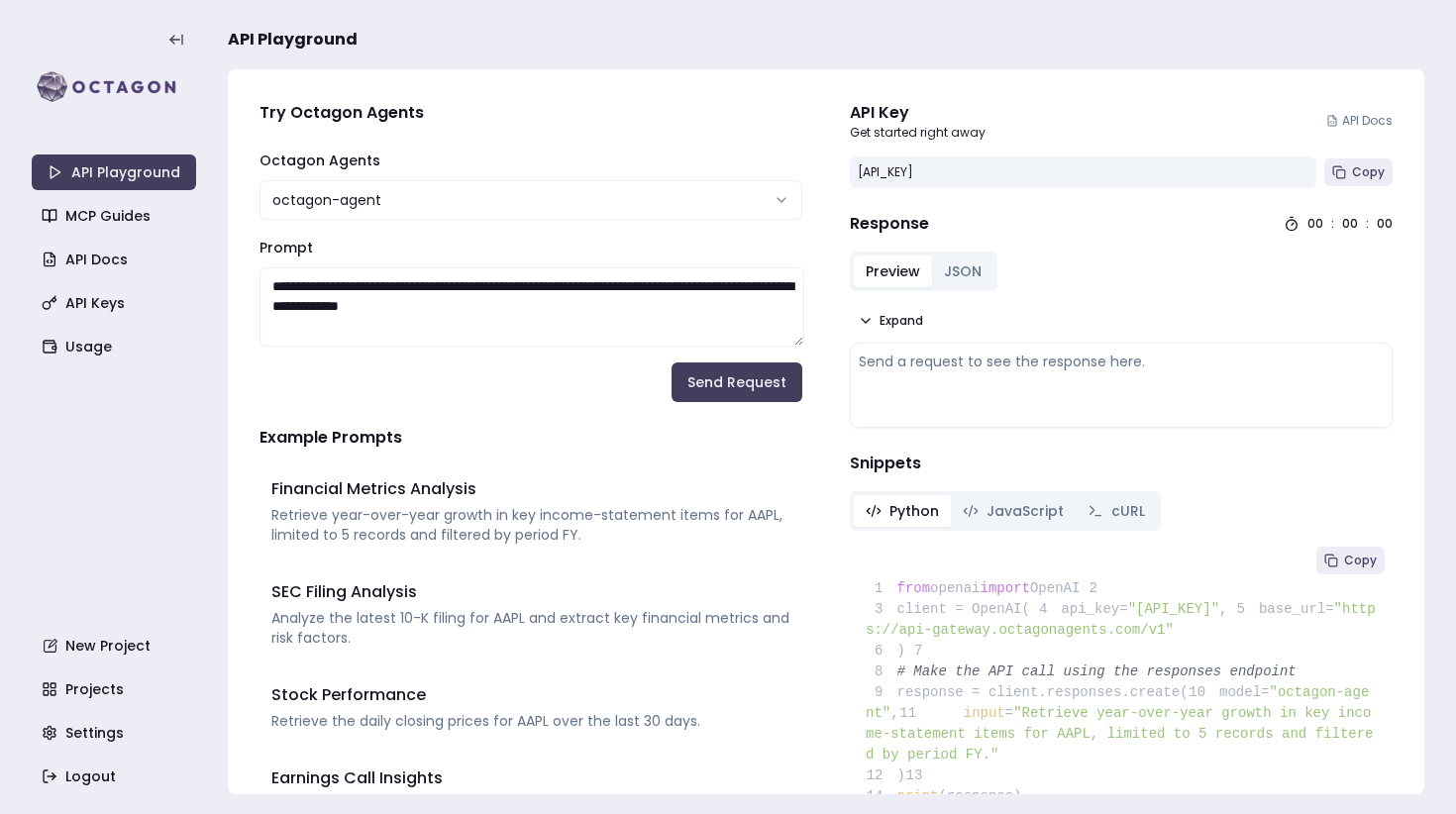 click on "**********" at bounding box center (531, 753) 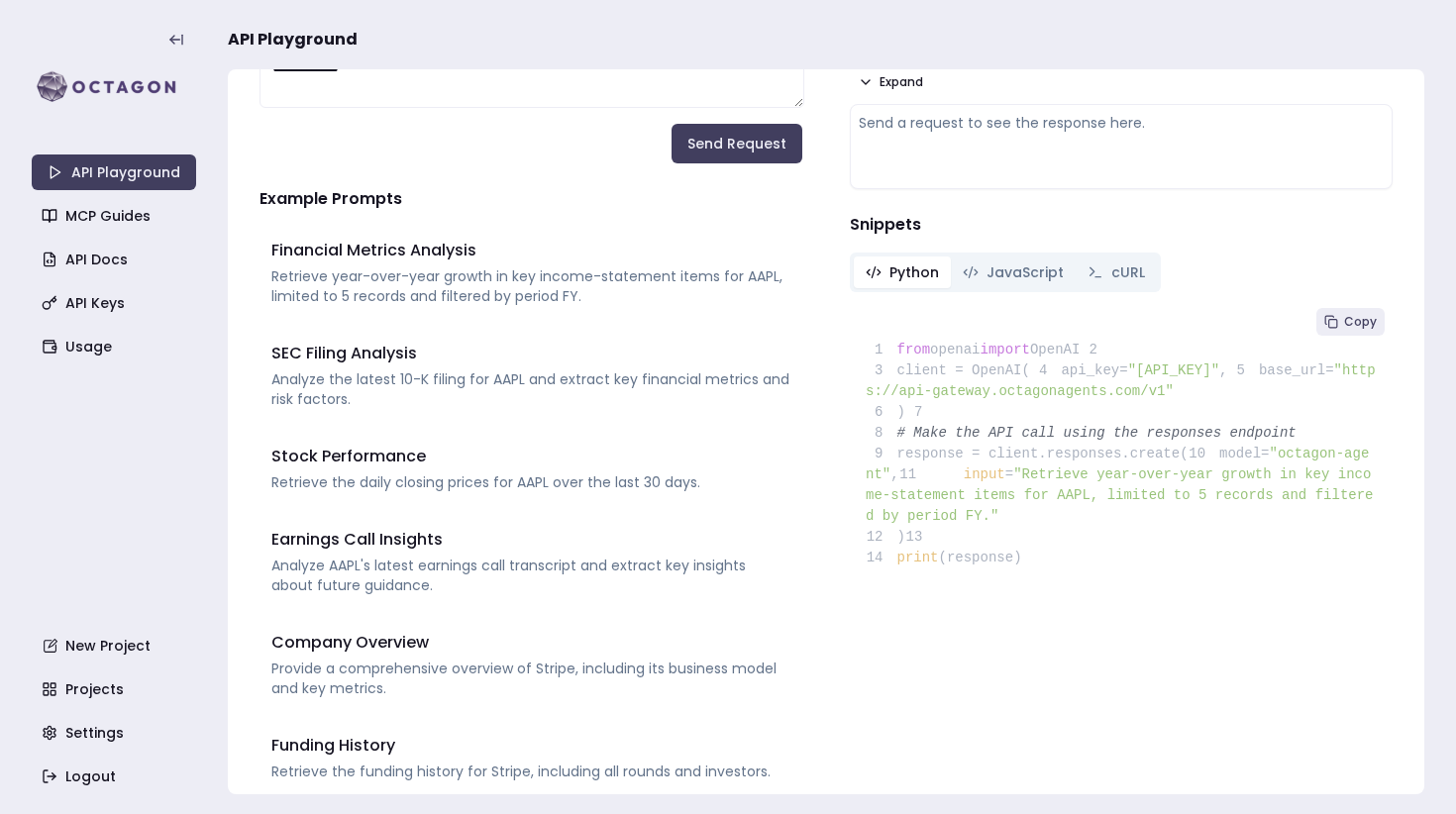 scroll, scrollTop: 265, scrollLeft: 0, axis: vertical 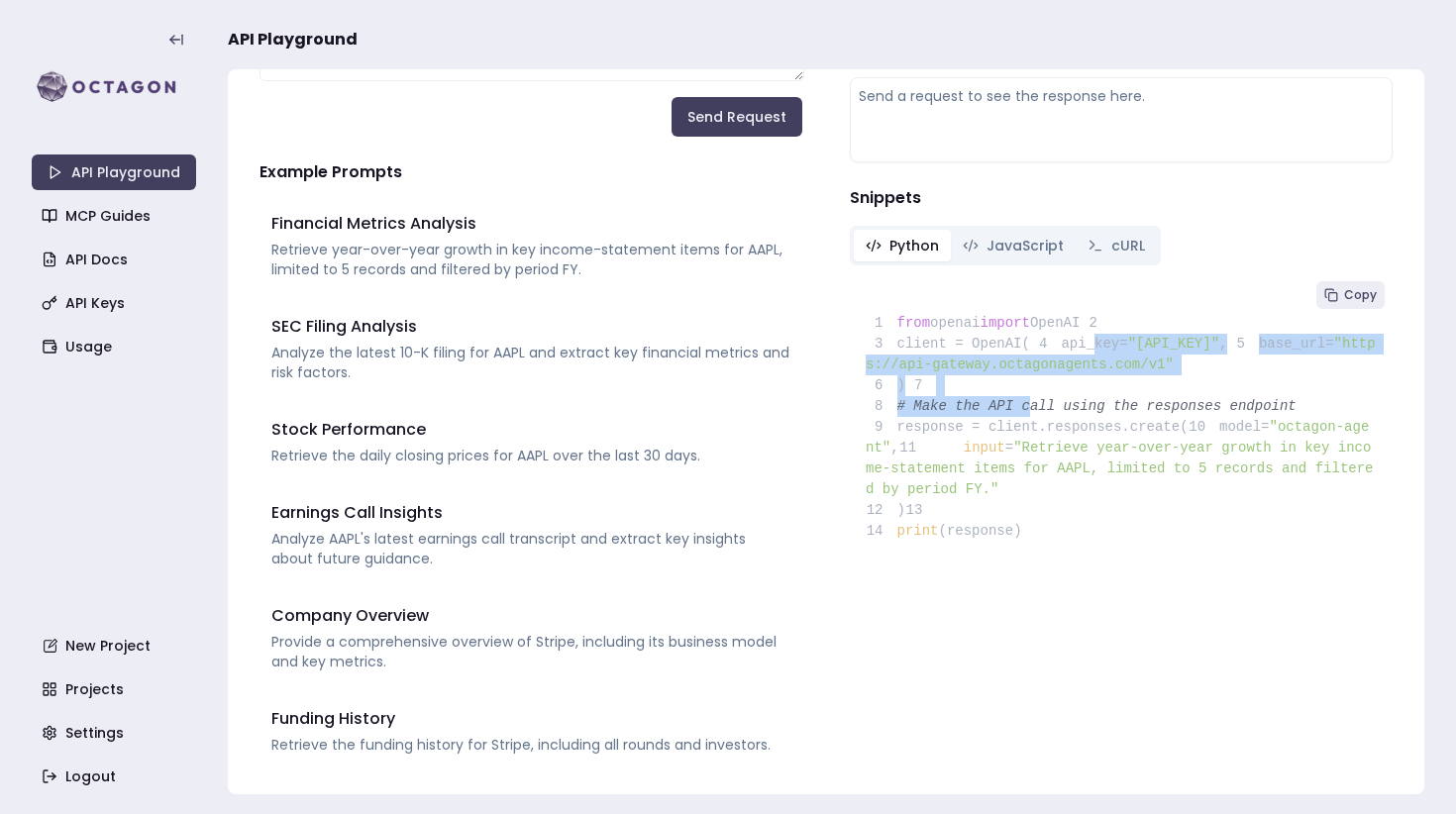 drag, startPoint x: 928, startPoint y: 393, endPoint x: 1030, endPoint y: 487, distance: 138.70833 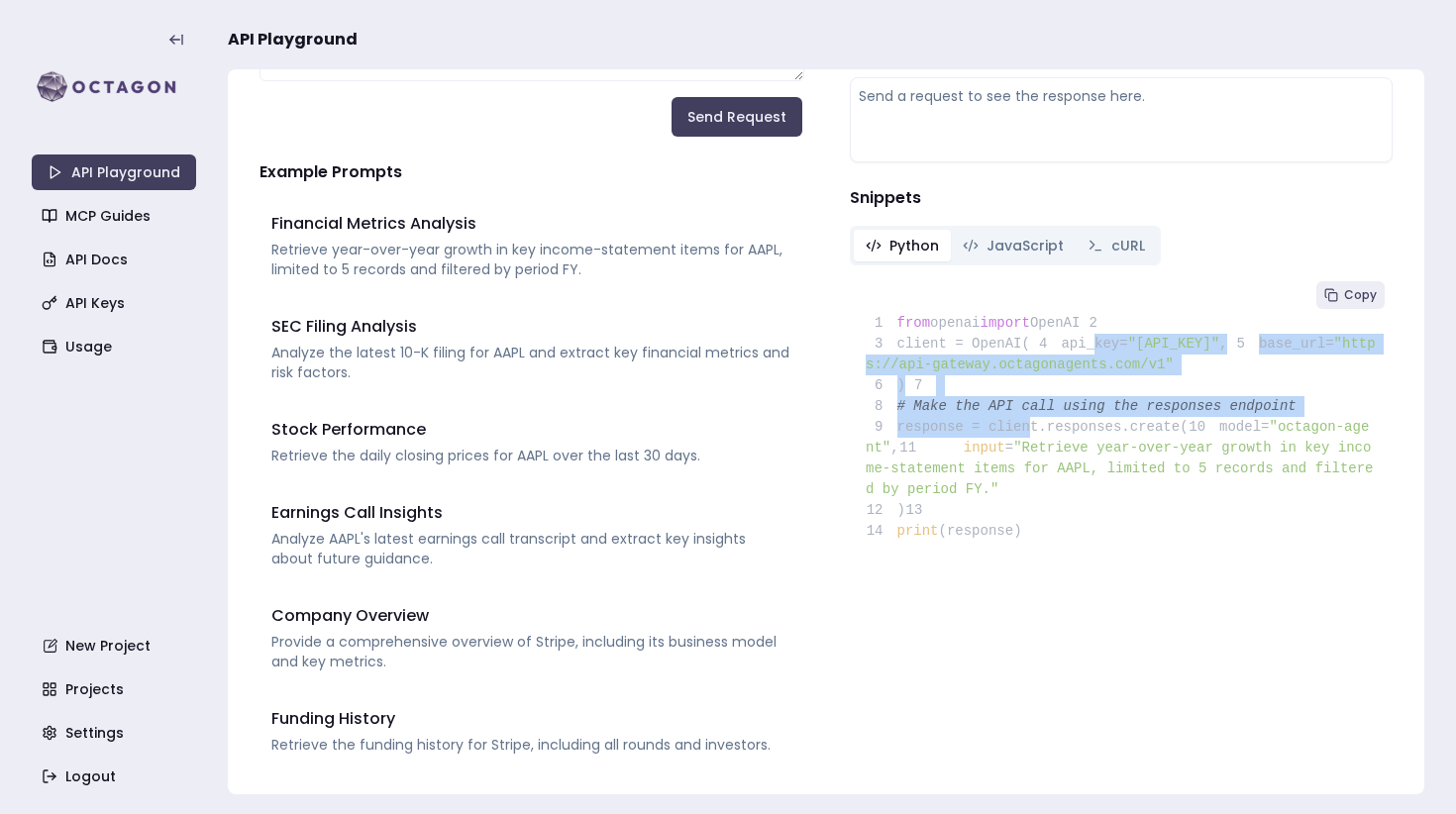 click on "9 response = client.responses.create(" at bounding box center (1027, 427) 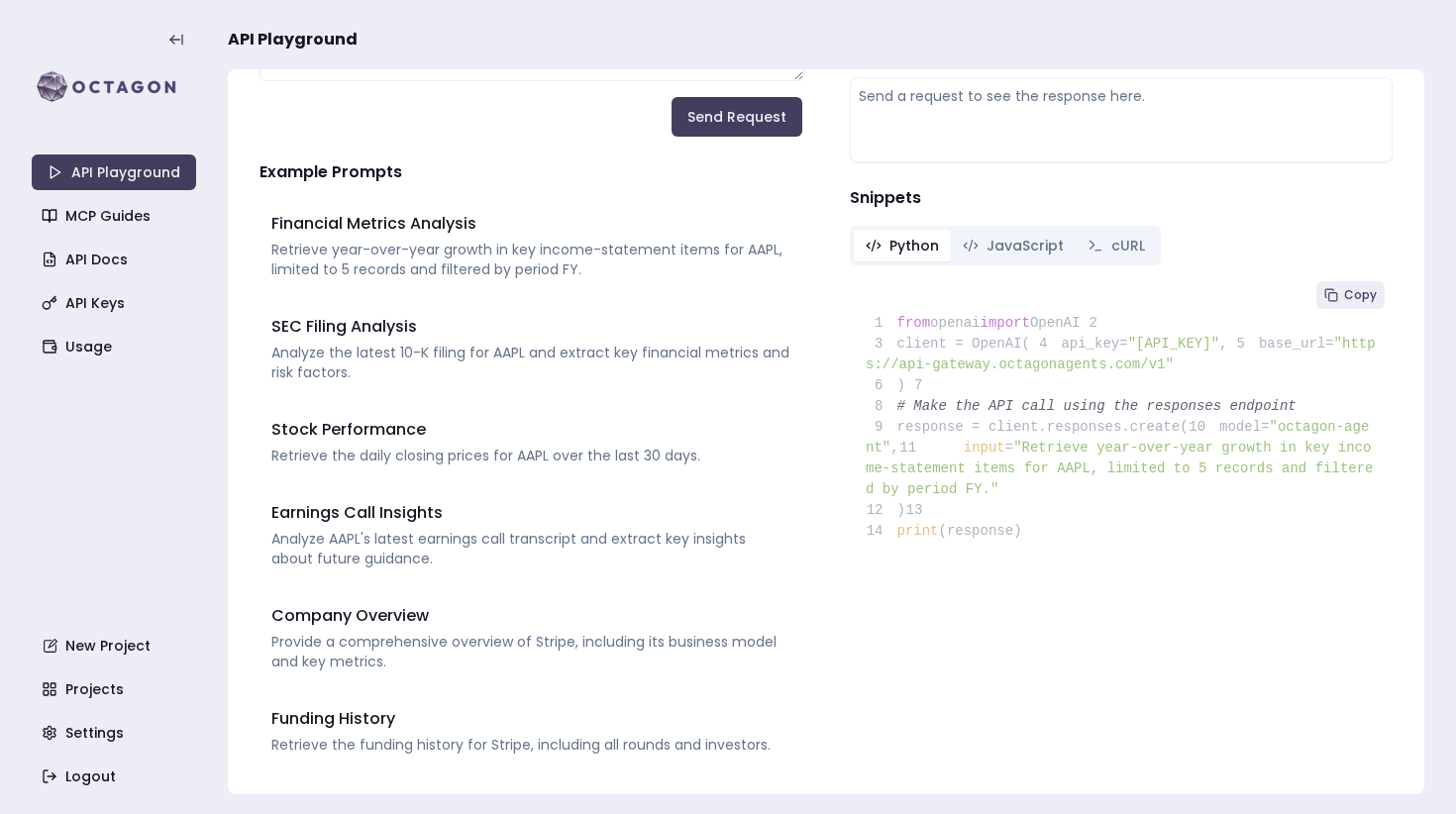 click at bounding box center (947, 448) 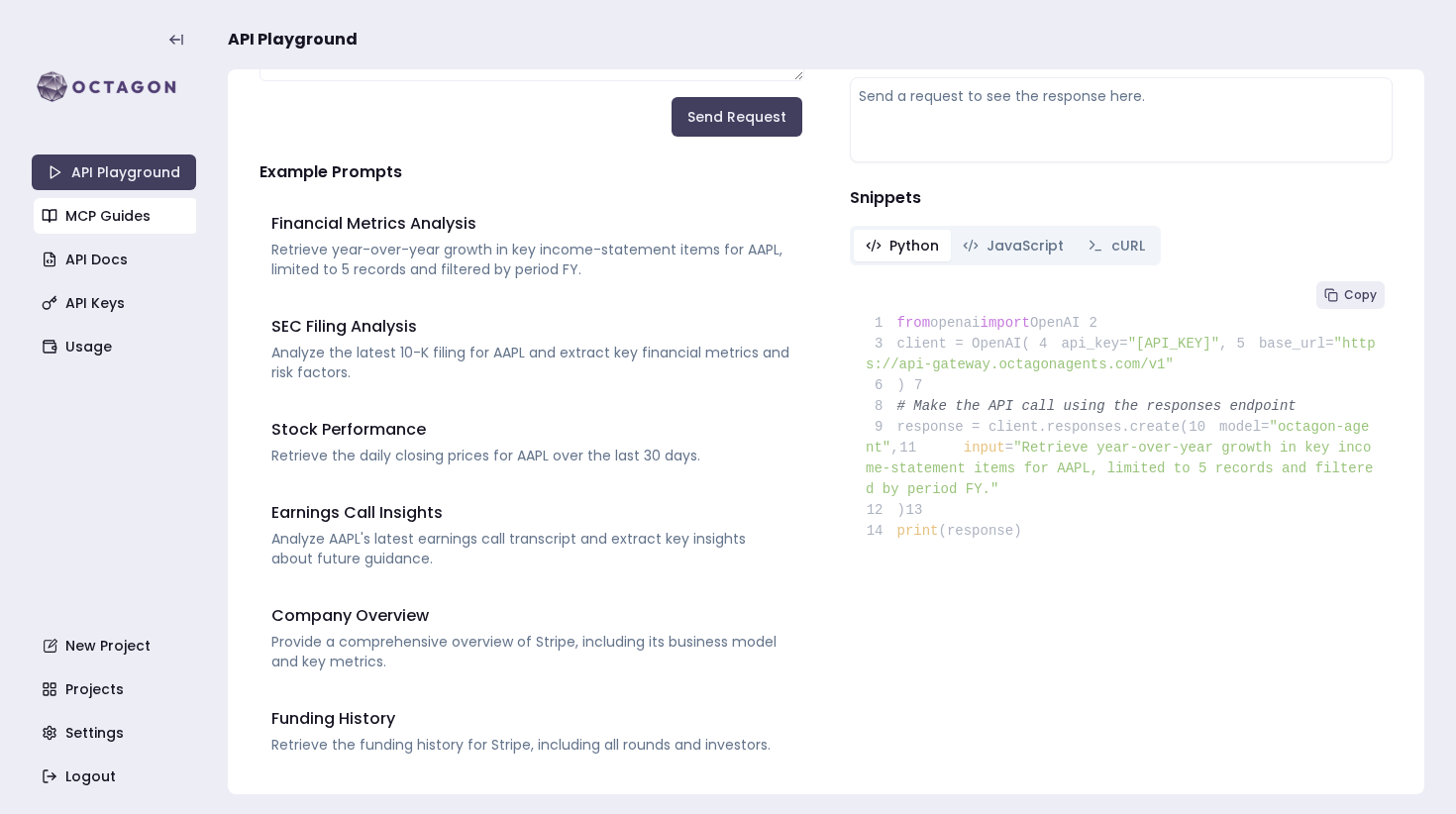 click on "MCP Guides" at bounding box center [116, 216] 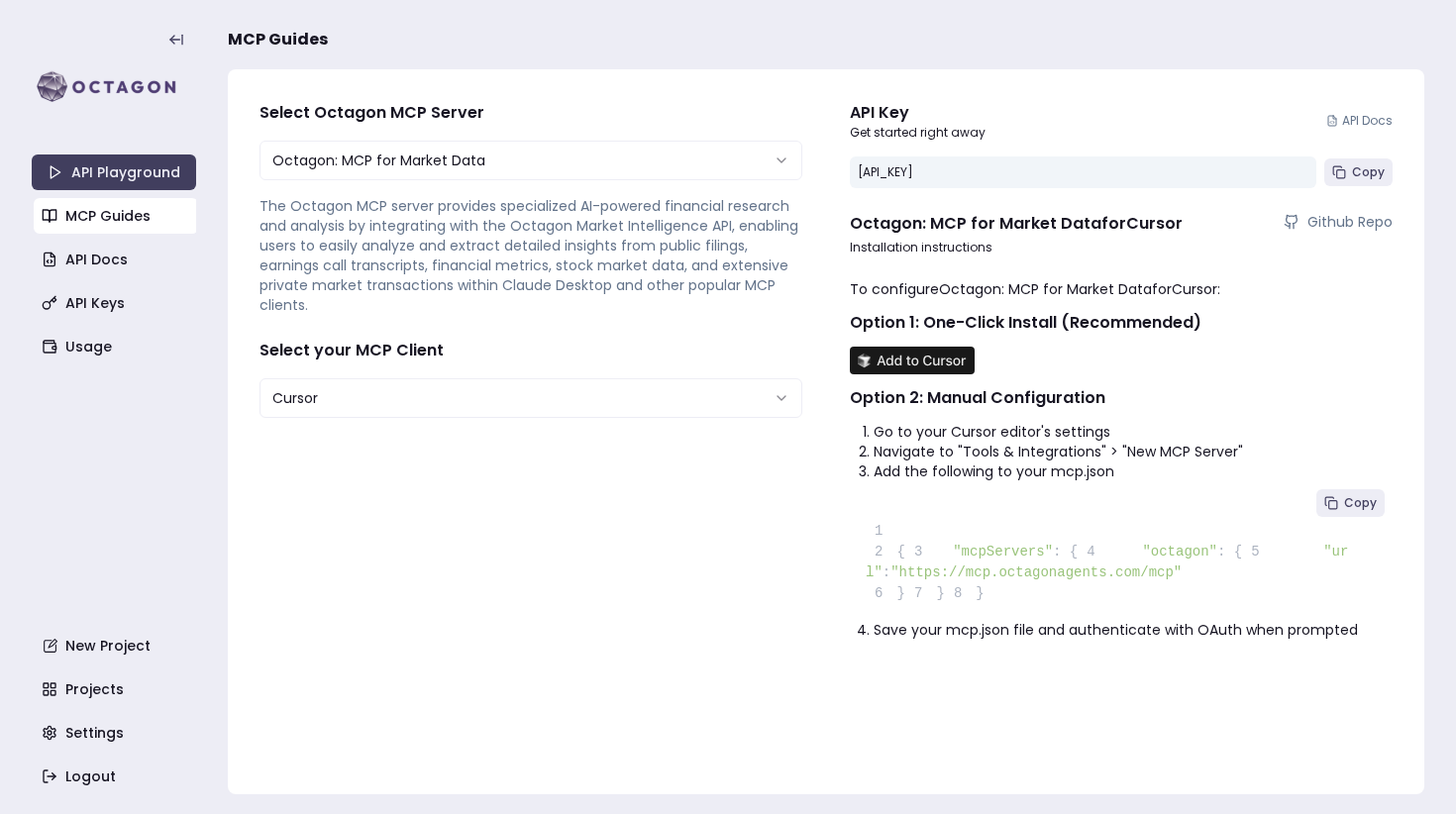 click on "**********" at bounding box center (728, 480) 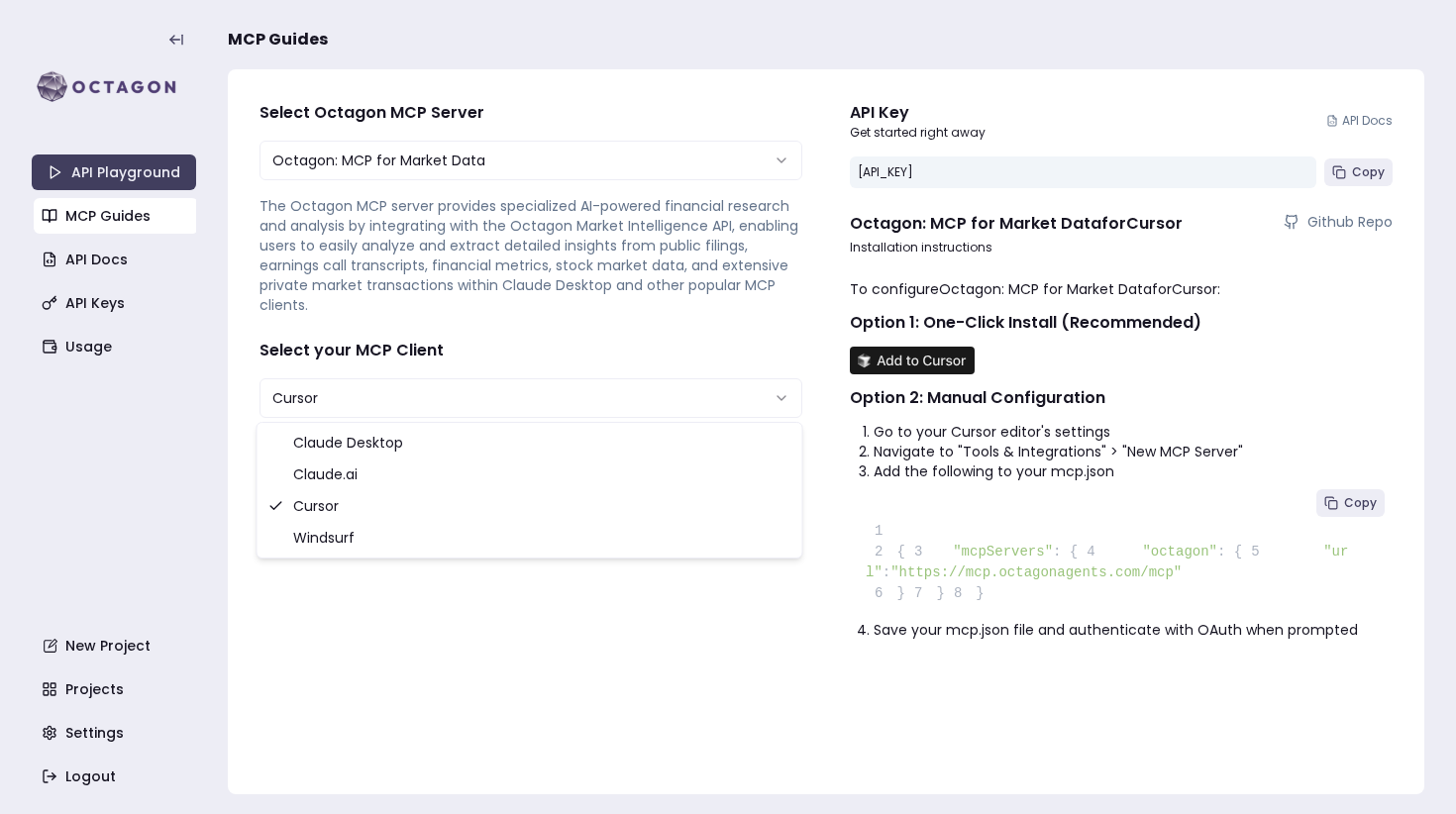 select on "**********" 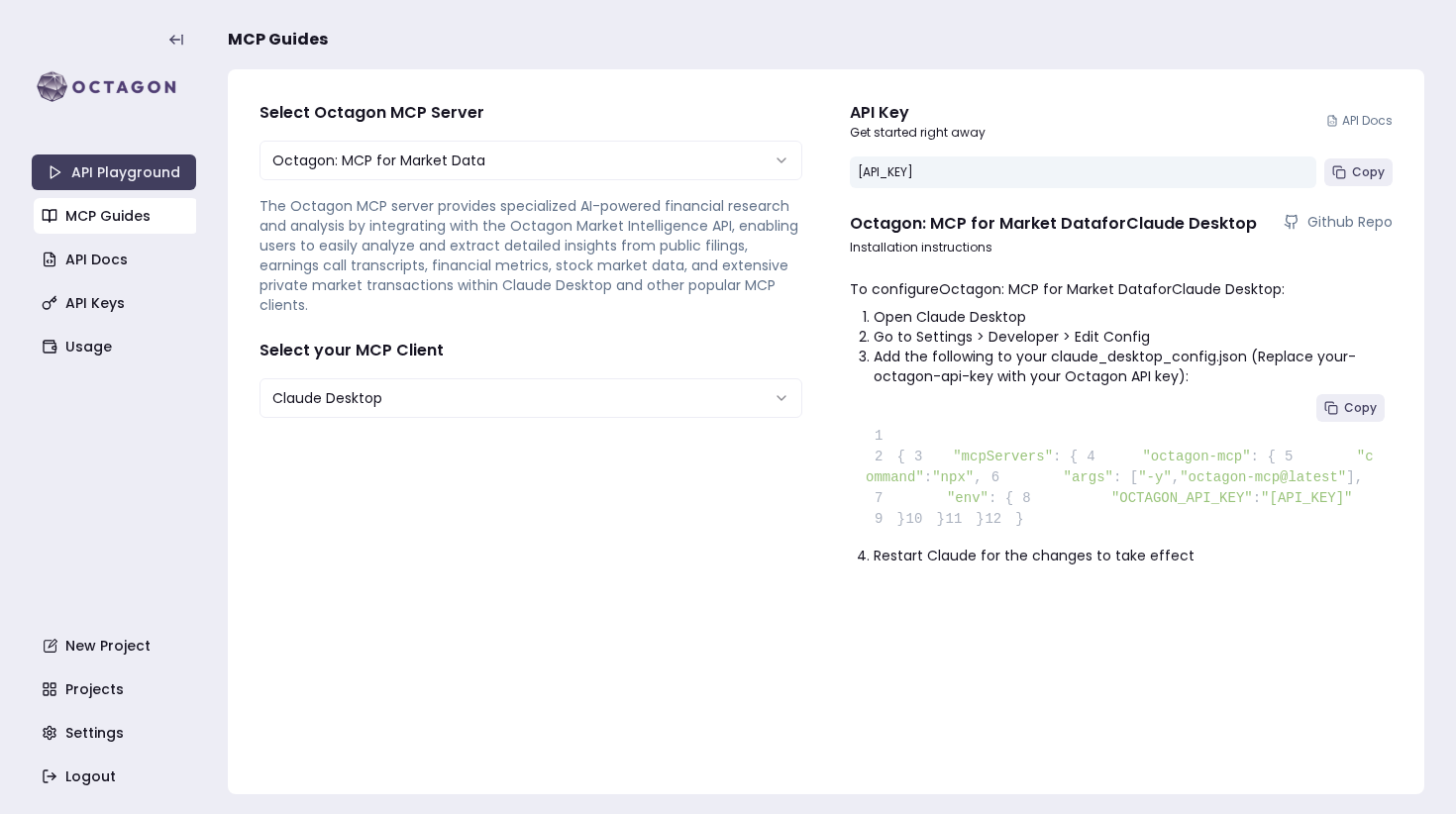 click on "**********" at bounding box center [531, 432] 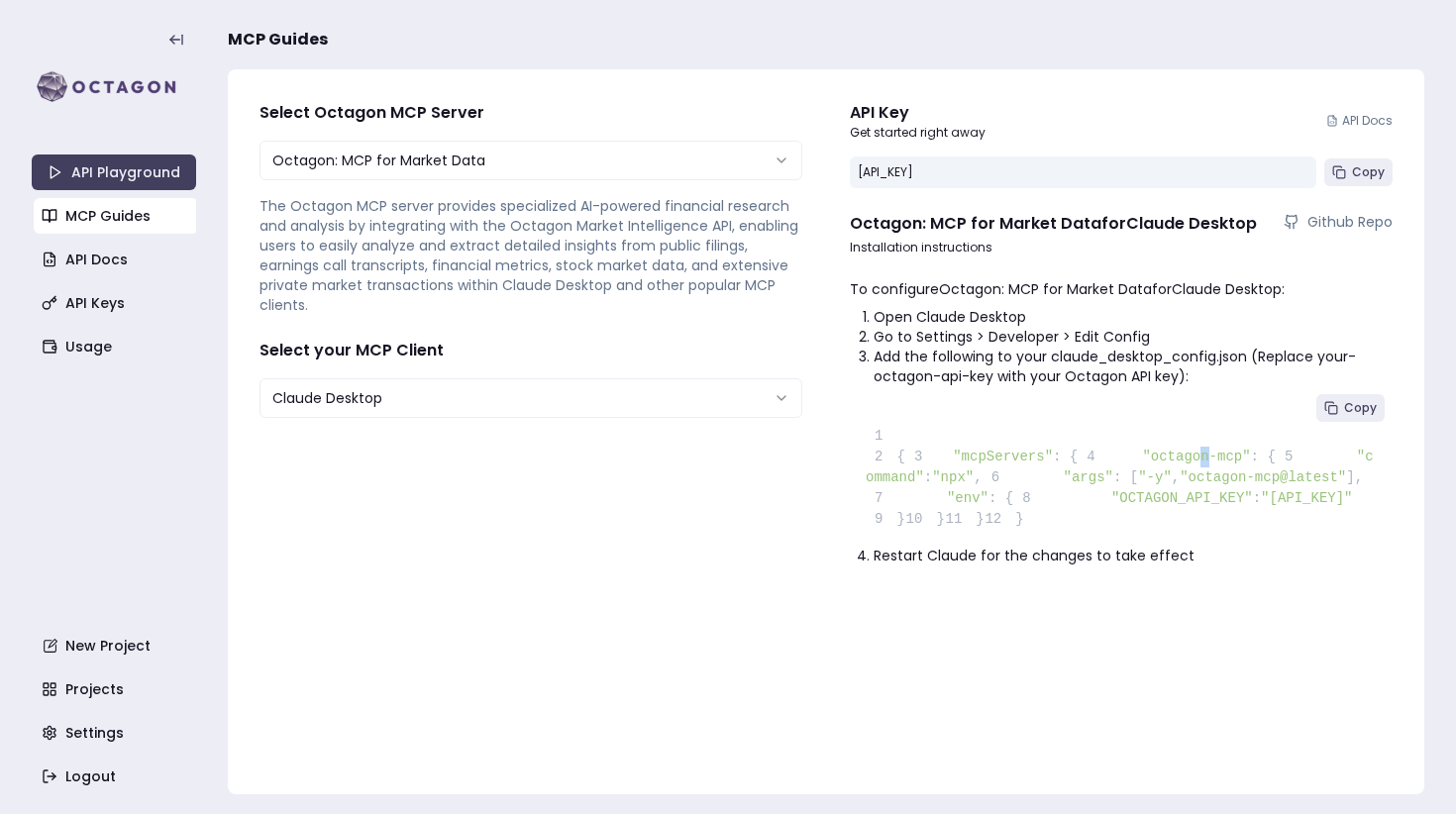 click on ""octagon-mcp"" at bounding box center (1196, 457) 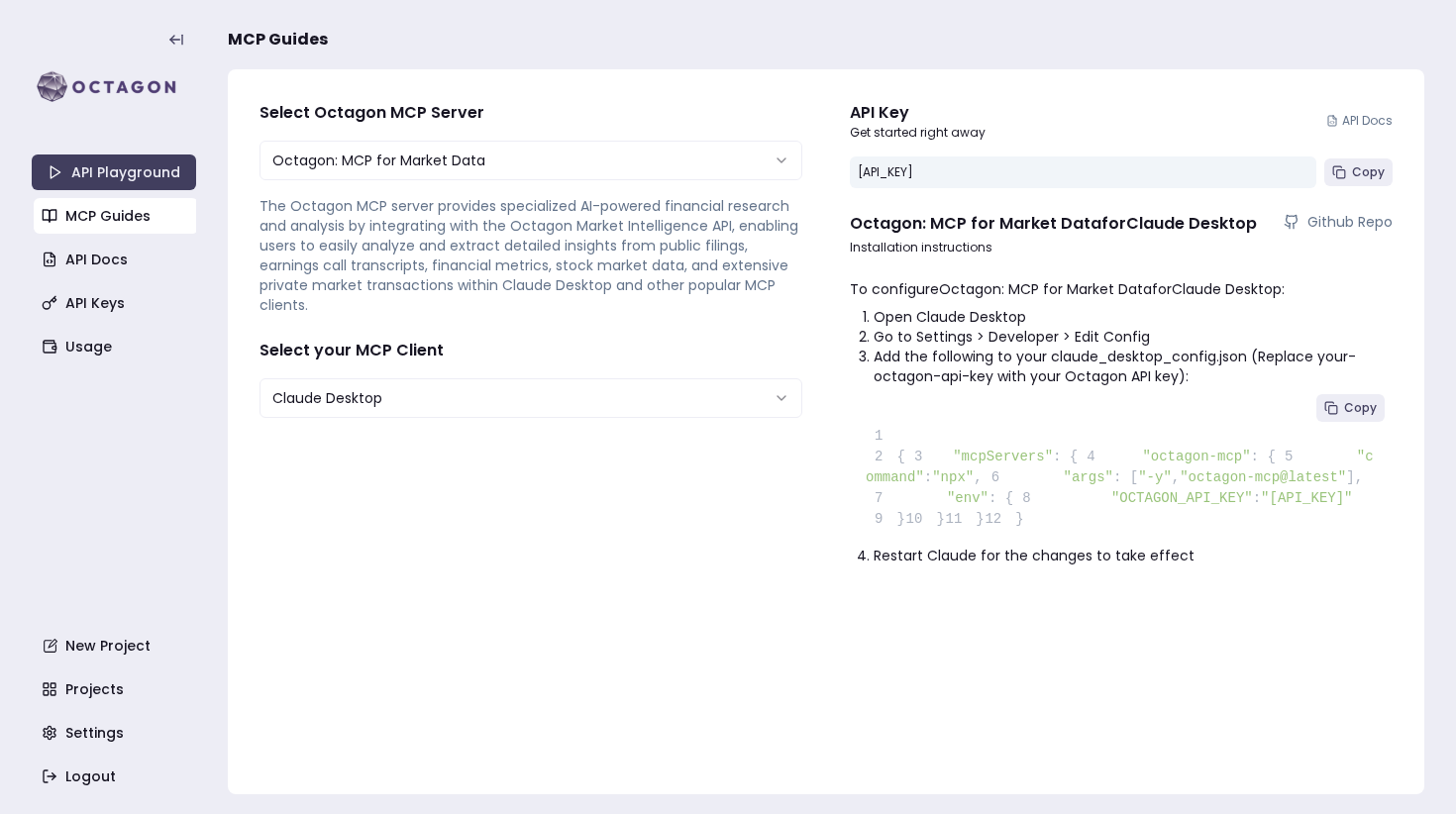 click on "**********" at bounding box center [1306, 498] 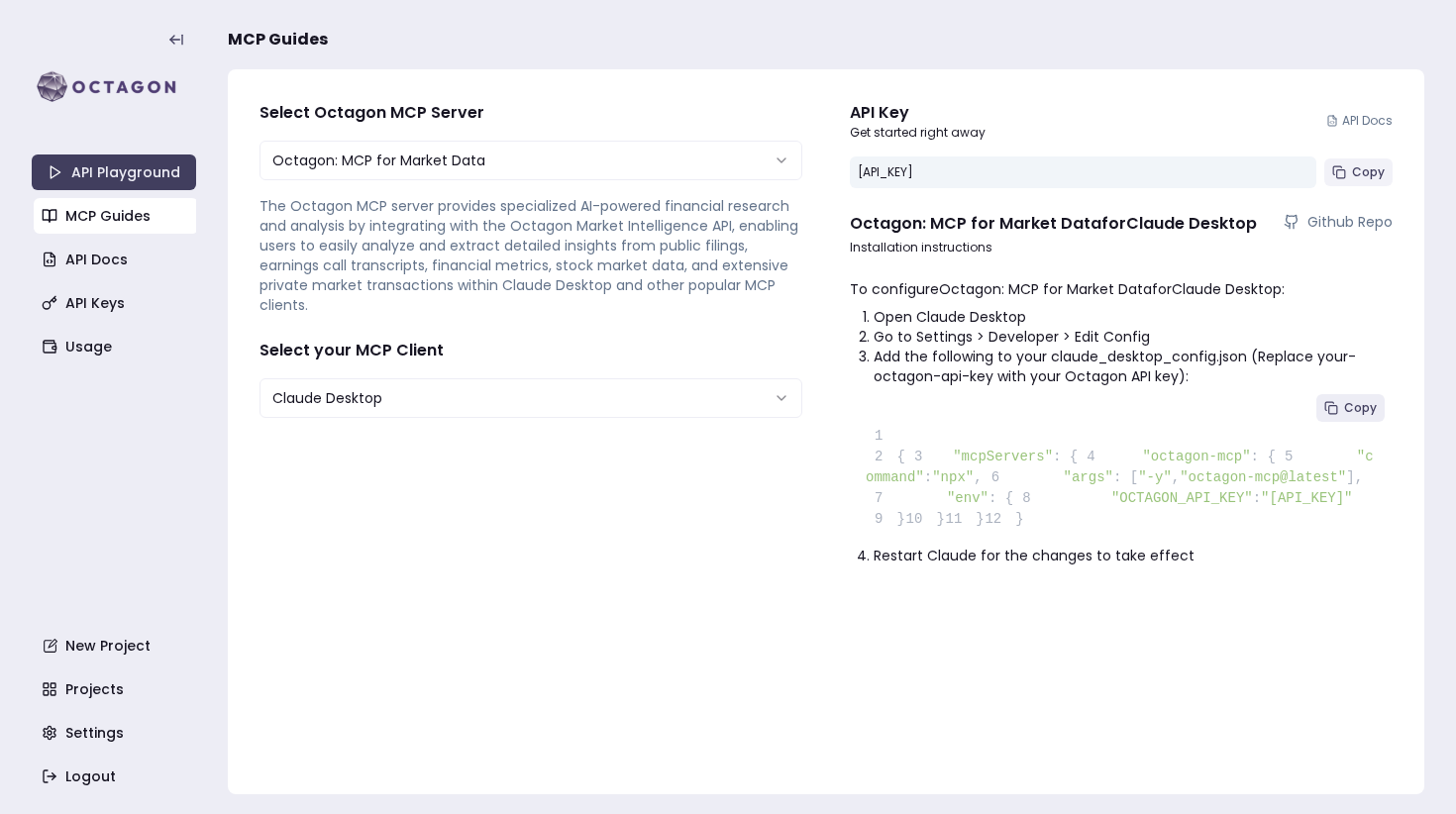 click on "Copy" at bounding box center [1358, 172] 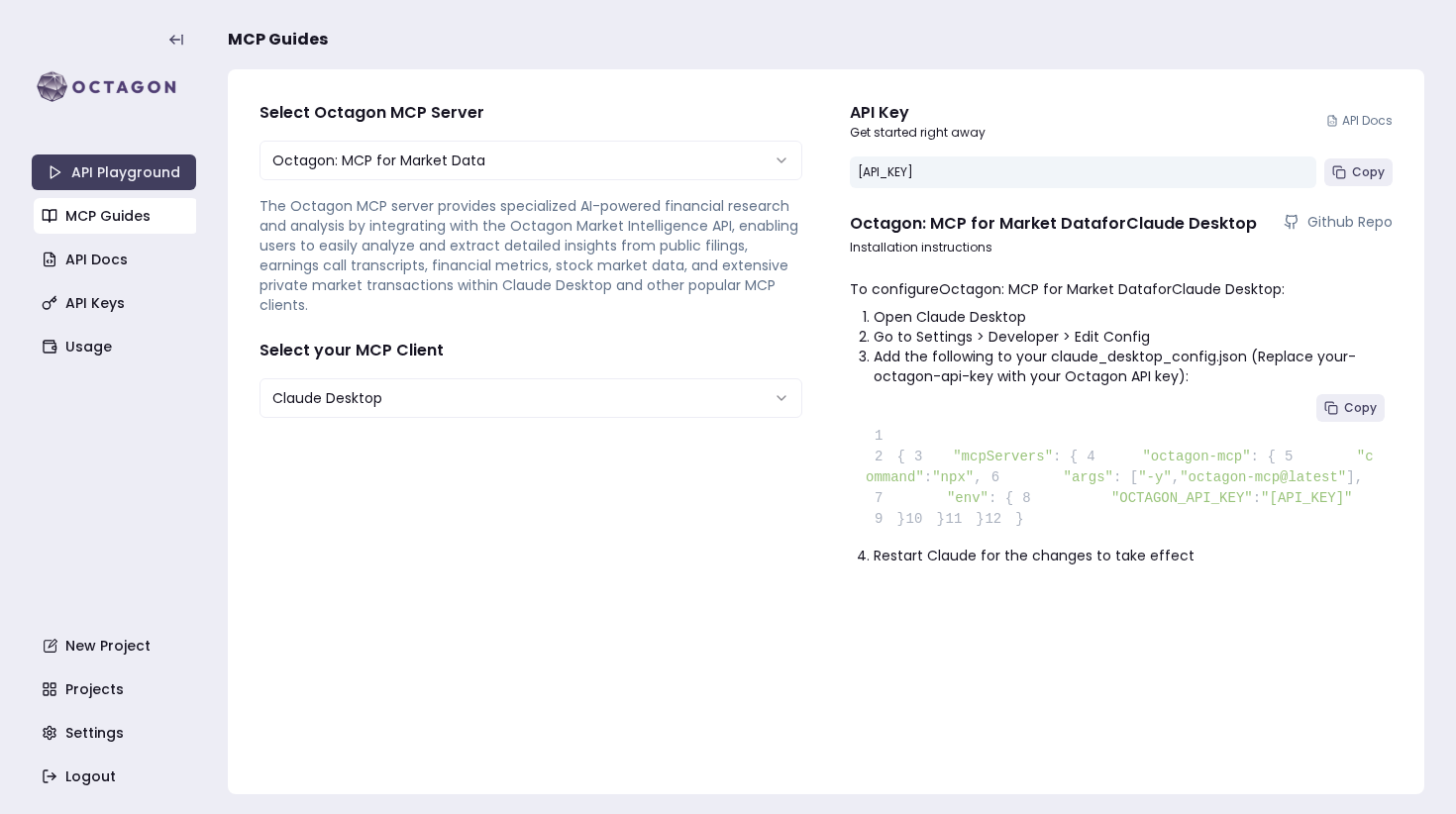 type 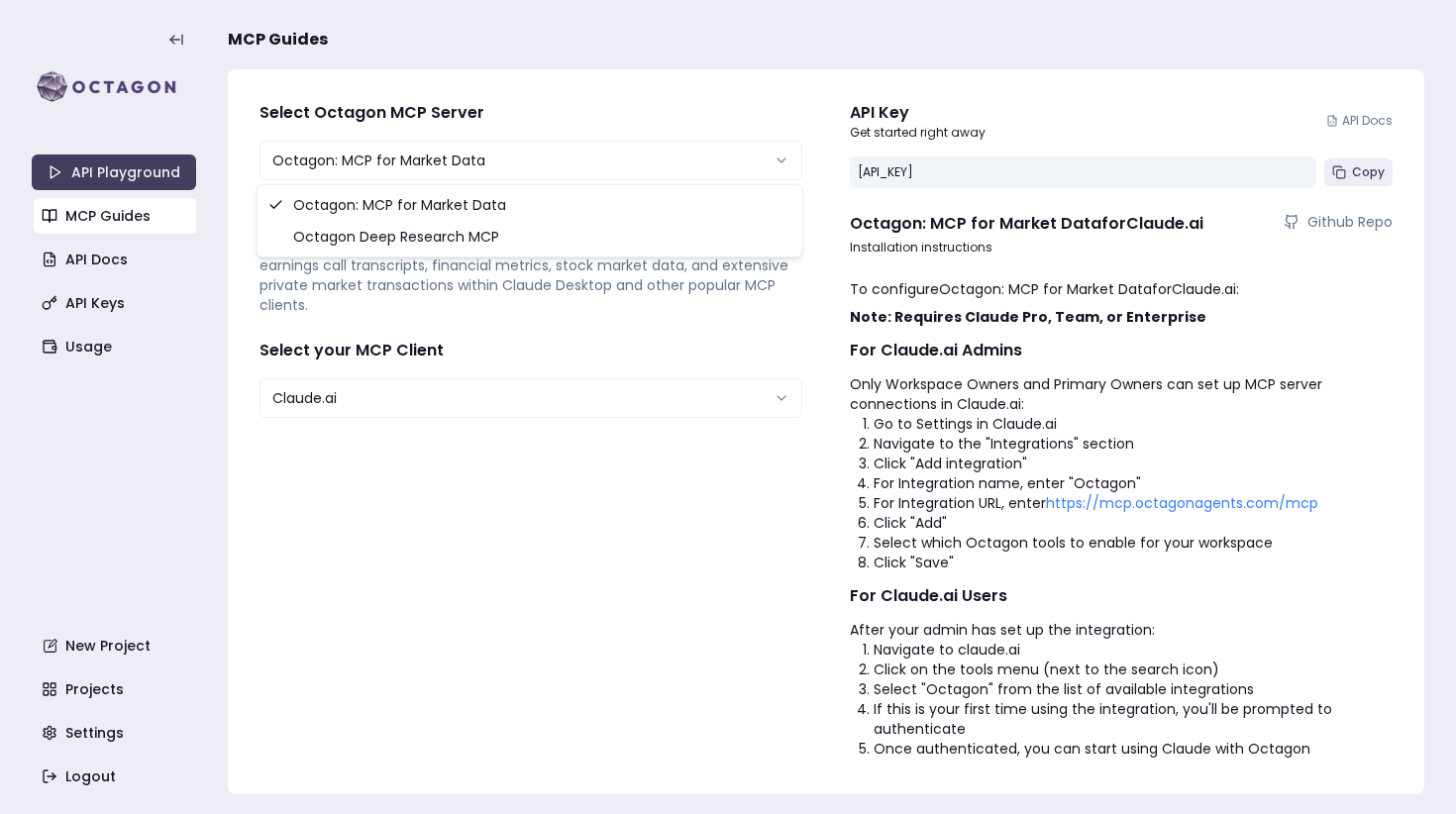 click on "**********" at bounding box center [728, 480] 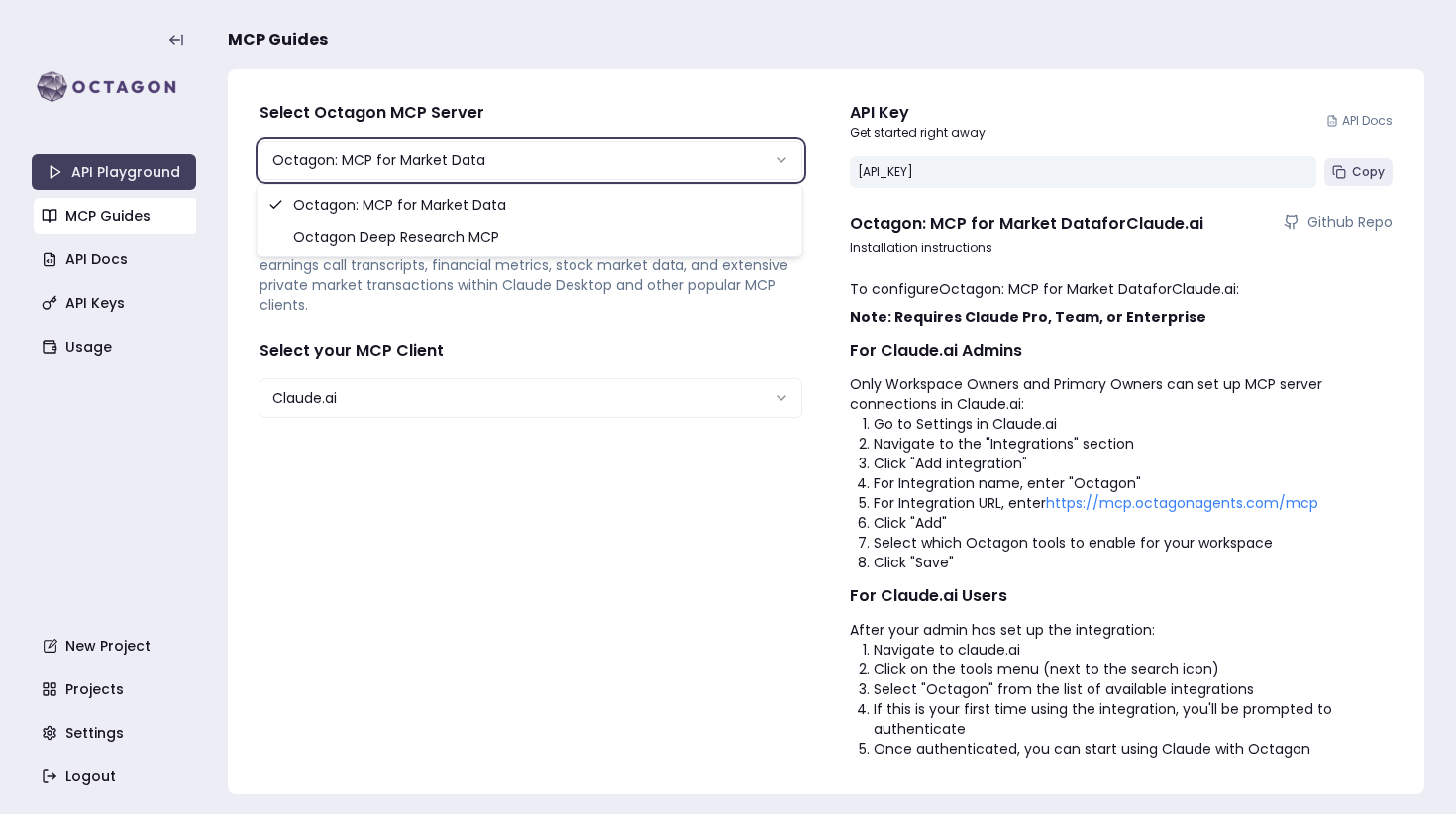 click on "**********" at bounding box center (728, 480) 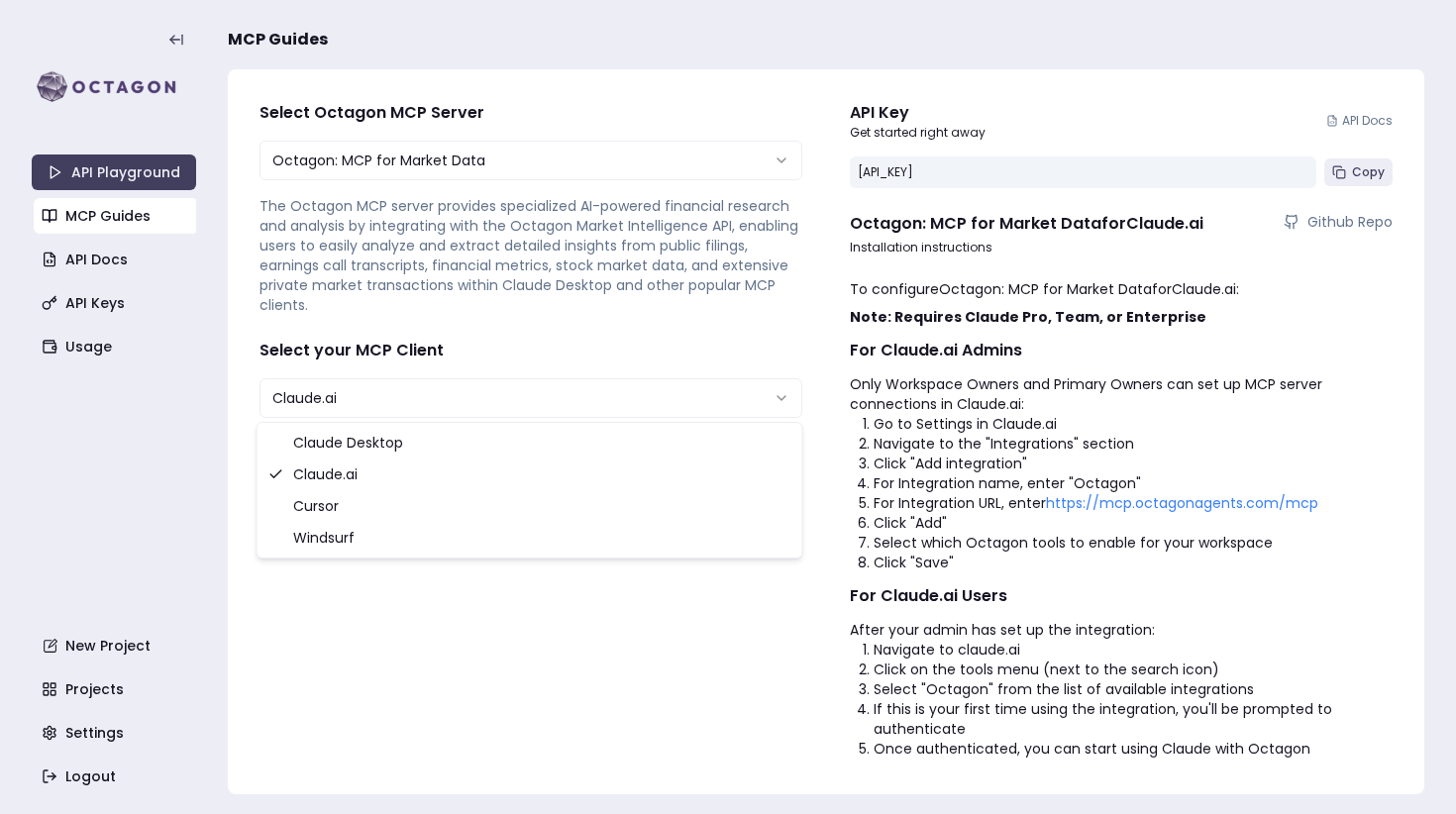 click on "**********" at bounding box center [728, 480] 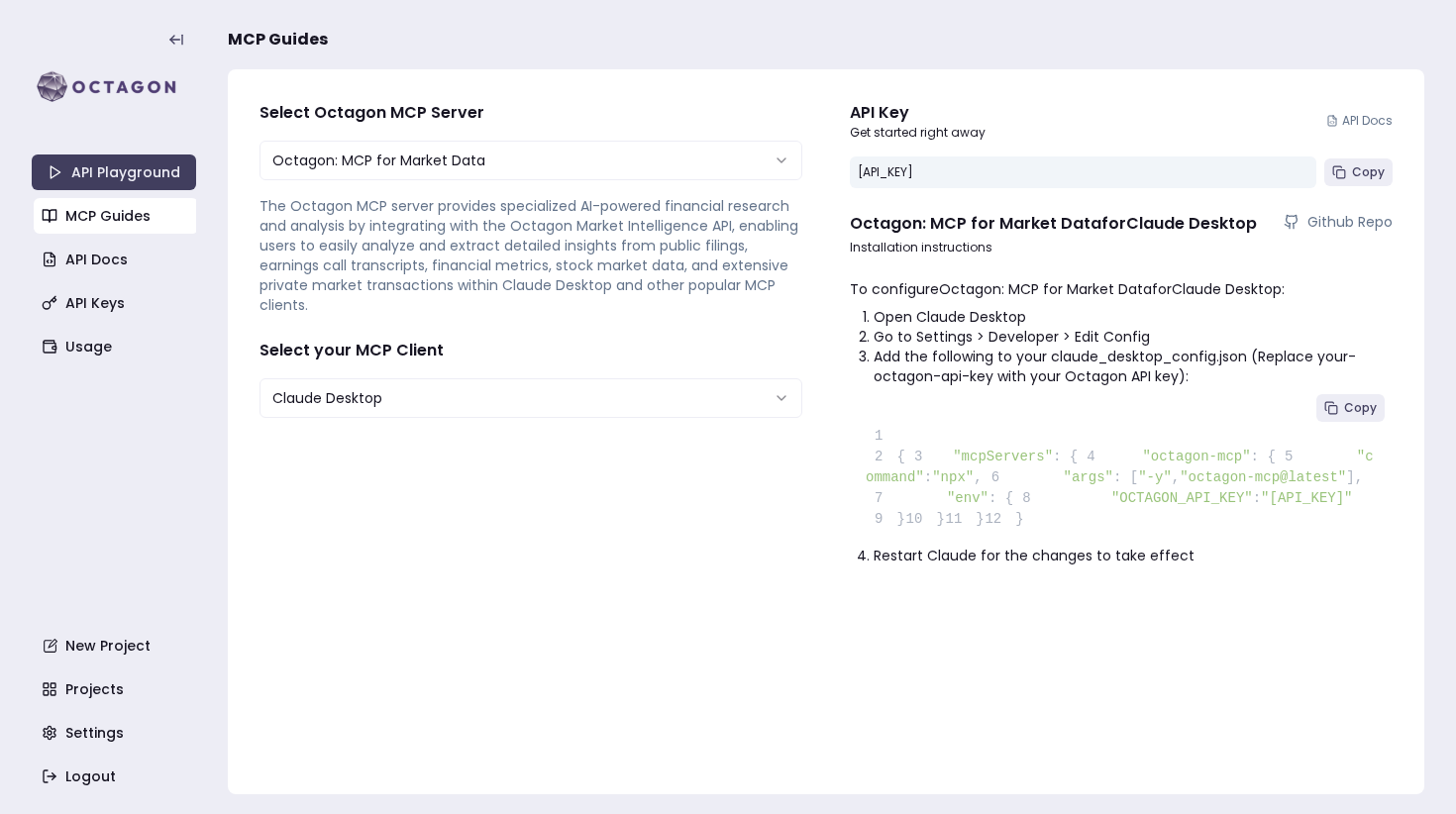 click on ""command"" at bounding box center [1119, 466] 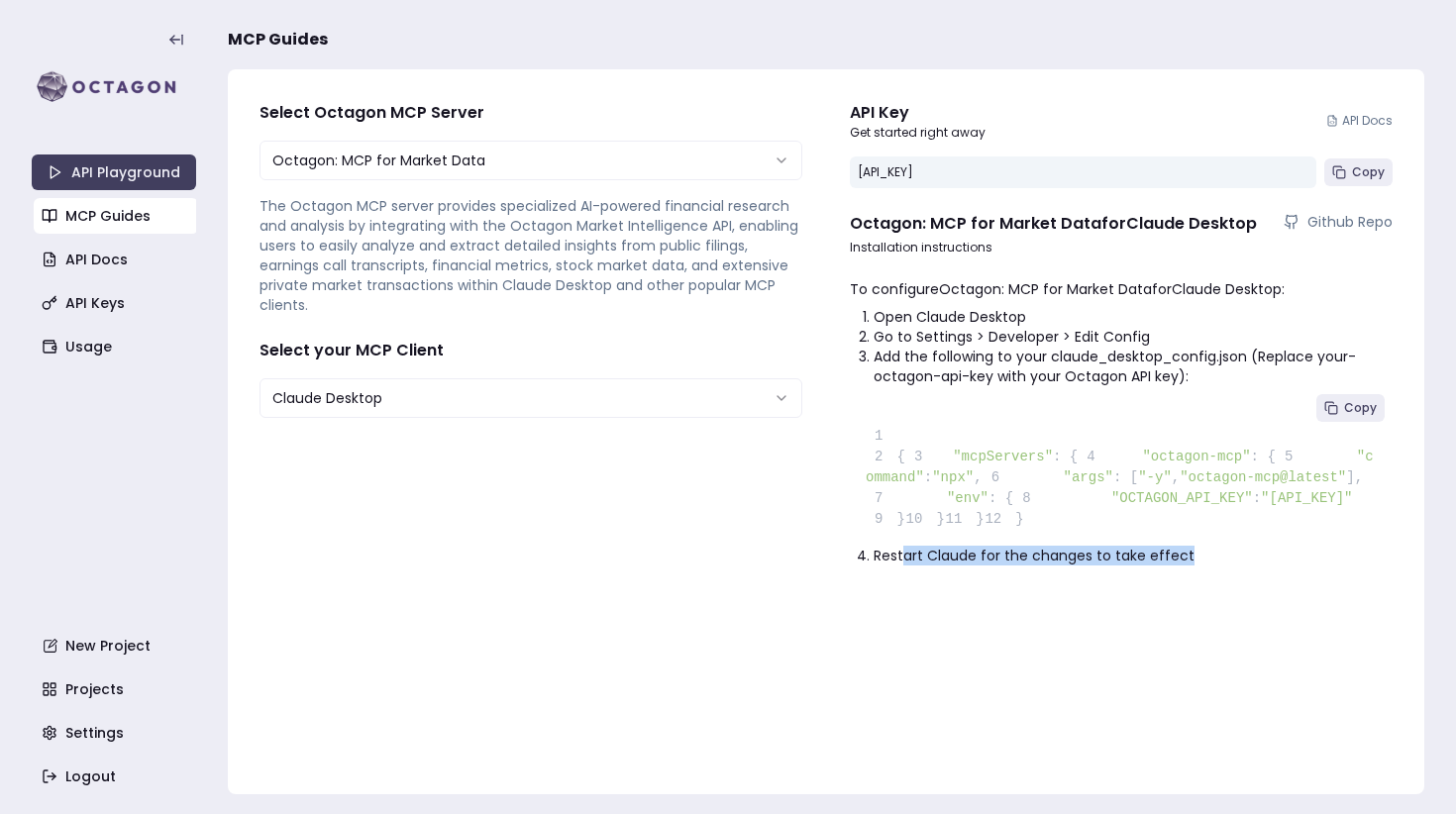 drag, startPoint x: 902, startPoint y: 695, endPoint x: 1234, endPoint y: 702, distance: 332.07379 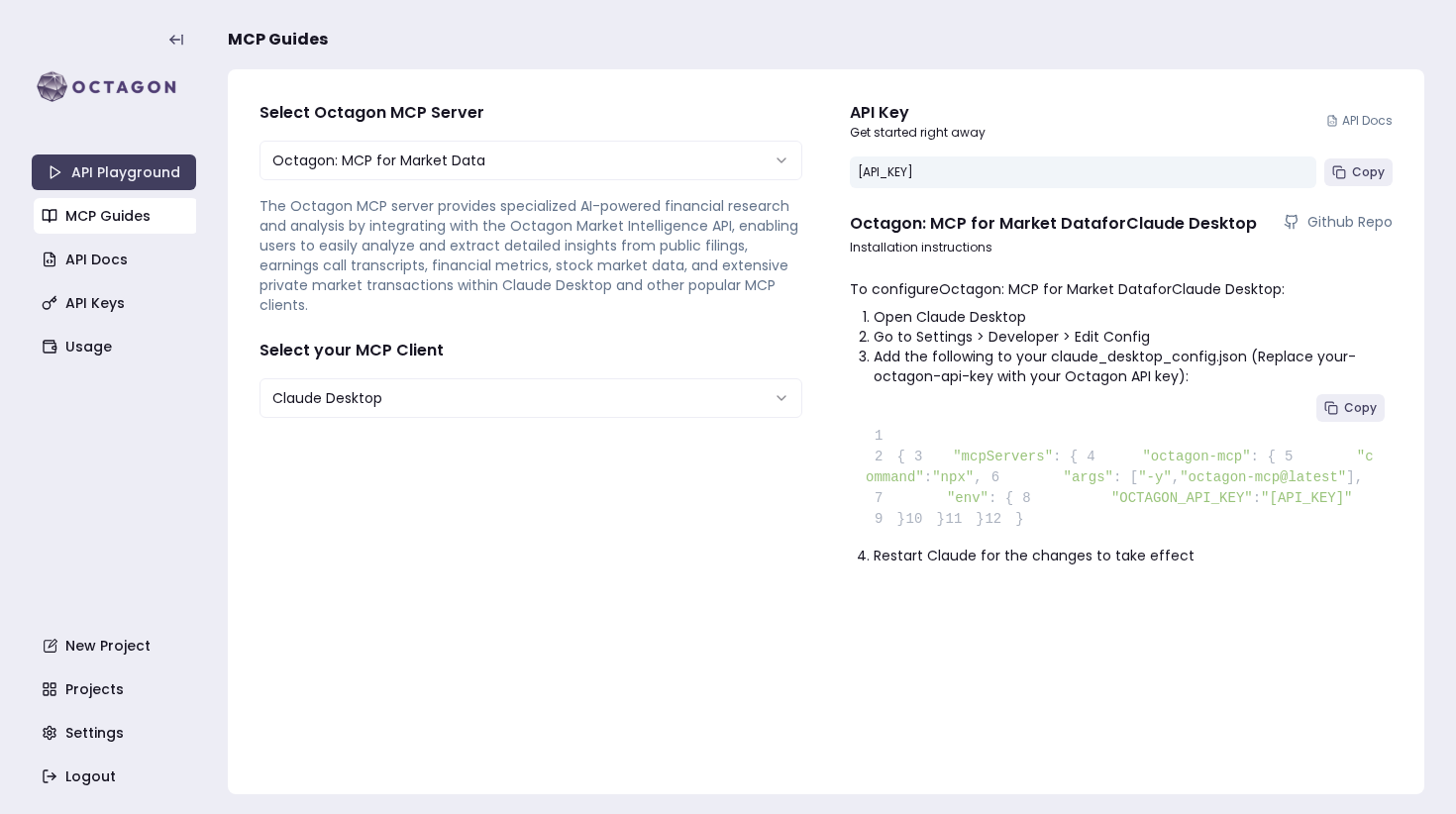 click on "**********" at bounding box center (1306, 498) 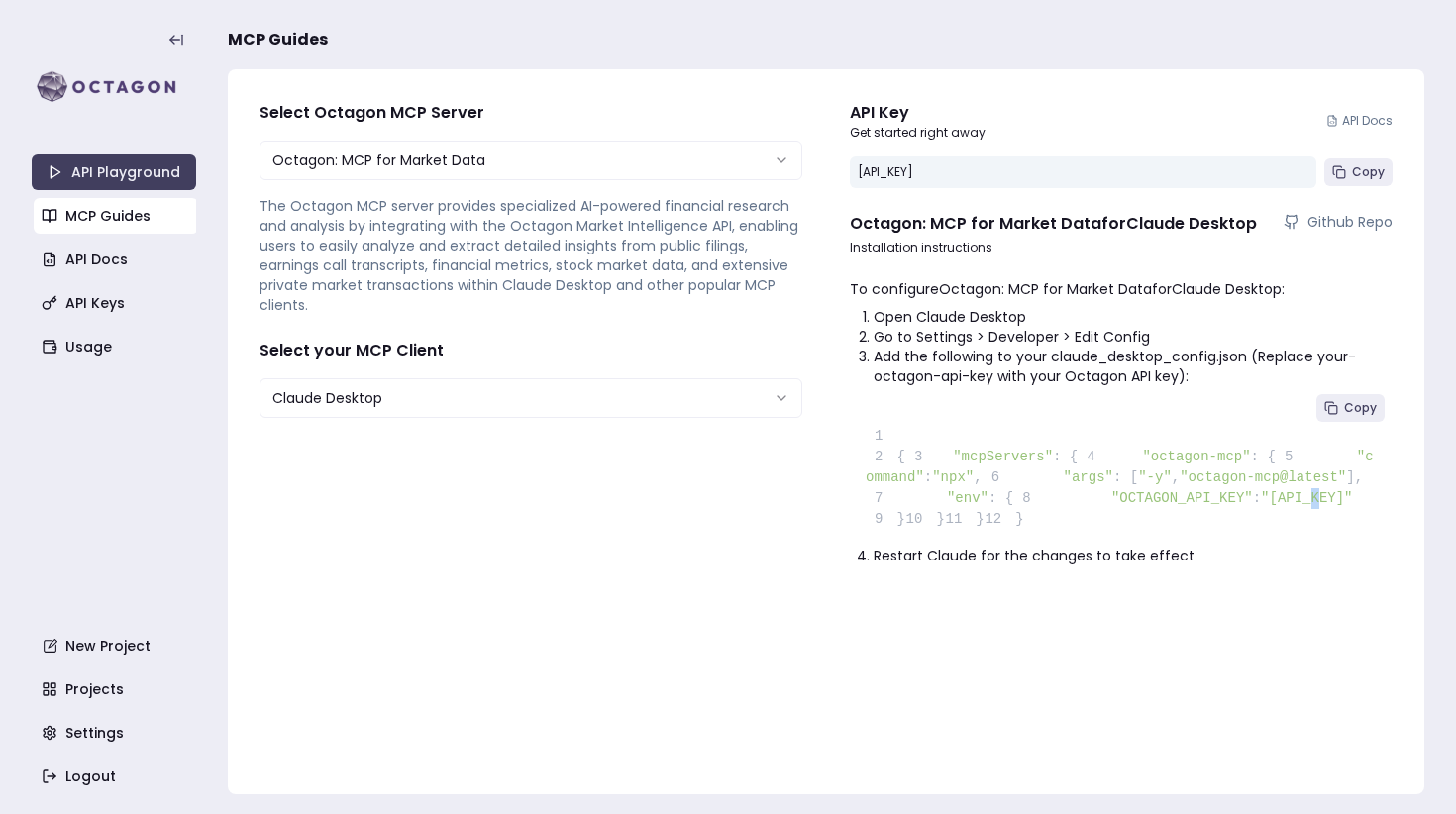 click on "**********" at bounding box center (1306, 498) 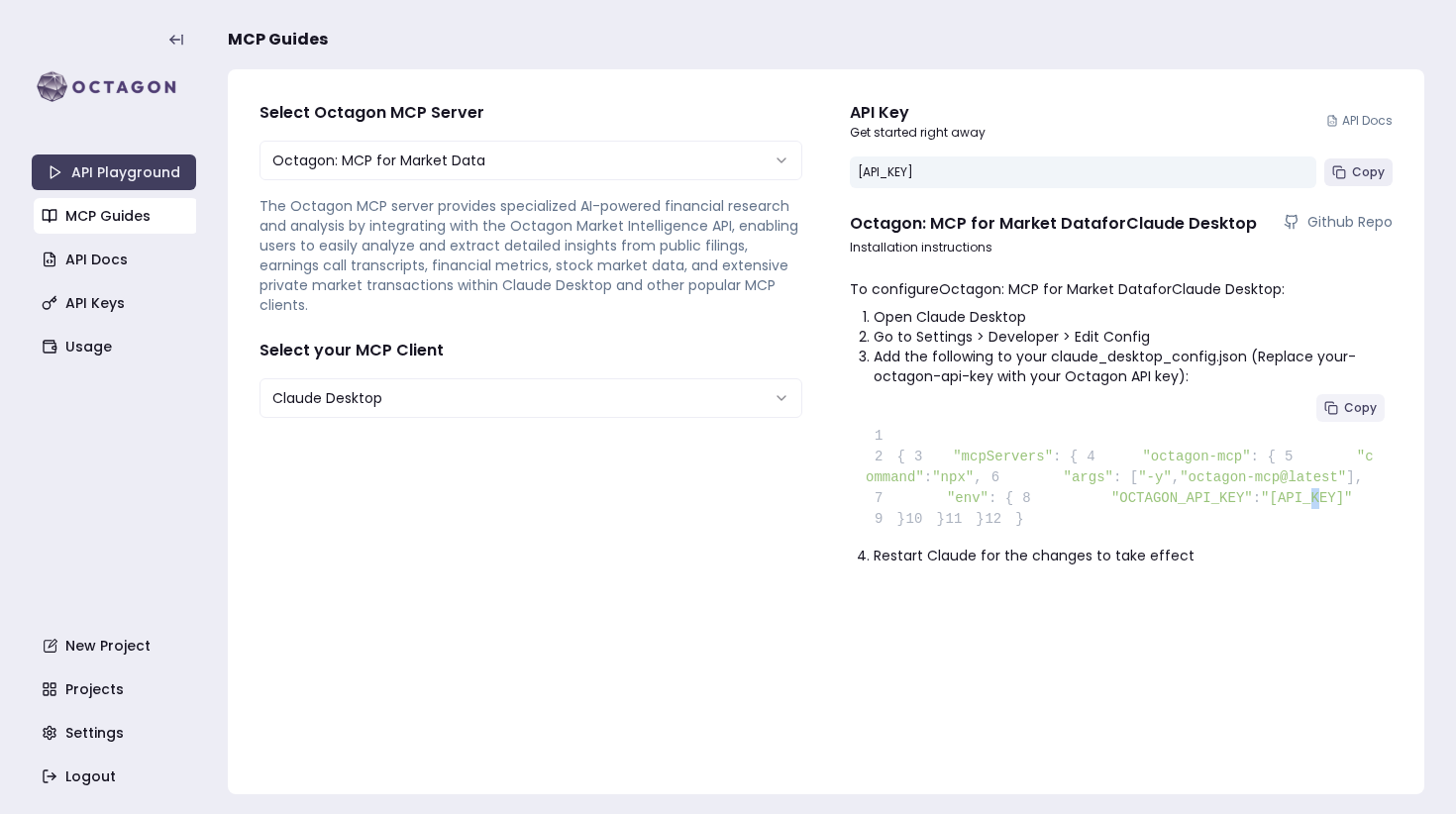 click on "Copy" at bounding box center (1360, 408) 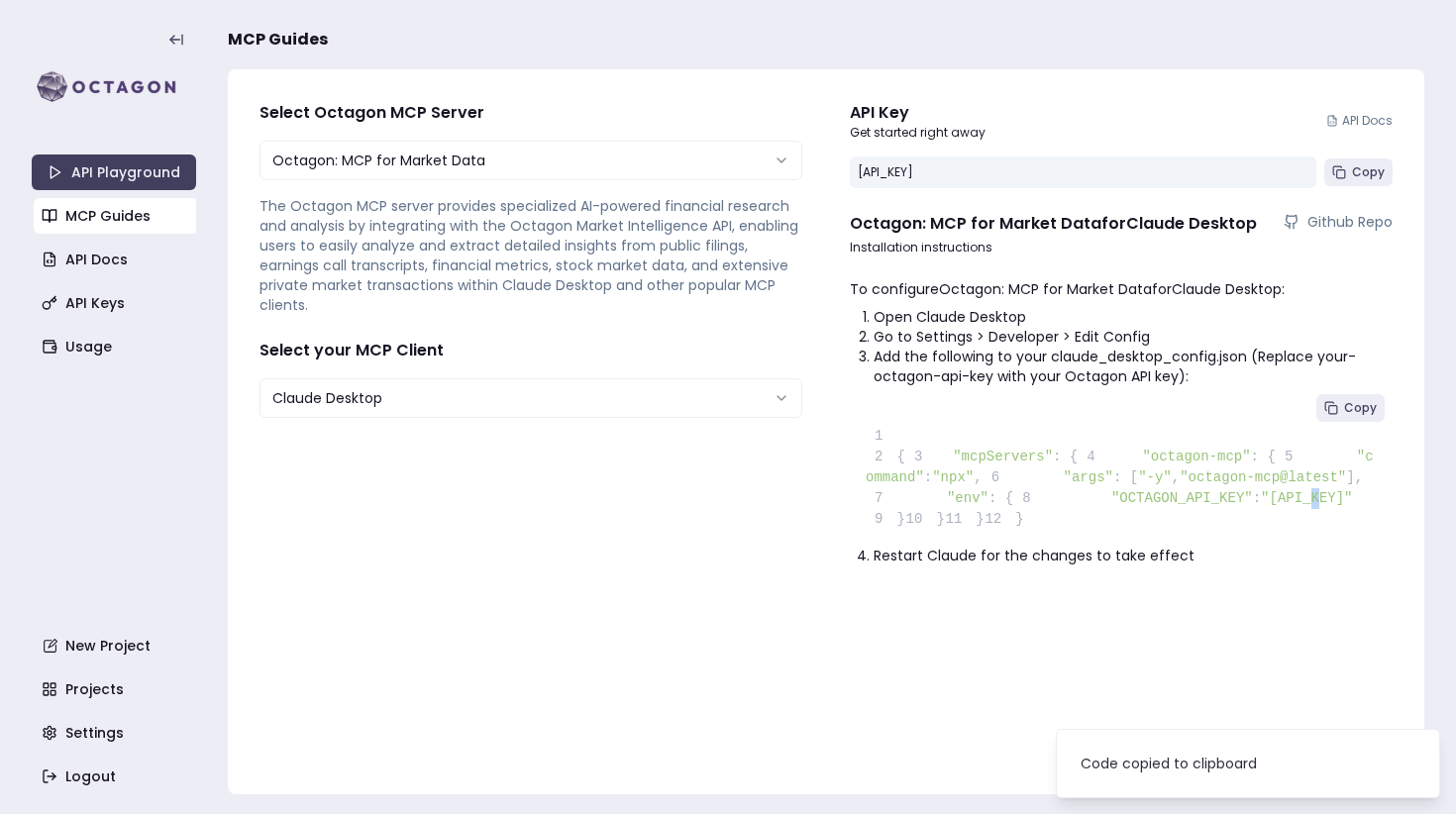 type 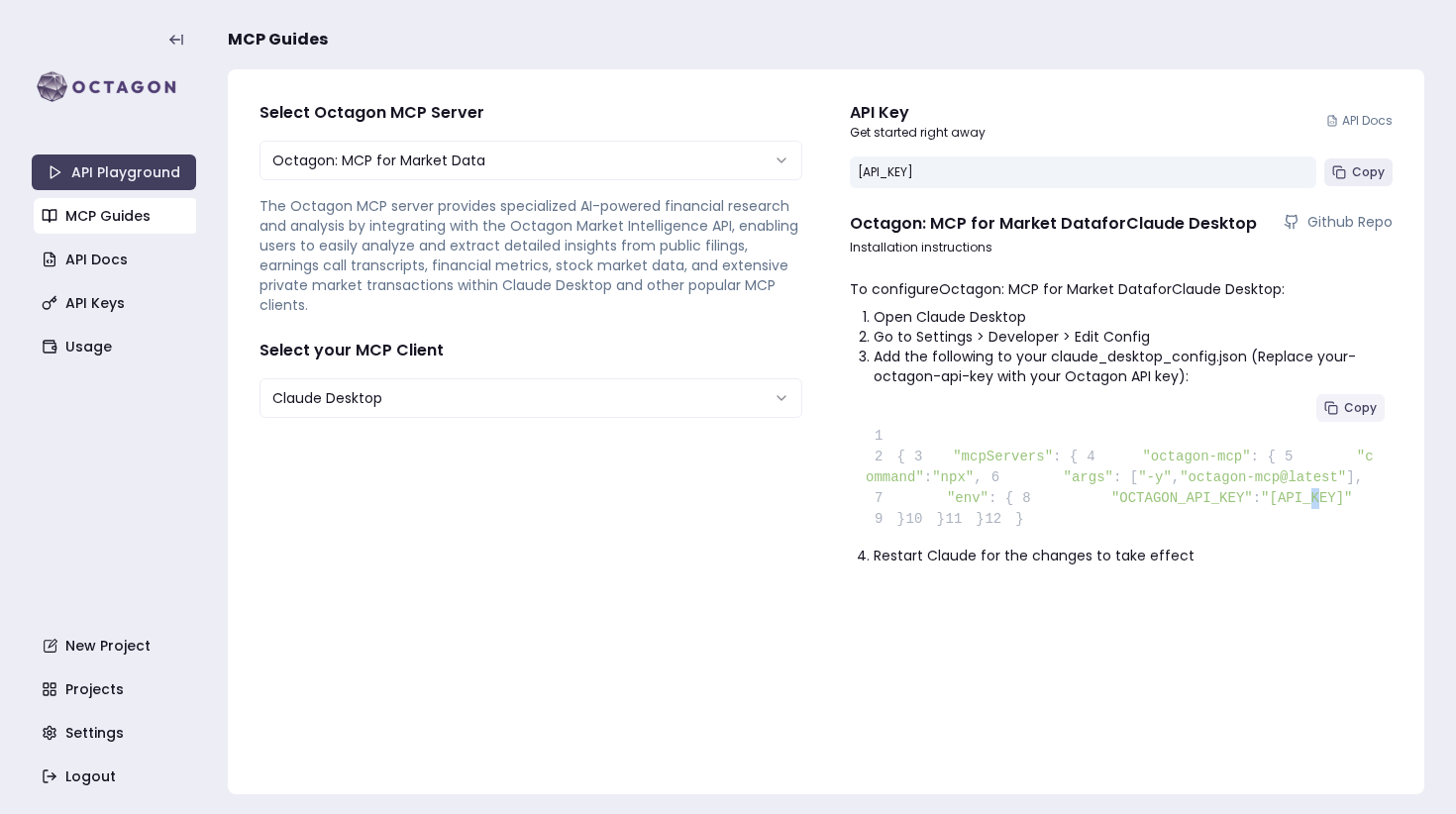 click on "Copy" at bounding box center (1360, 408) 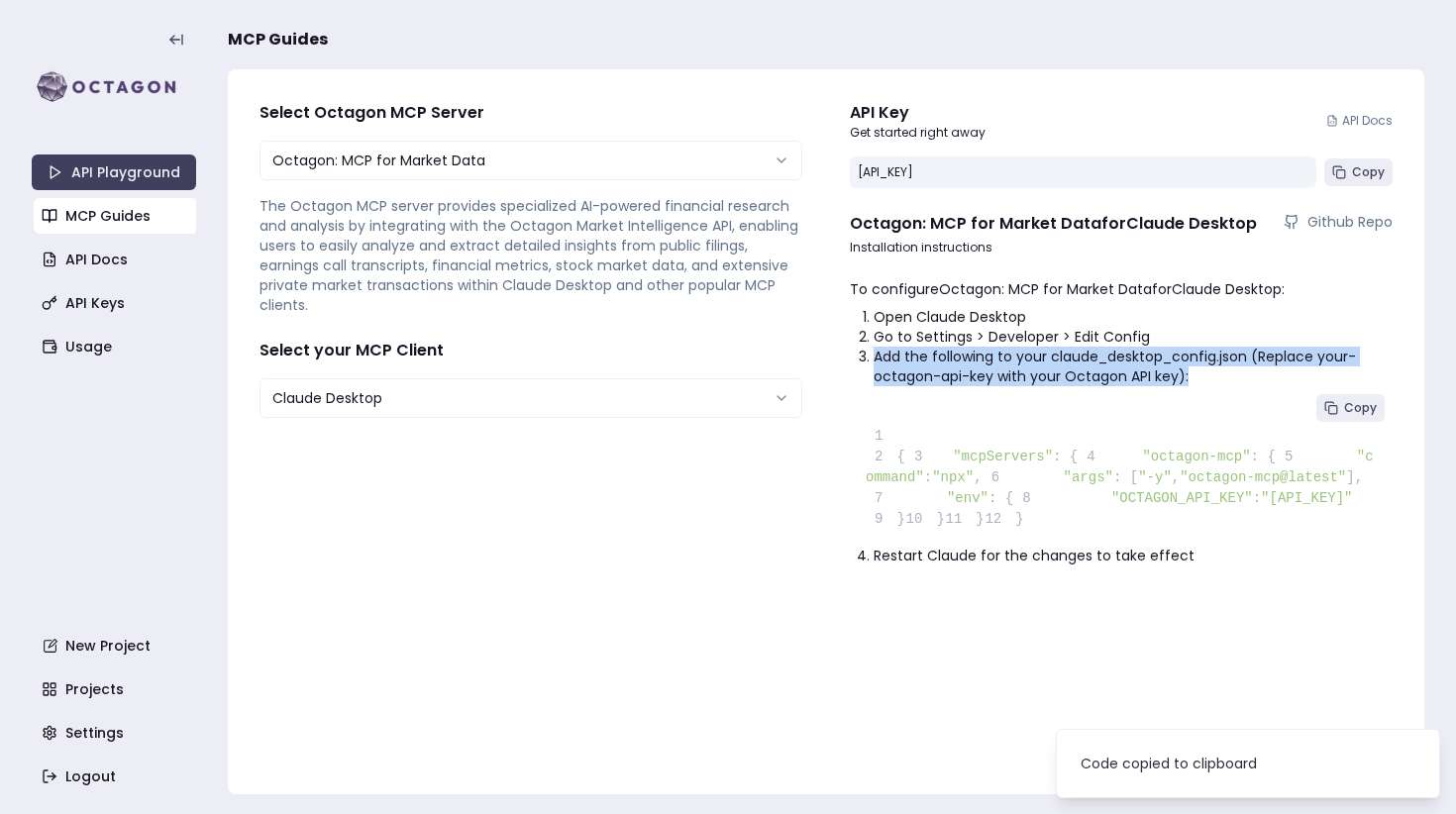 drag, startPoint x: 874, startPoint y: 358, endPoint x: 1193, endPoint y: 378, distance: 319.6263 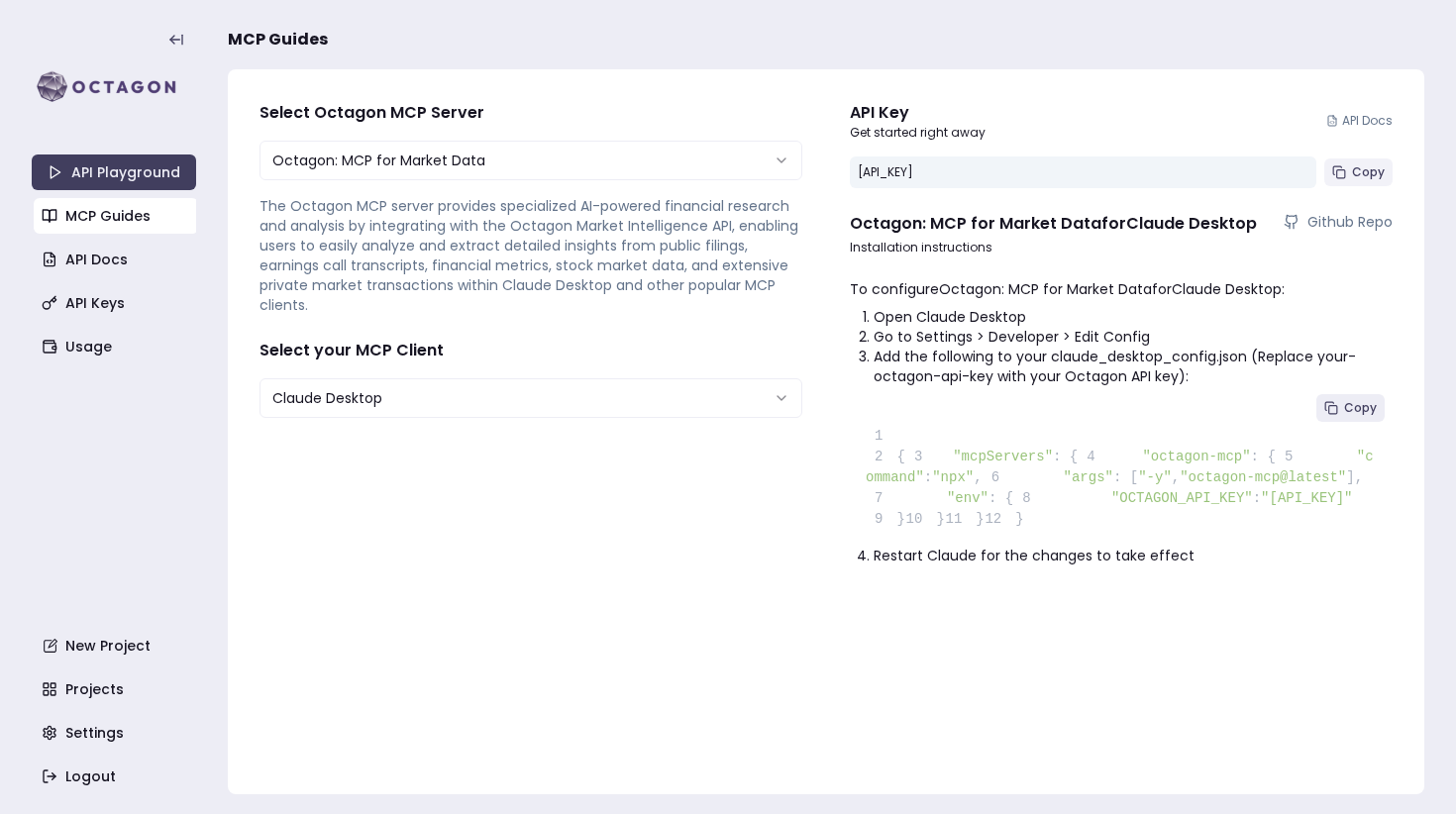 click on "Copy" at bounding box center [1368, 172] 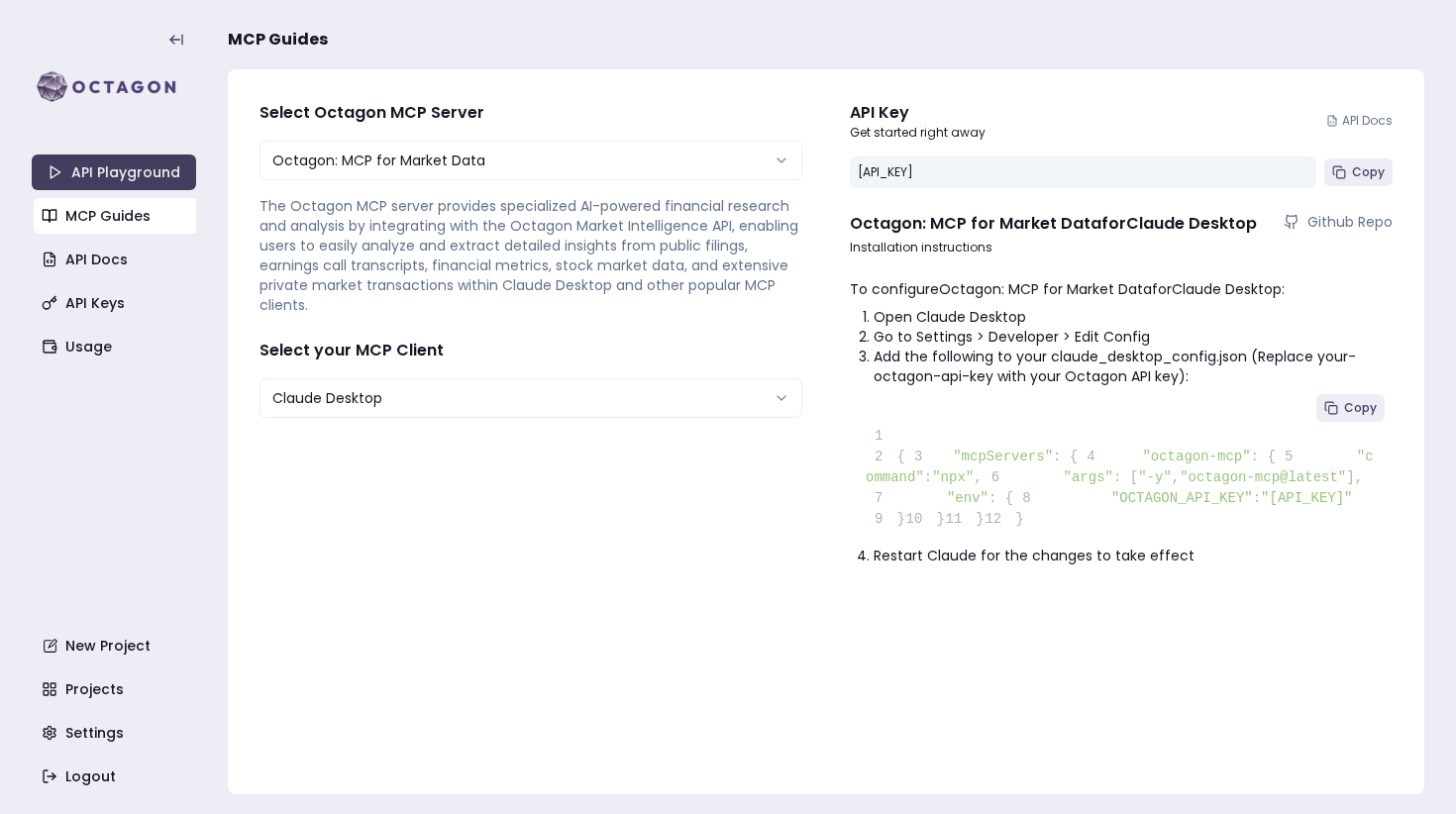 click on "Select your MCP Client" at bounding box center (531, 351) 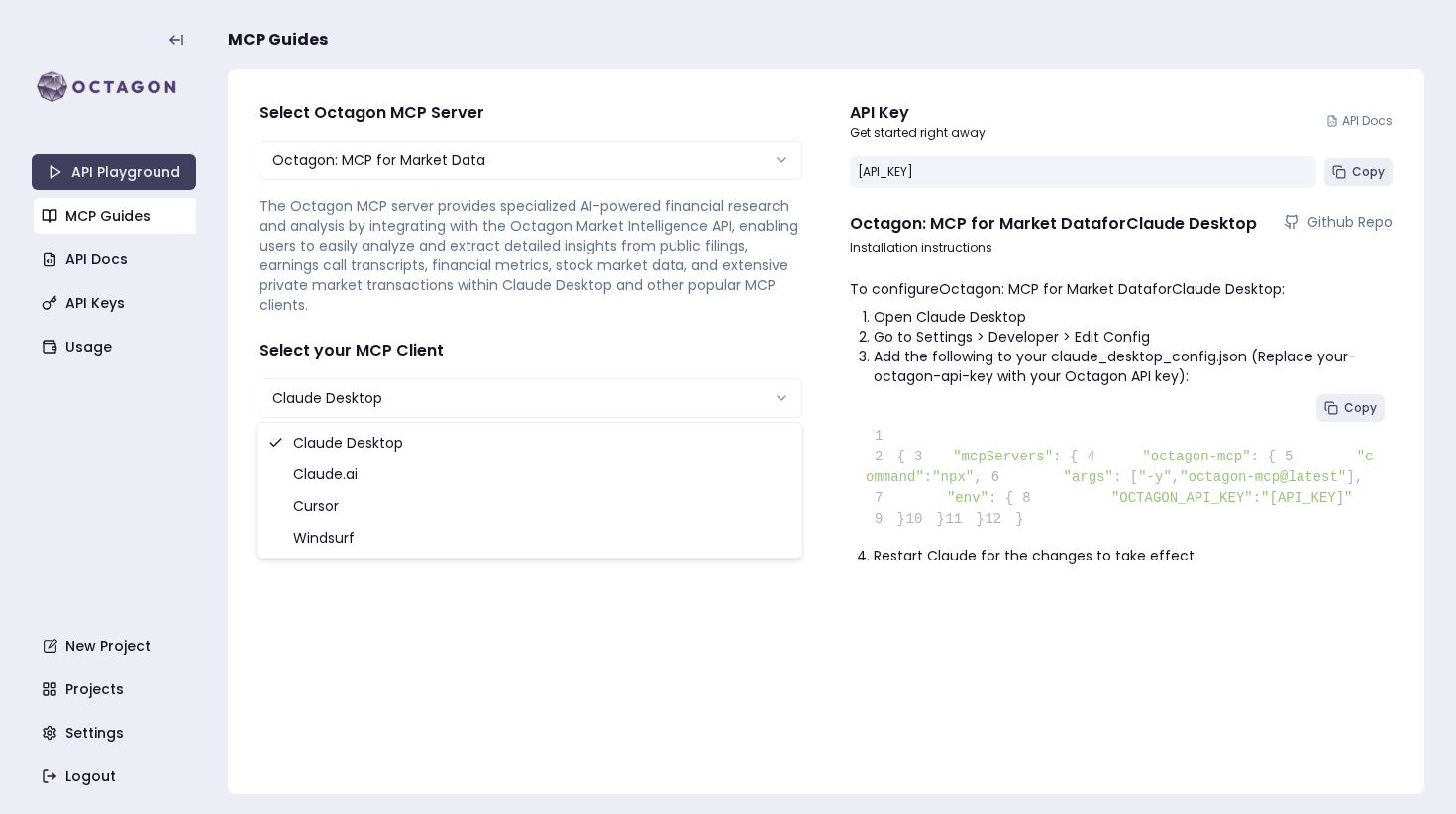 select on "*********" 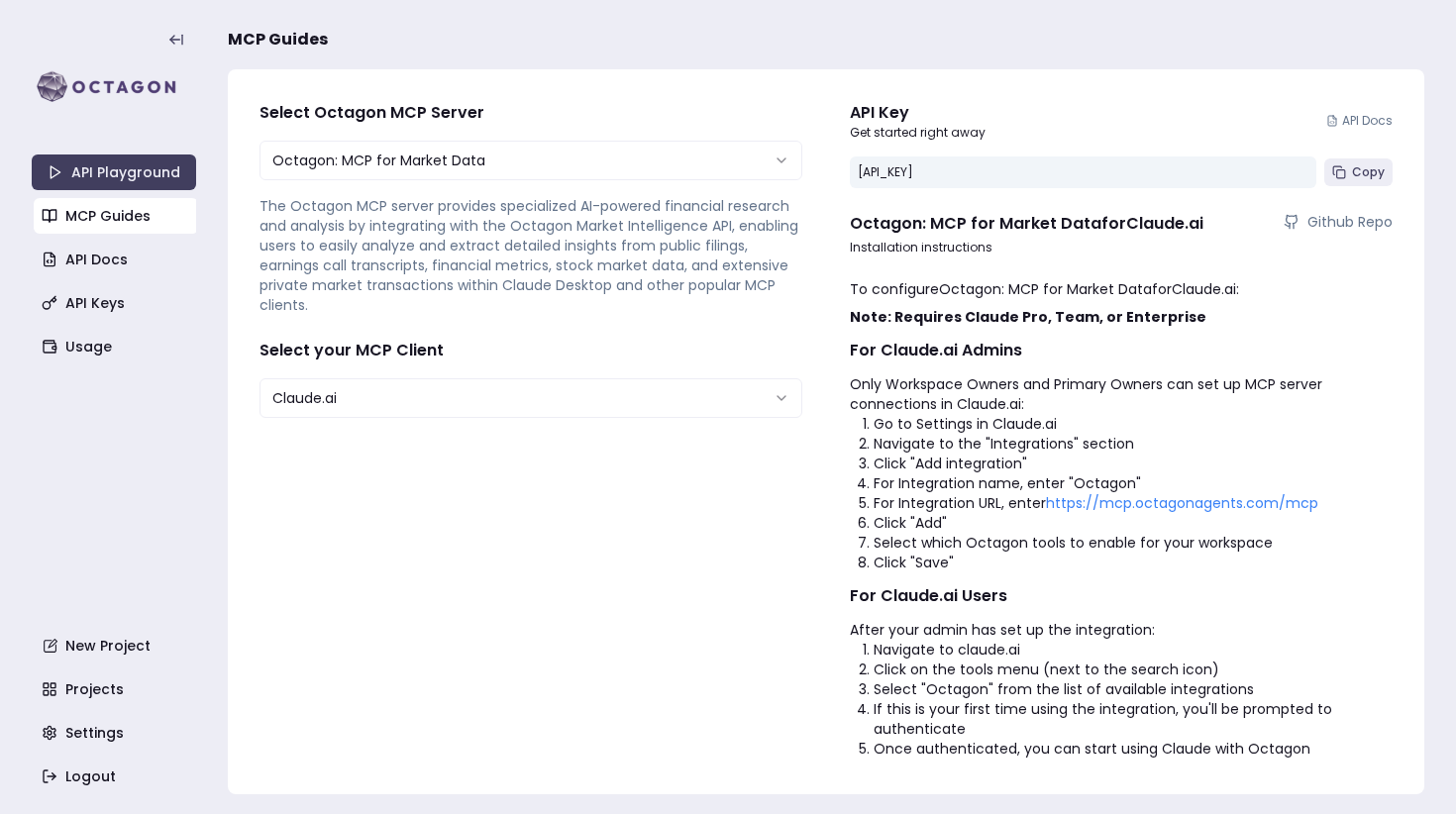 click on "Click "Add integration"" at bounding box center (1133, 463) 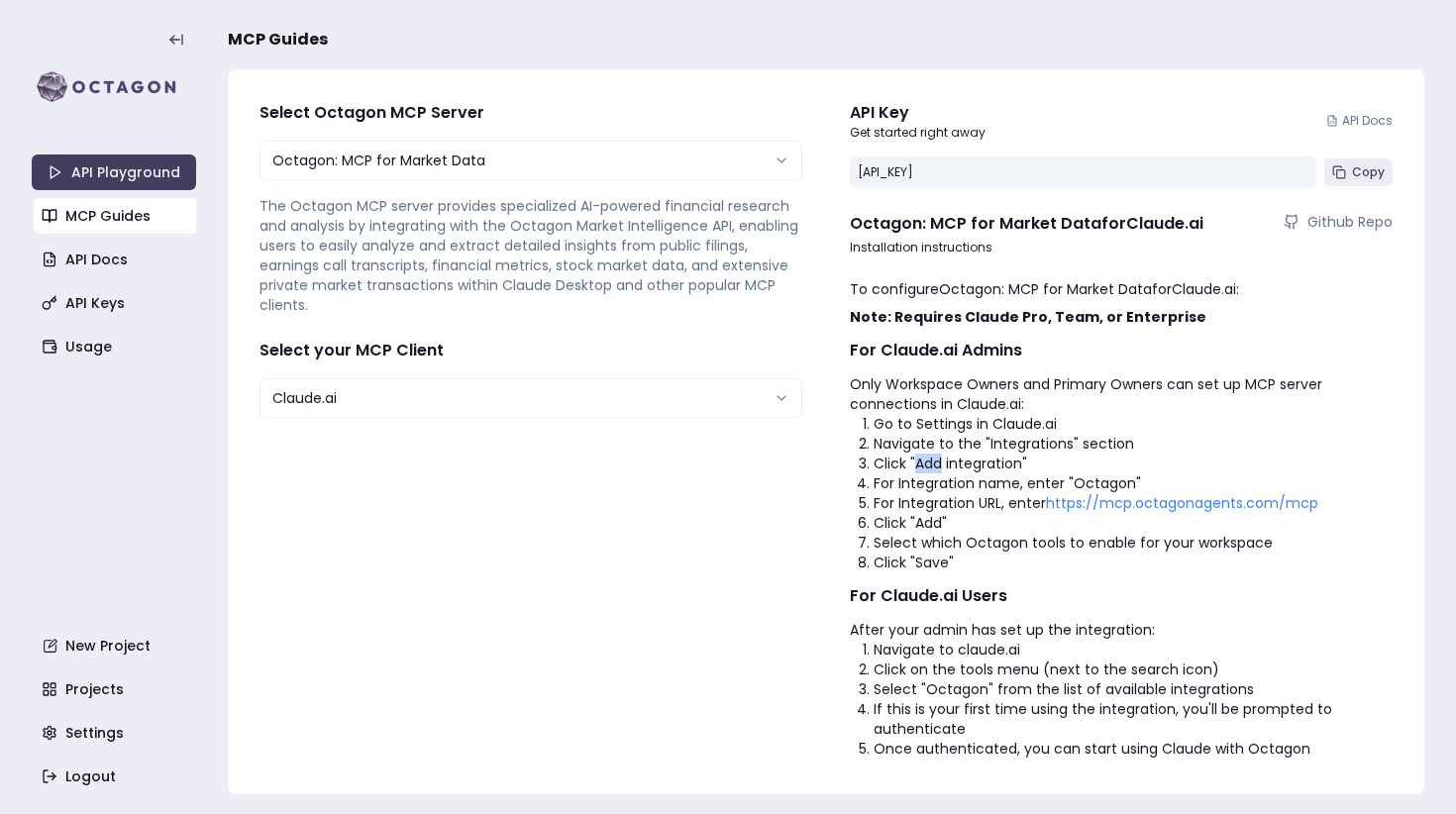 click on "Click "Add integration"" at bounding box center (1133, 463) 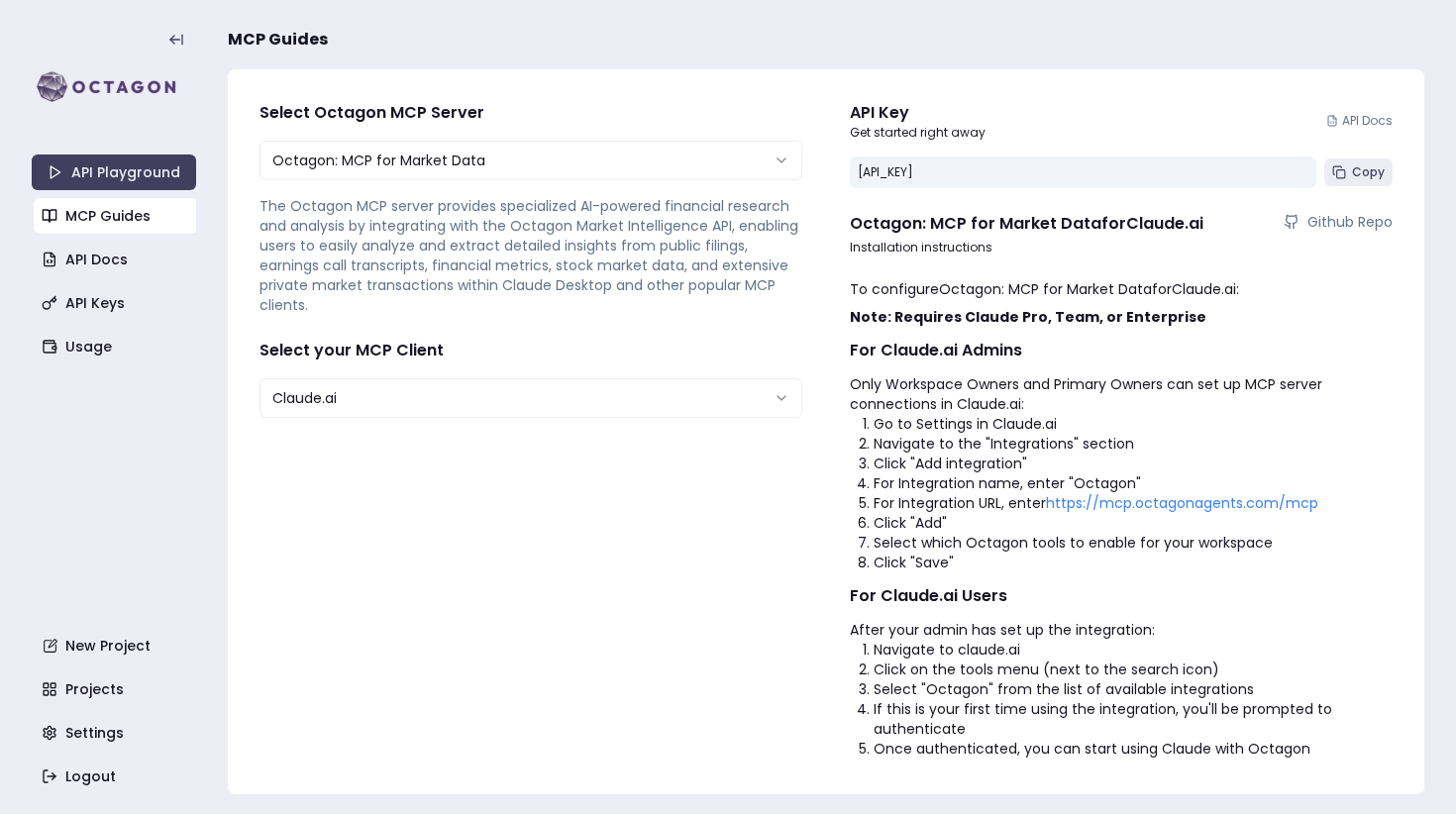 click on "For Integration name, enter "Octagon"" at bounding box center [1133, 483] 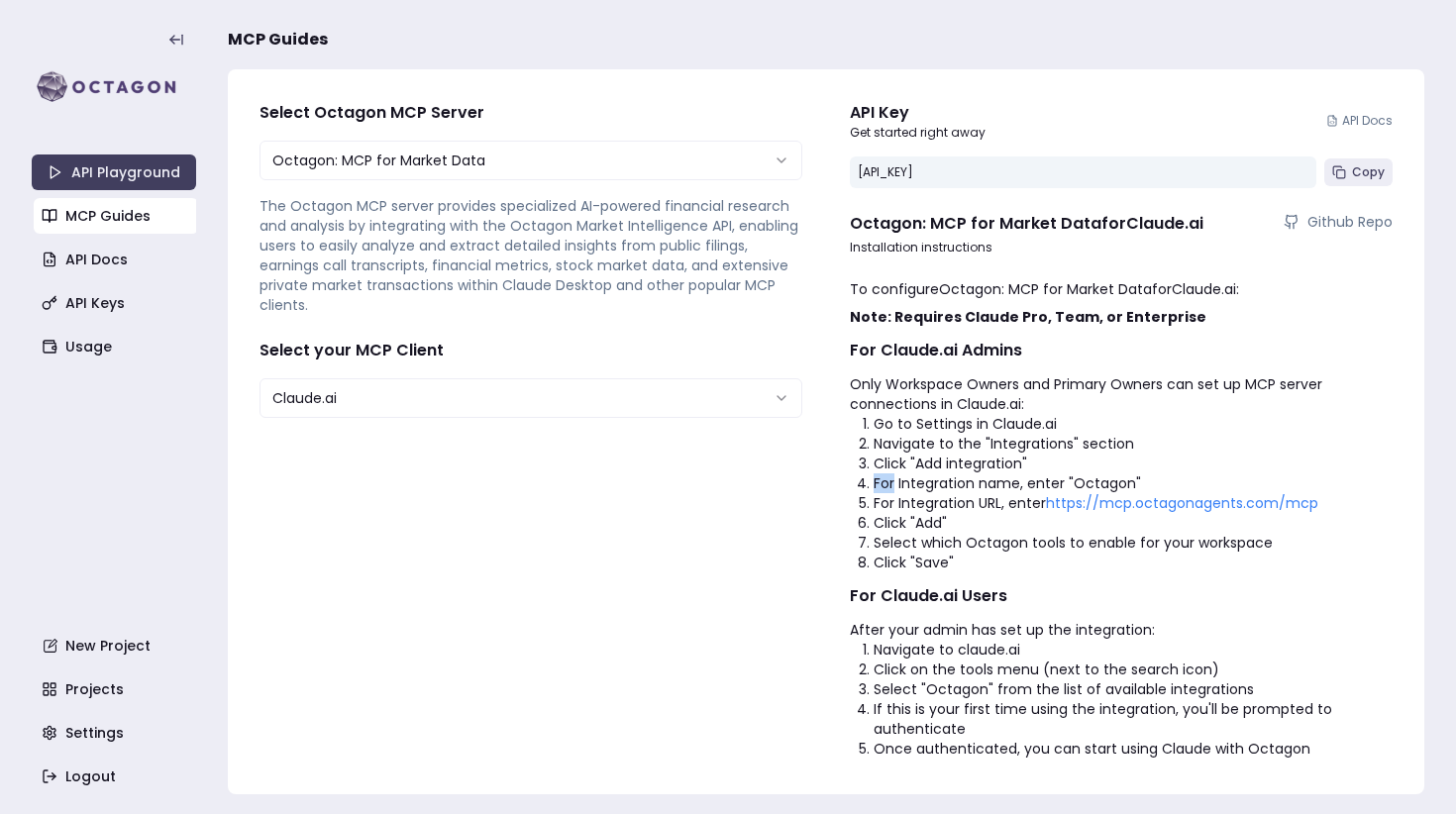 click on "For Integration name, enter "Octagon"" at bounding box center [1133, 483] 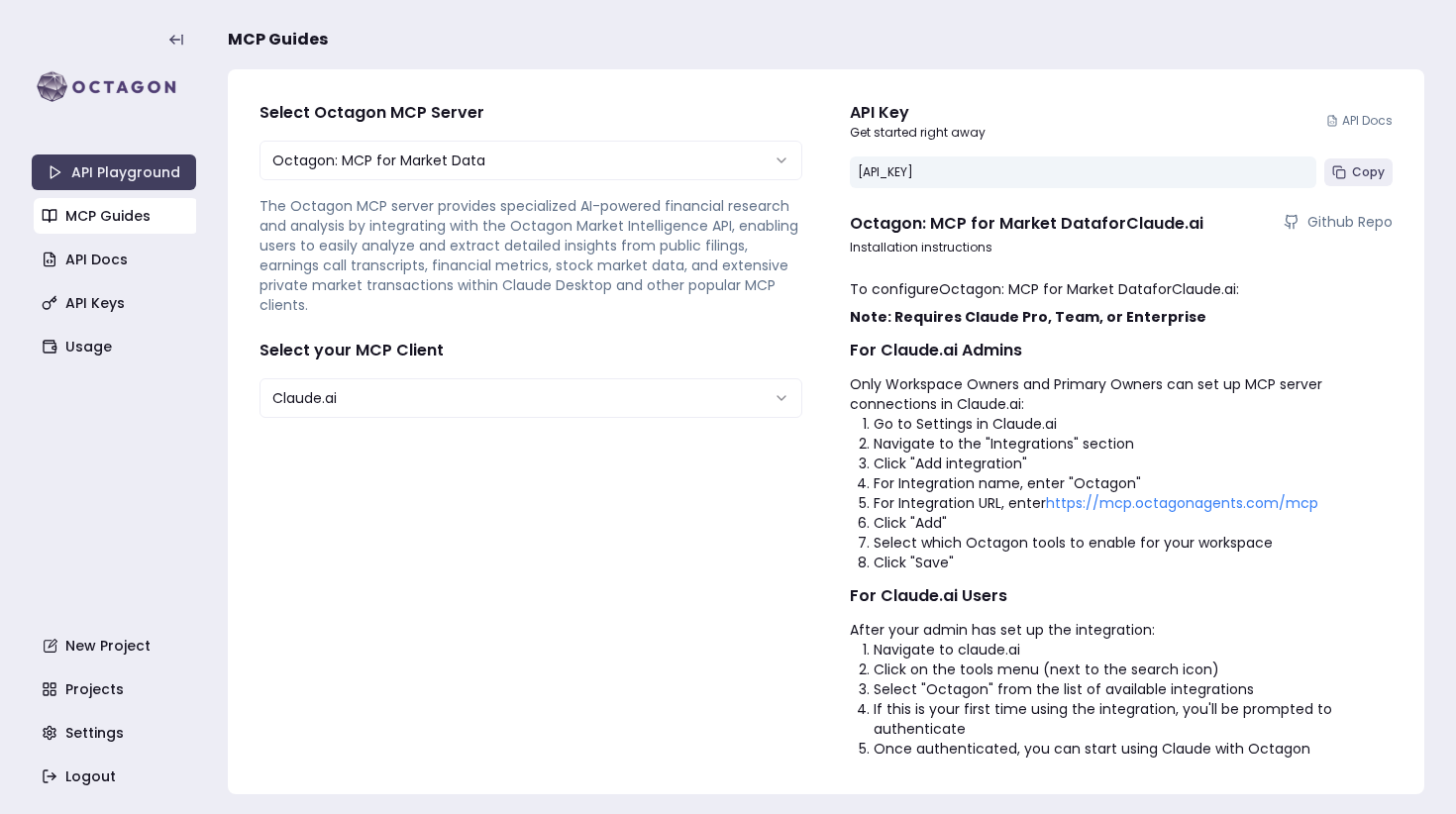 click on "For Integration name, enter "Octagon"" at bounding box center [1133, 483] 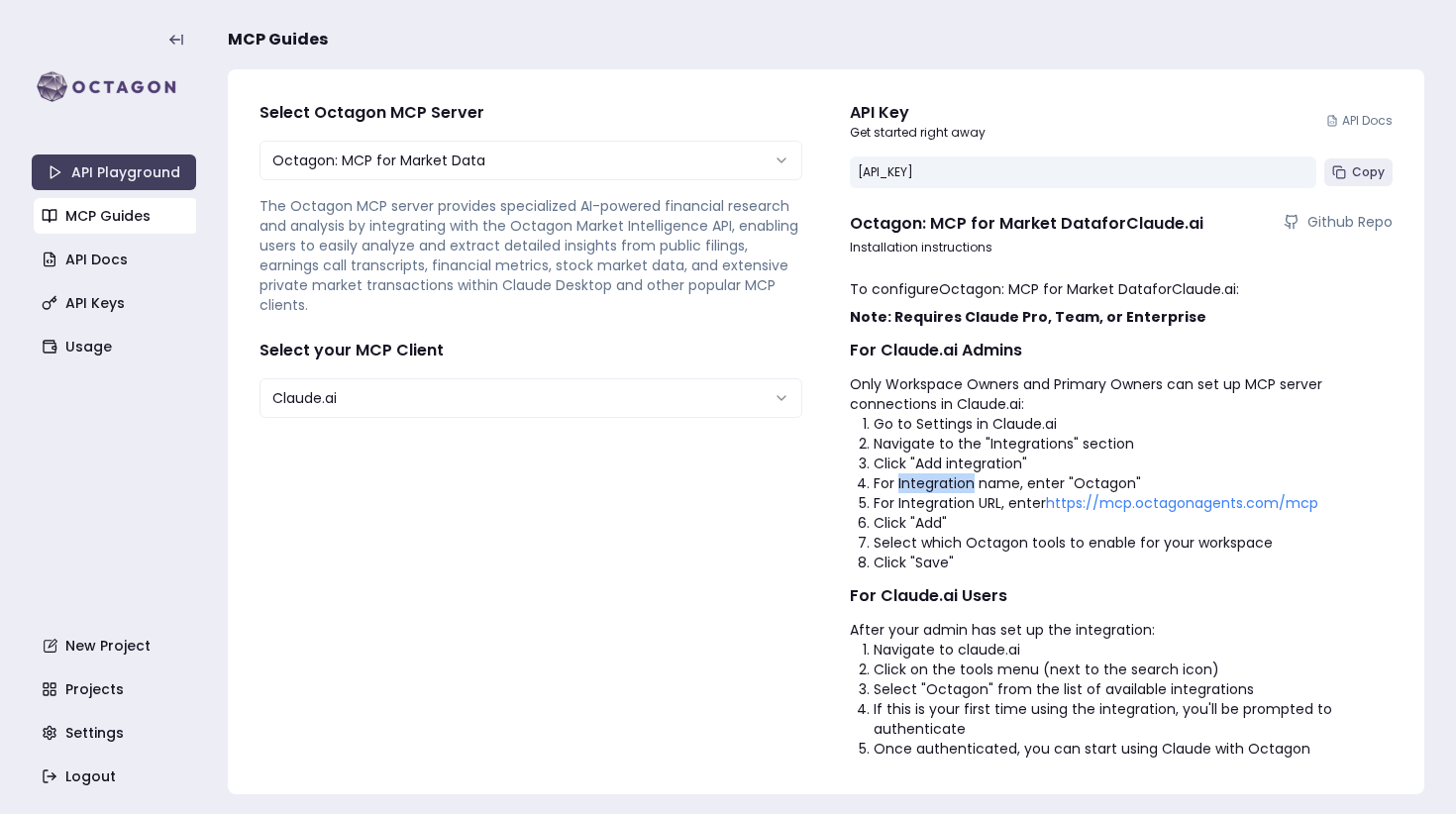 click on "For Integration name, enter "Octagon"" at bounding box center (1133, 483) 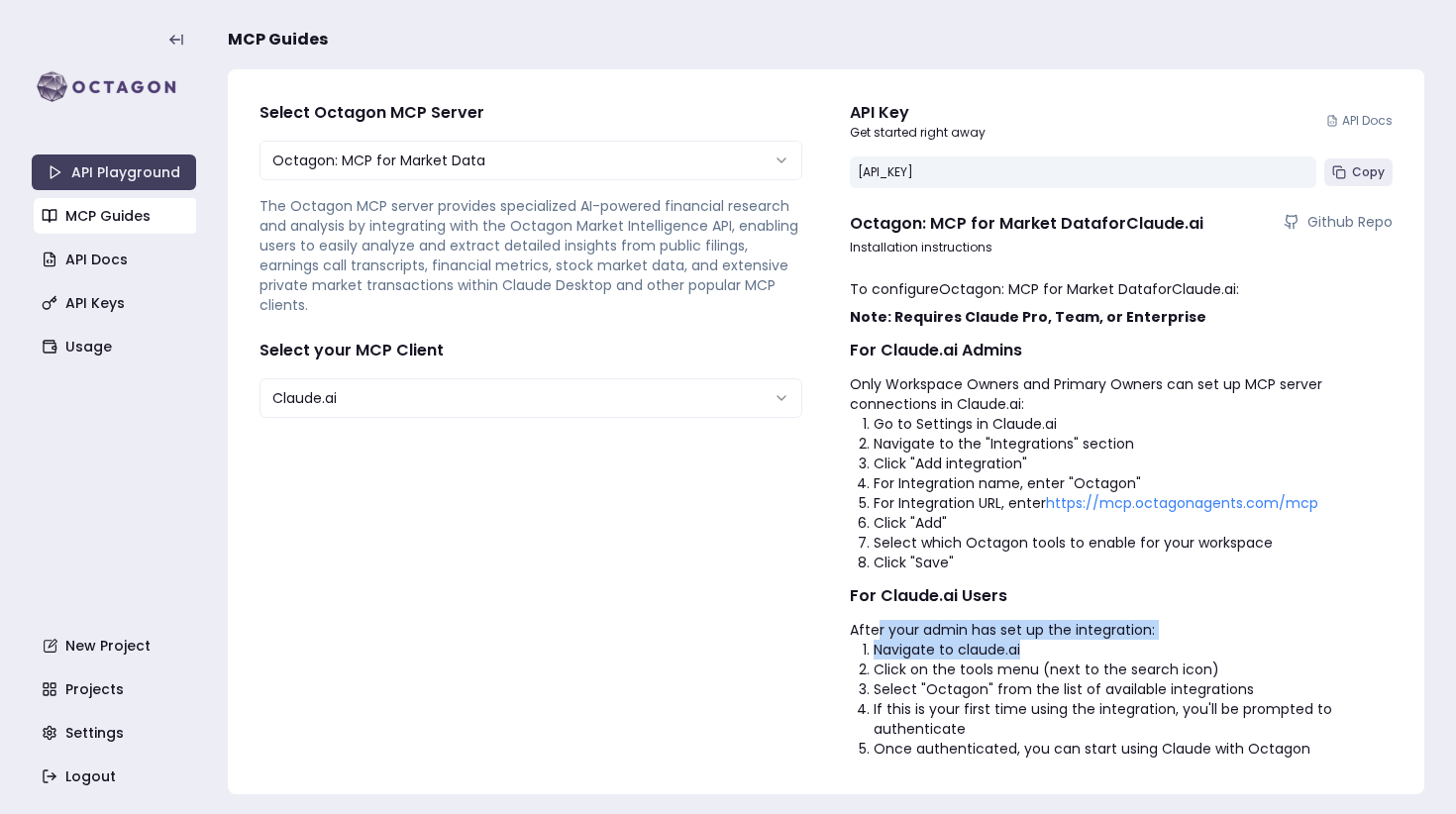 drag, startPoint x: 878, startPoint y: 629, endPoint x: 1173, endPoint y: 647, distance: 295.54864 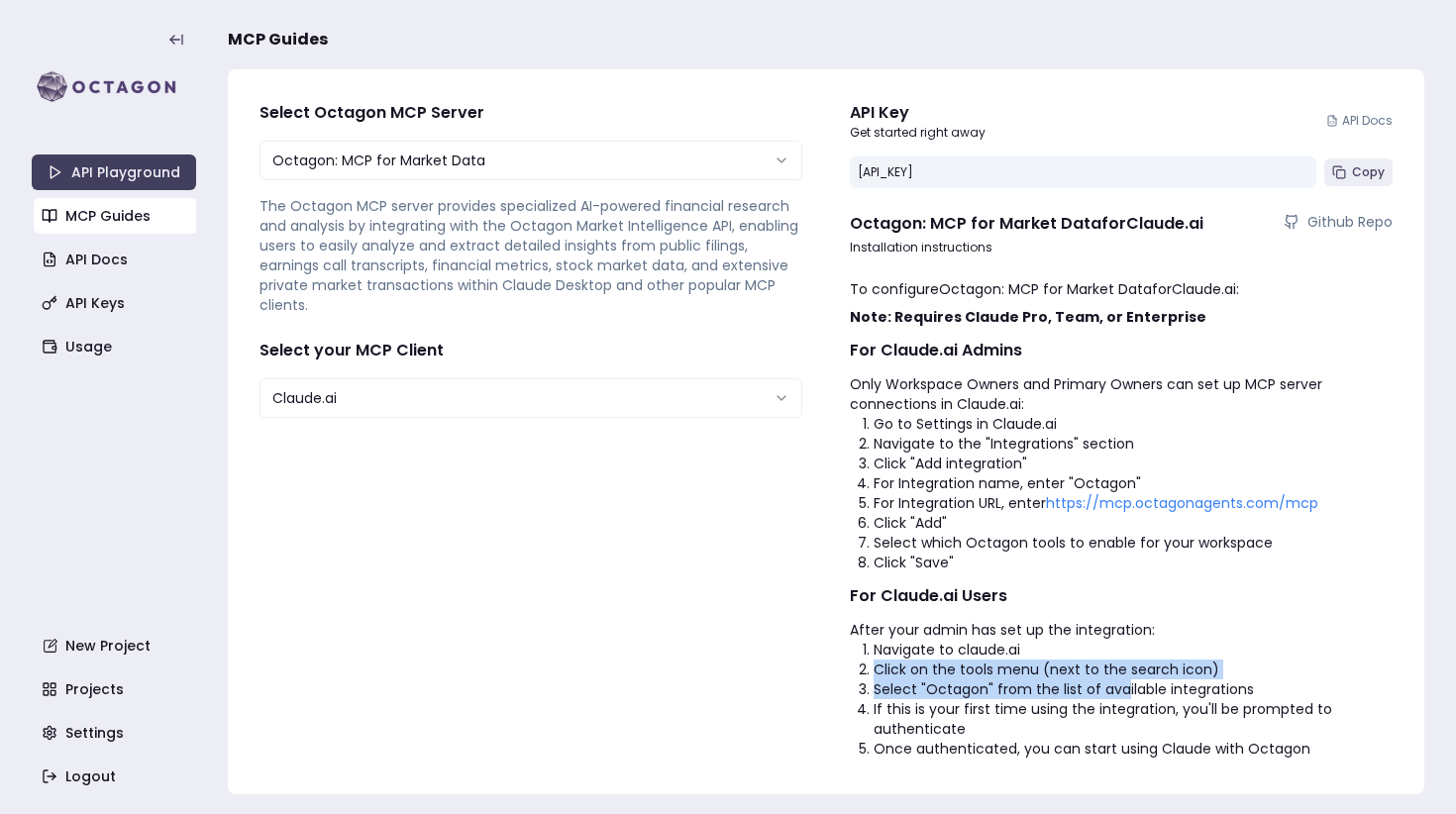 drag, startPoint x: 874, startPoint y: 669, endPoint x: 1116, endPoint y: 695, distance: 243.39269 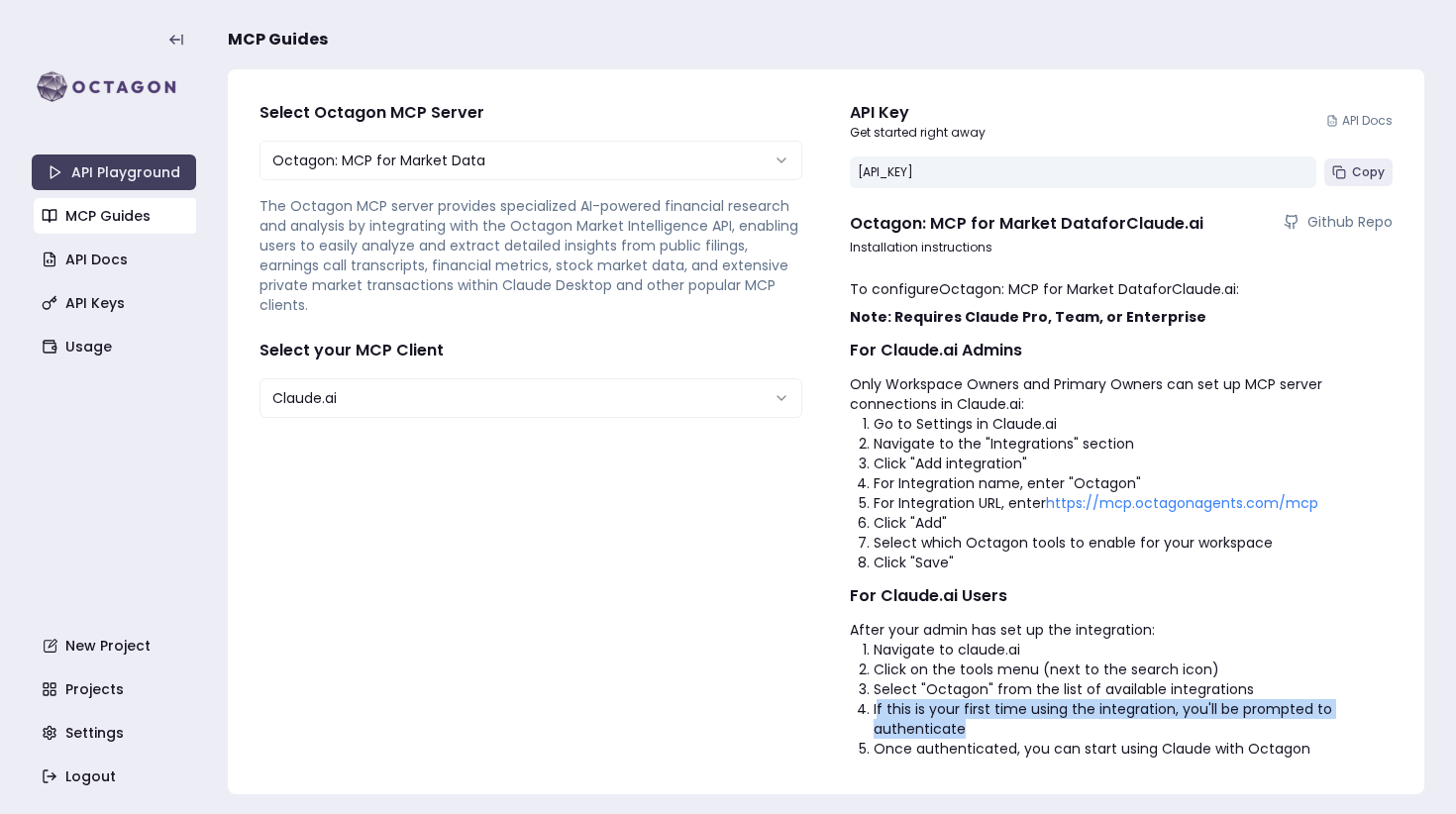 drag, startPoint x: 876, startPoint y: 711, endPoint x: 1035, endPoint y: 736, distance: 160.95341 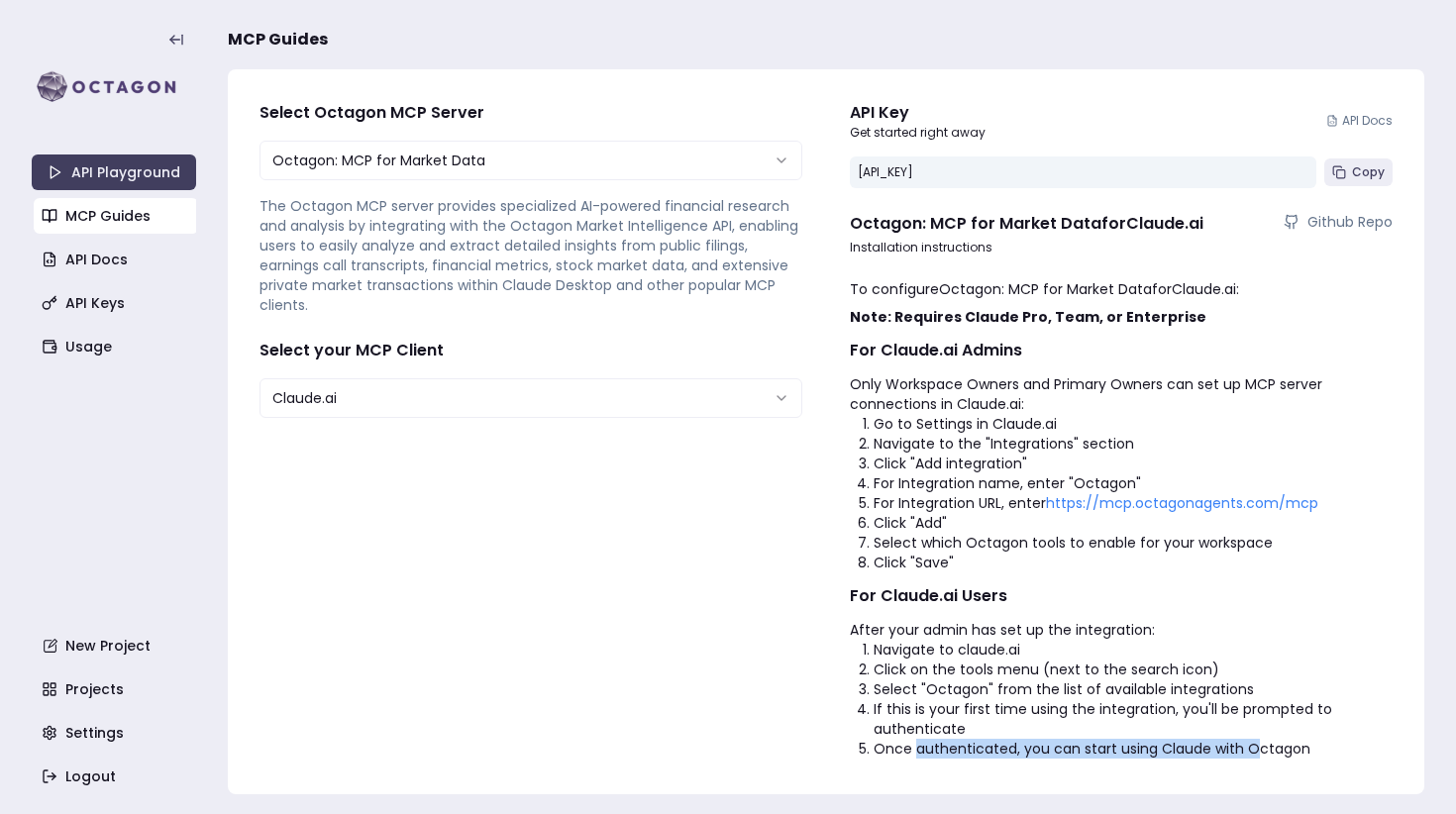 drag, startPoint x: 912, startPoint y: 749, endPoint x: 1251, endPoint y: 748, distance: 339.00147 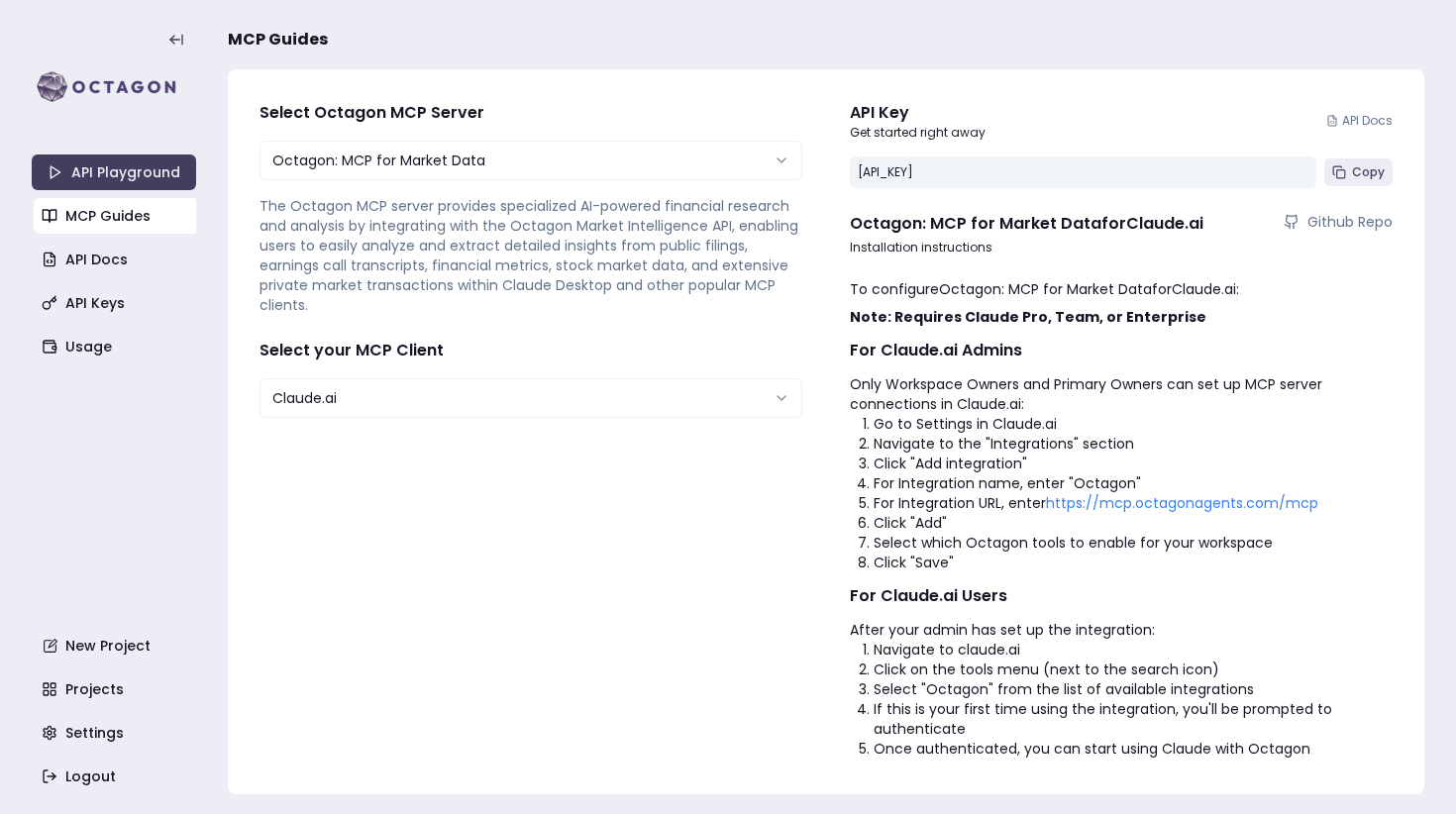 click on "Click "Save"" at bounding box center [1133, 562] 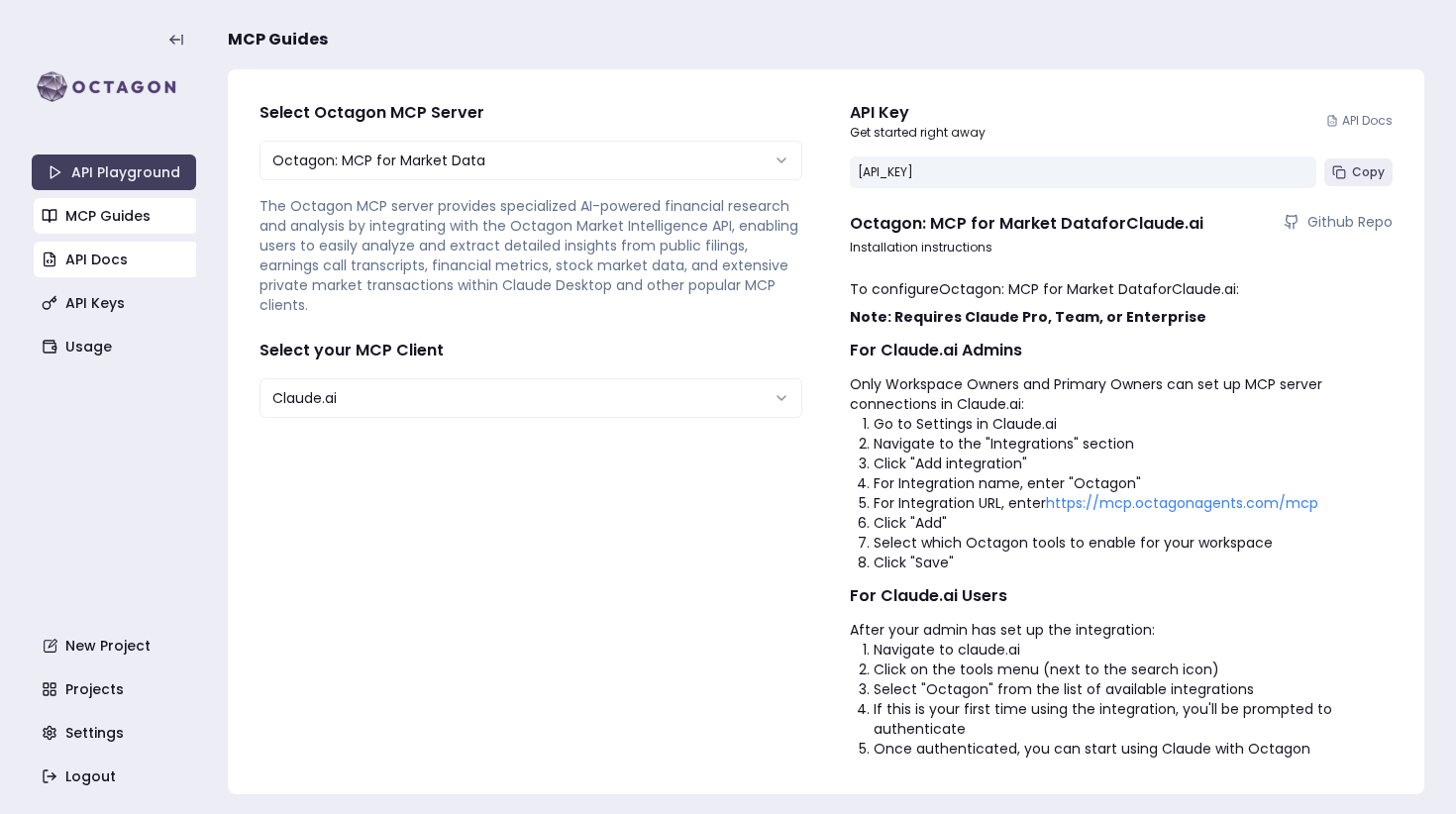 click on "API Docs" at bounding box center [116, 259] 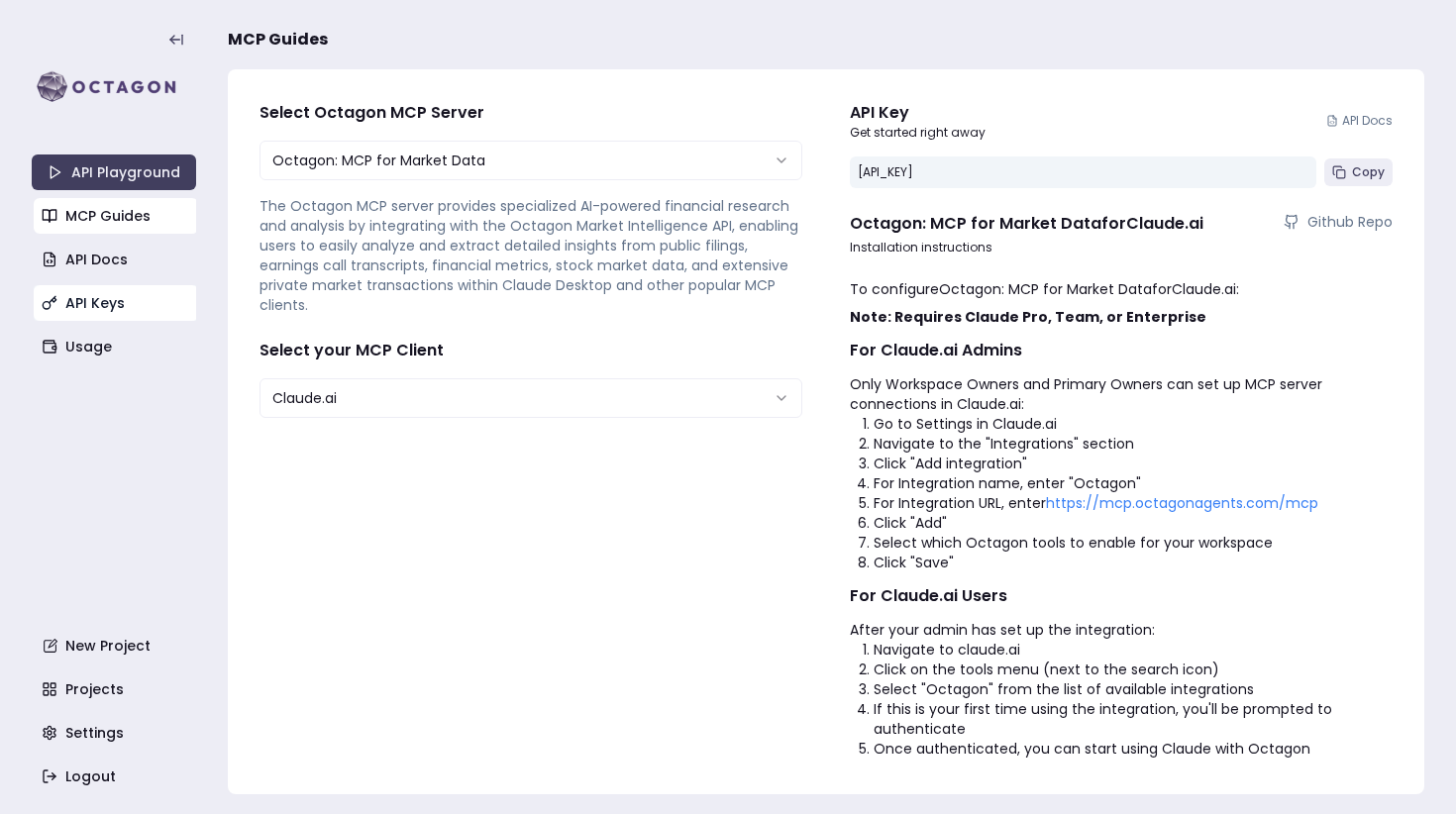 click on "API Keys" at bounding box center [116, 303] 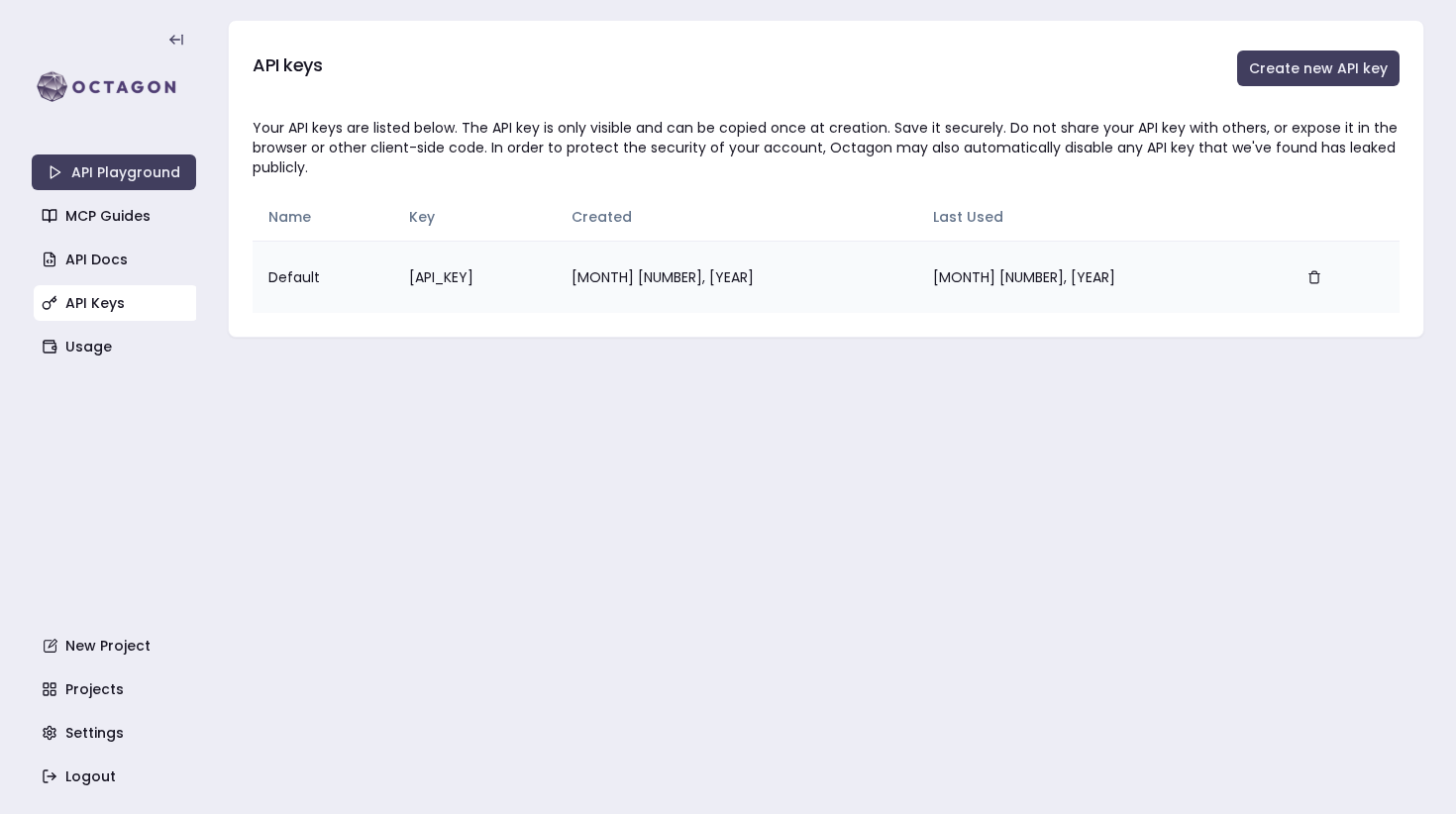 click on "sk_live_k4RS....TXvg" at bounding box center [474, 276] 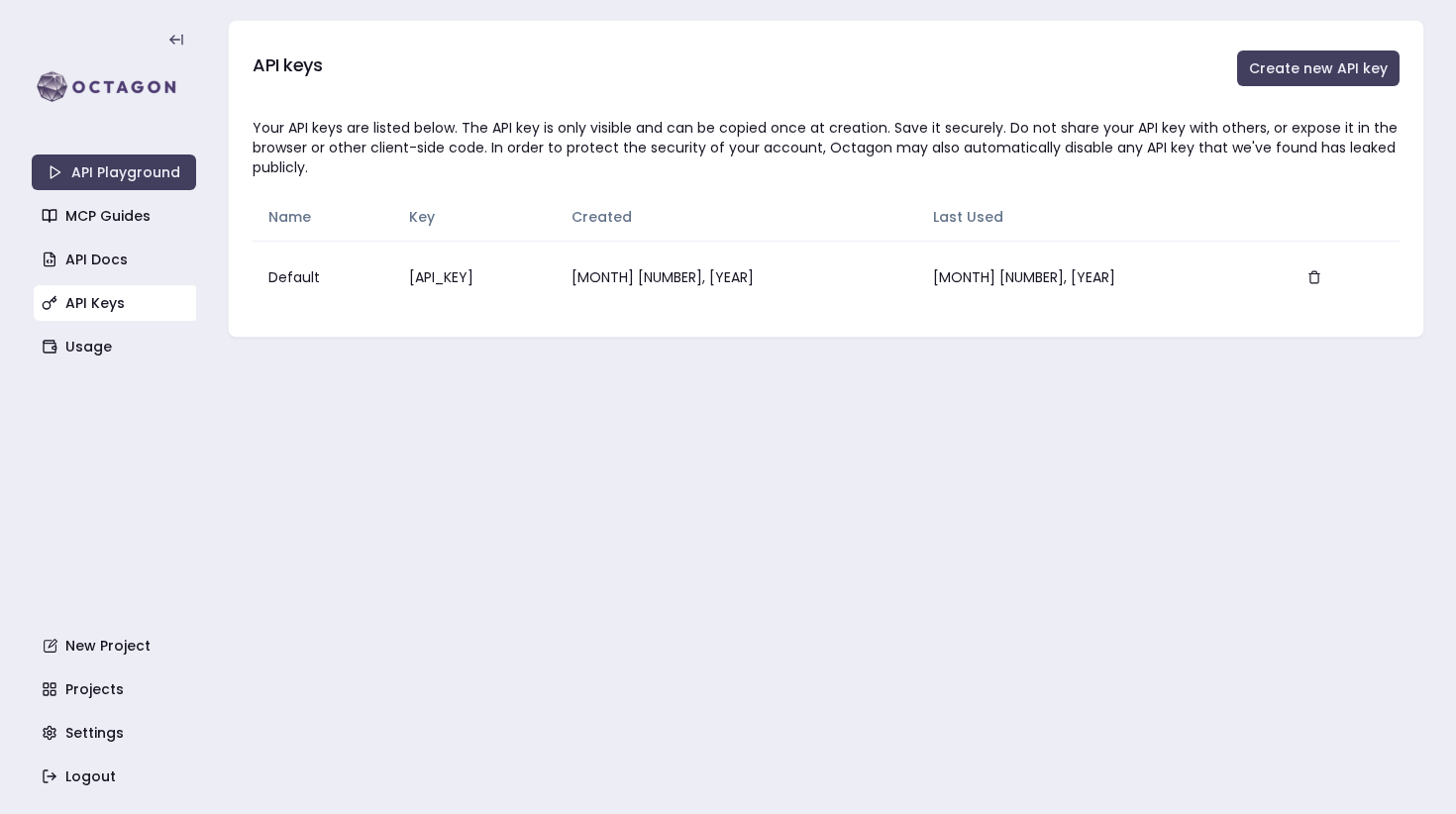 click on "API keys Create new API key" at bounding box center (826, 65) 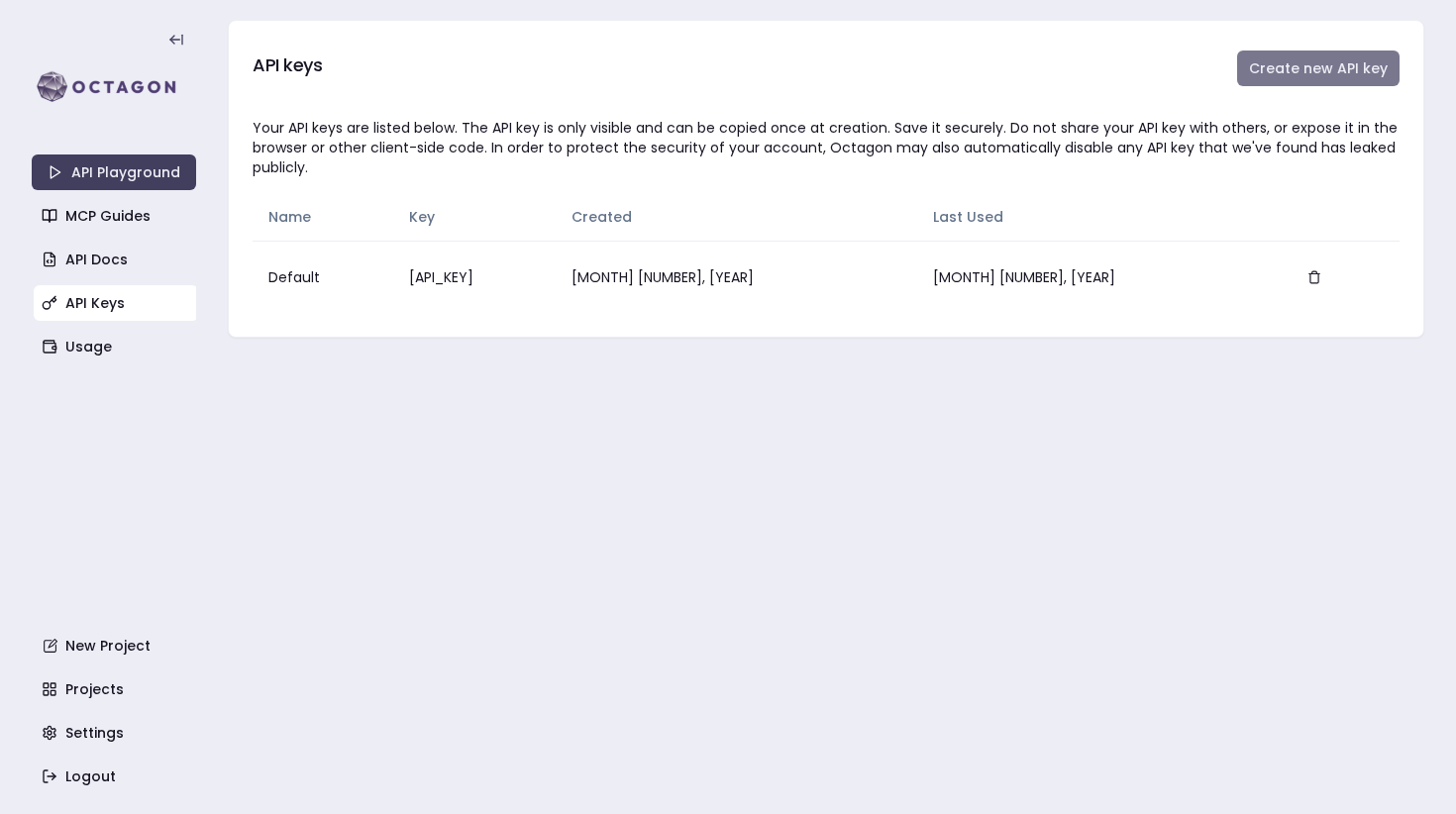 click on "Create new API key" at bounding box center [1318, 68] 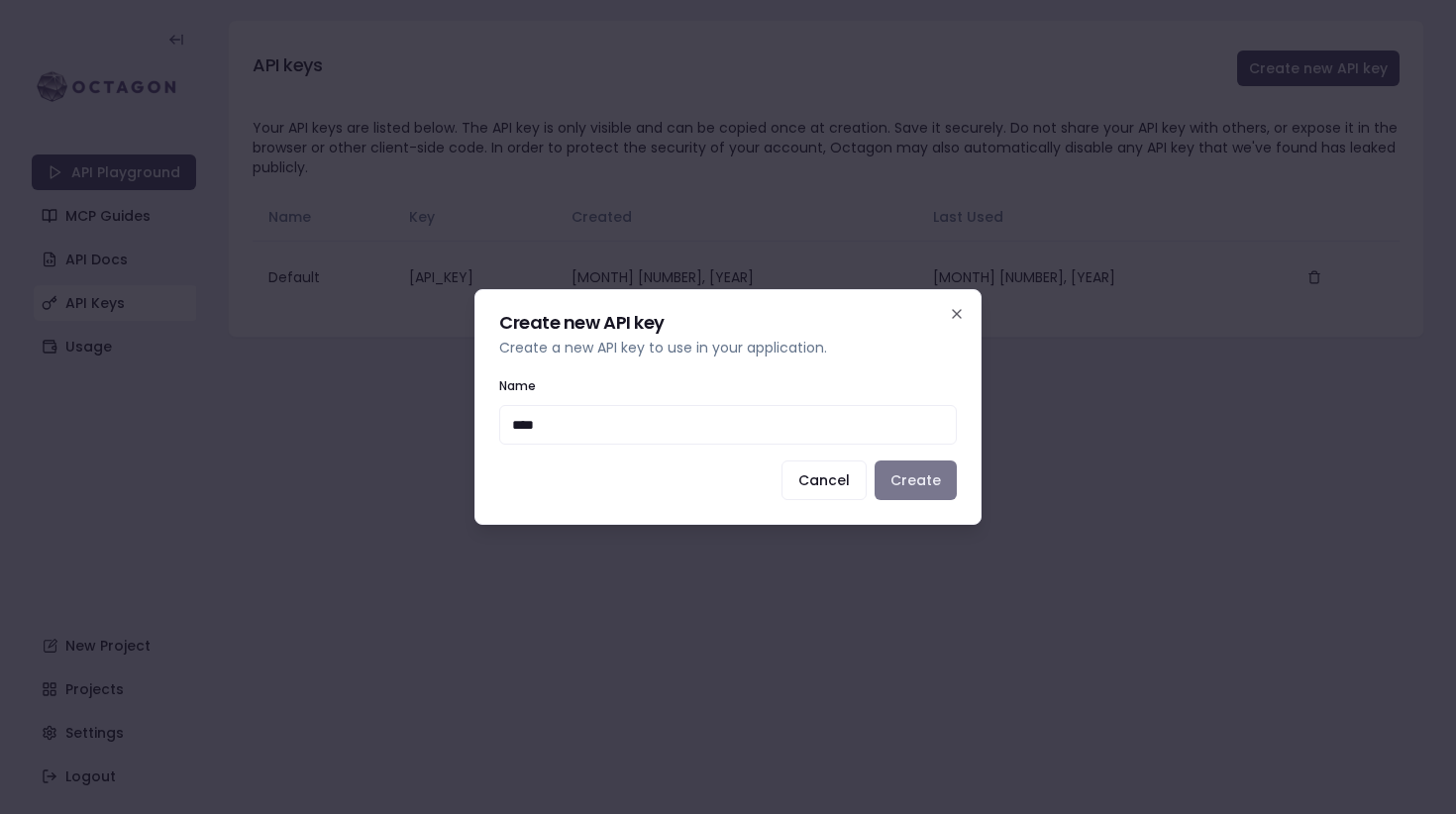 type on "****" 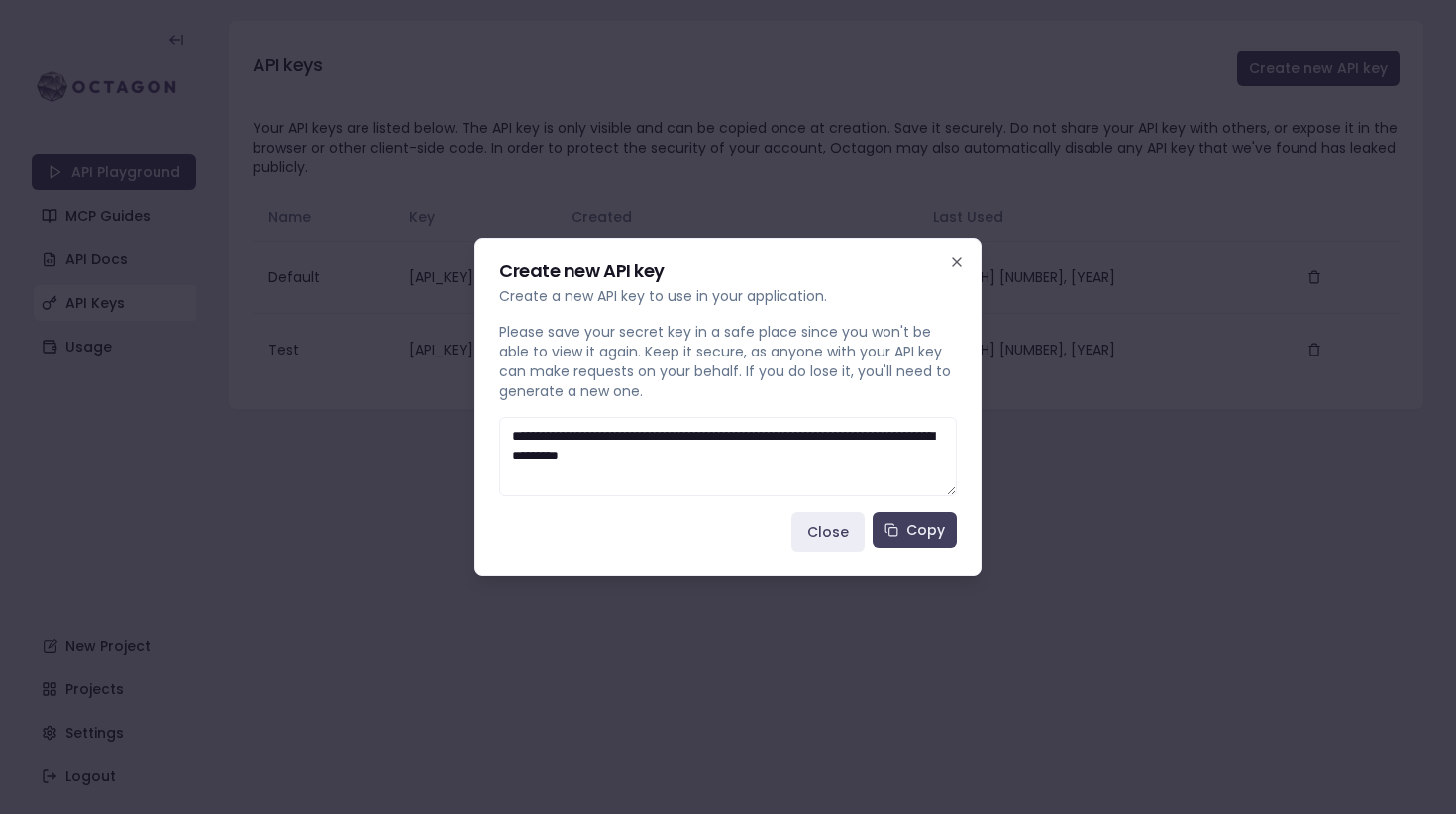 drag, startPoint x: 737, startPoint y: 480, endPoint x: 492, endPoint y: 431, distance: 249.85196 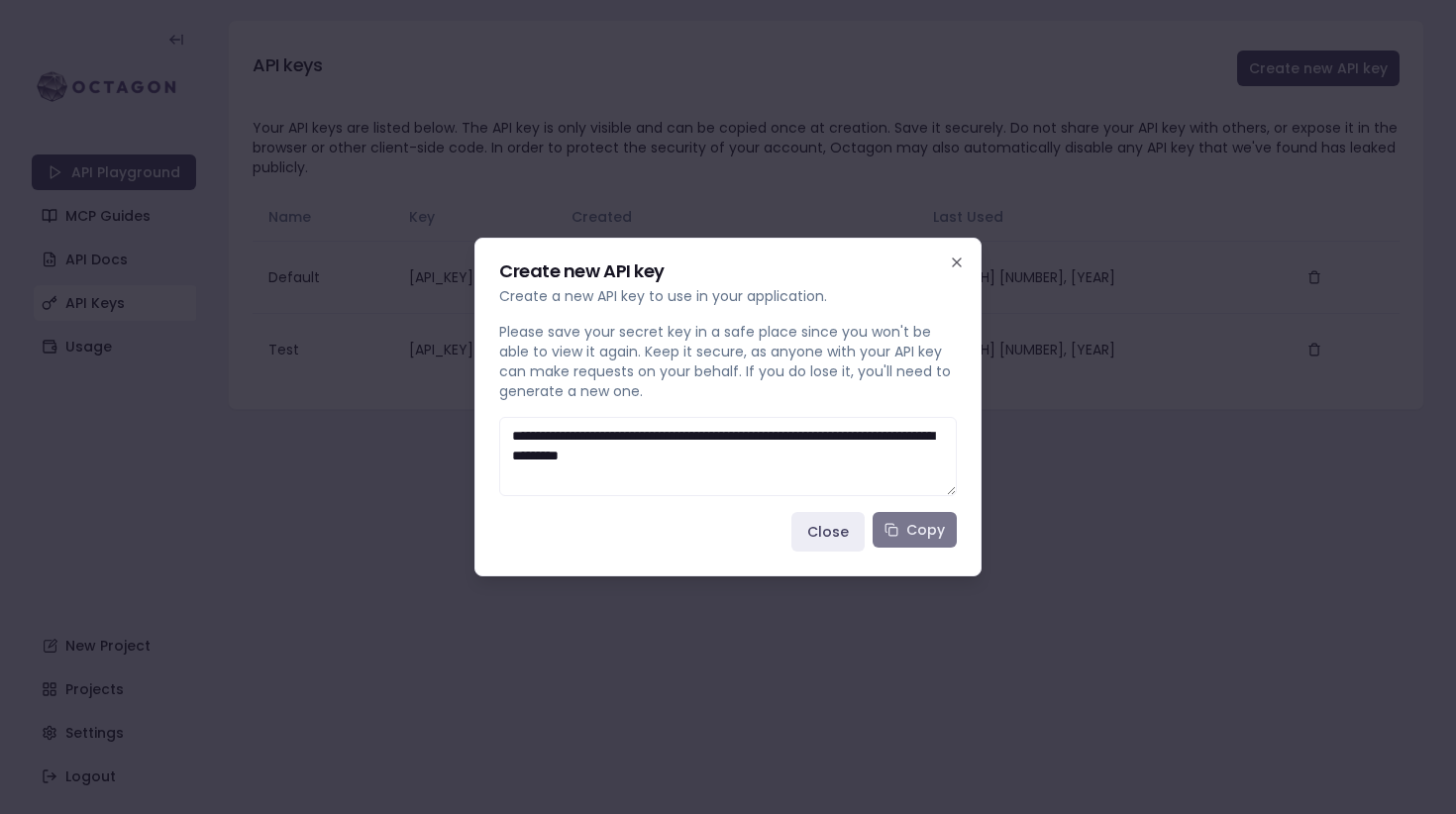 click on "Copy" at bounding box center [914, 530] 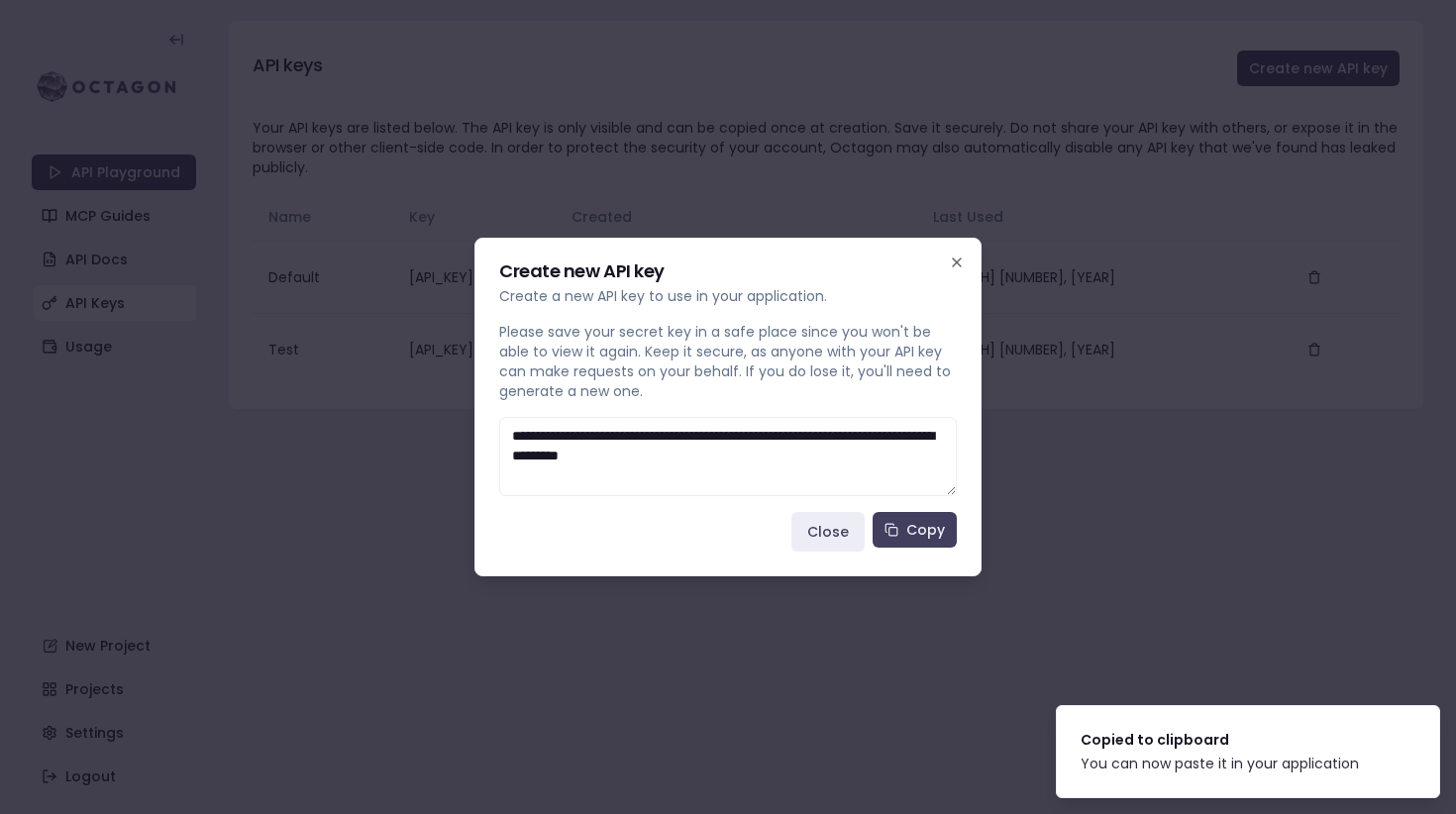 click at bounding box center [728, 407] 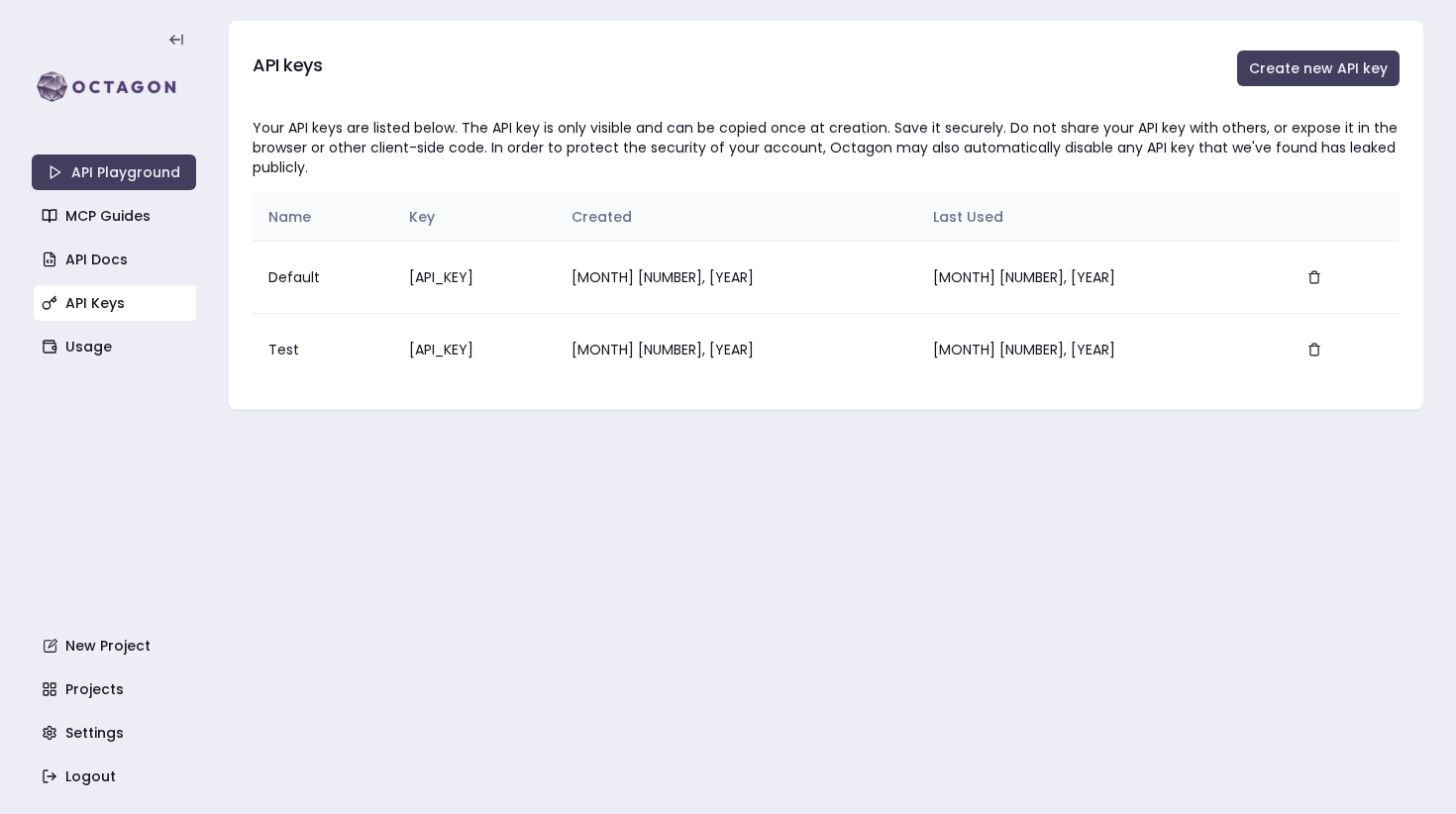 type 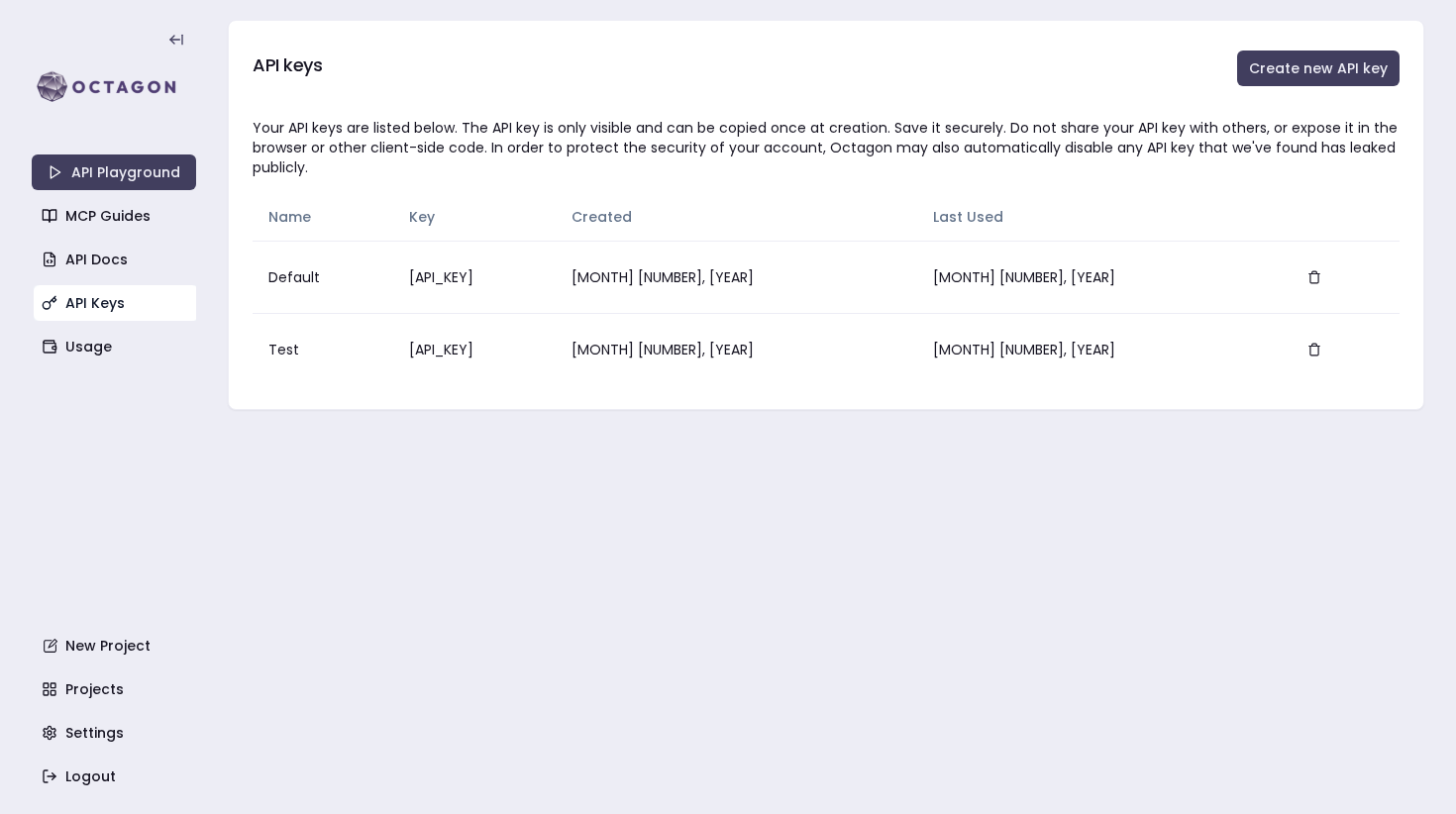 click on "API Keys" at bounding box center [116, 303] 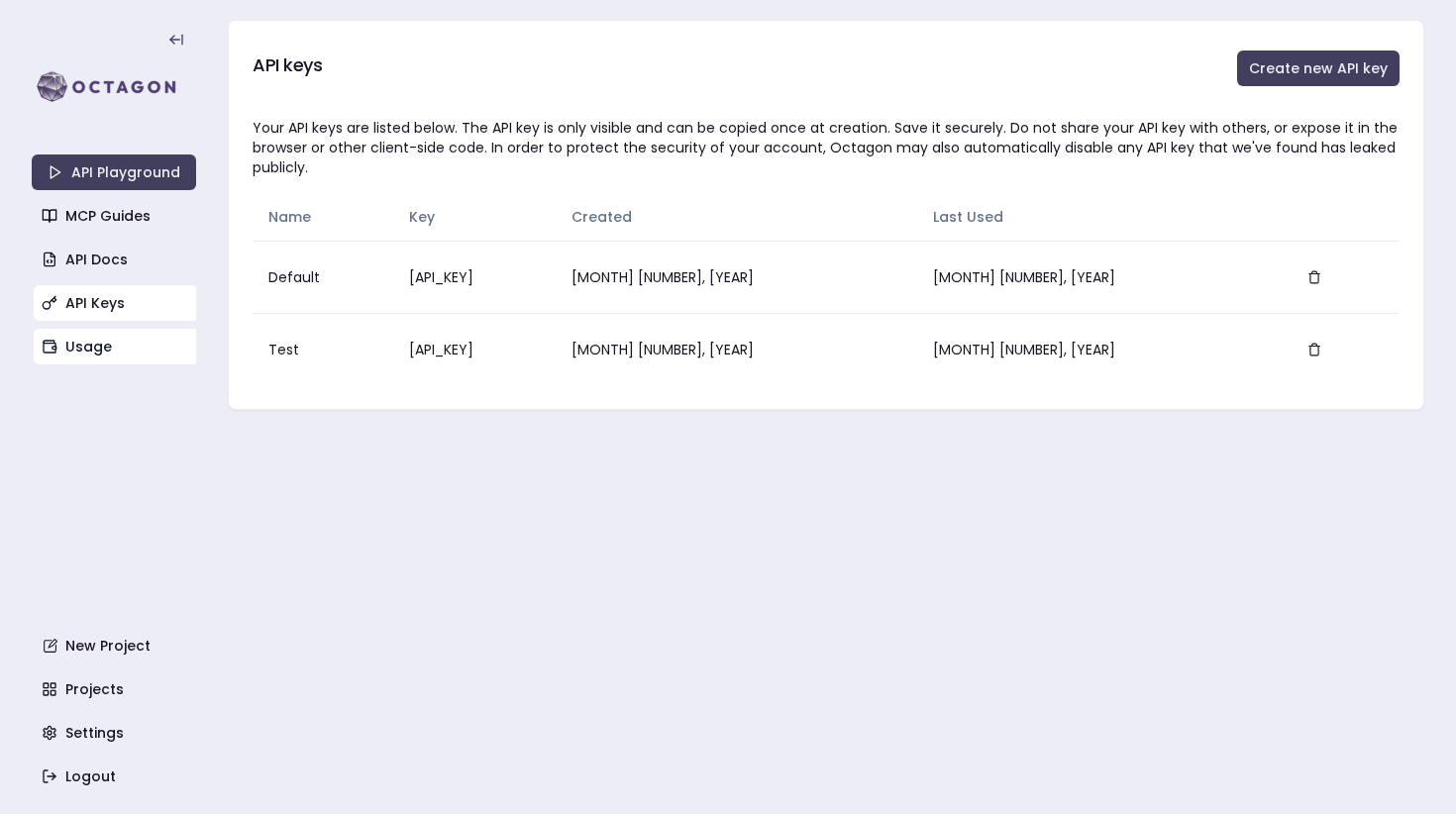 click on "Usage" at bounding box center (116, 347) 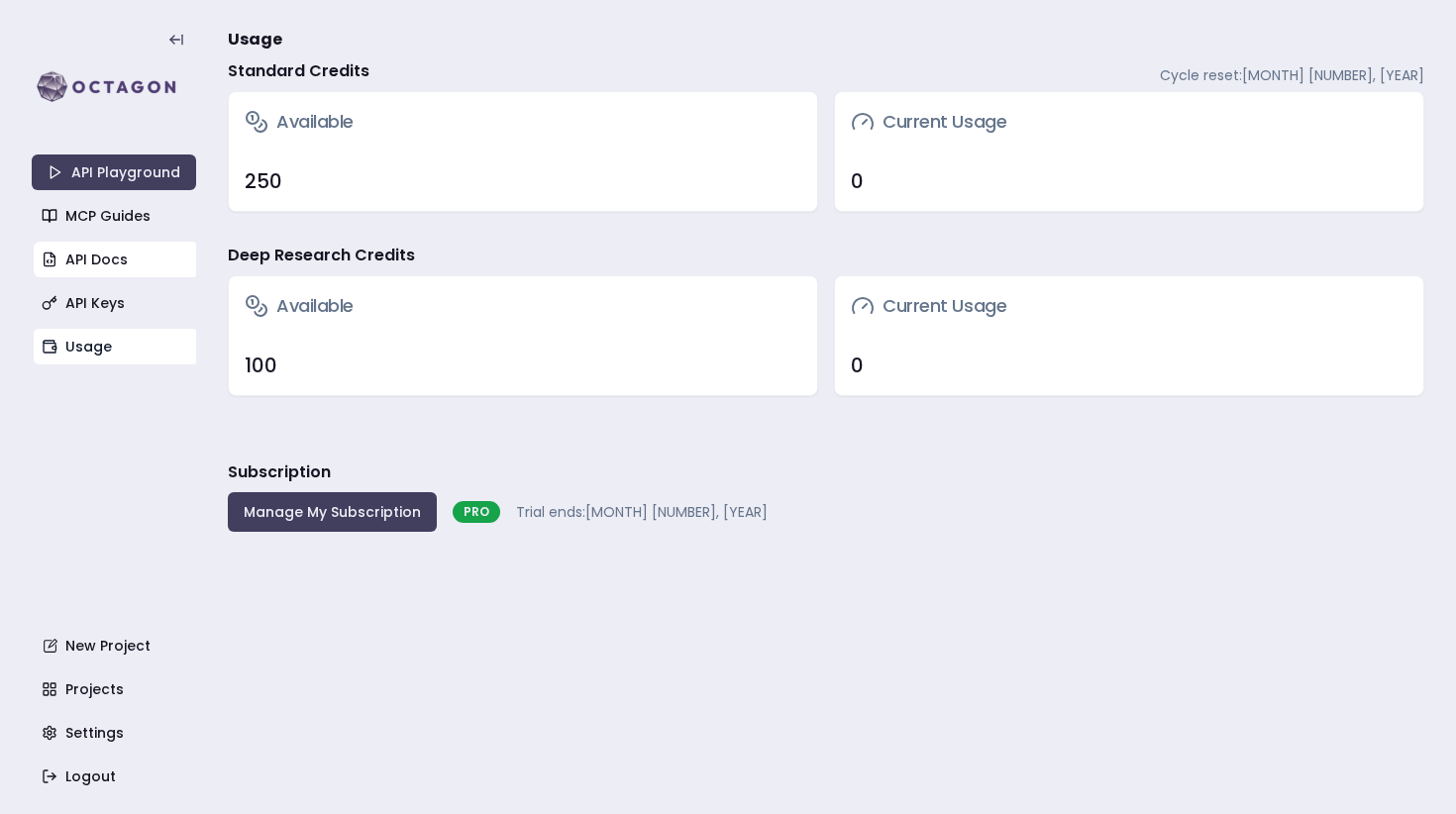 click on "API Playground MCP Guides API Docs API Keys Usage New Project Projects Settings Logout" at bounding box center [114, 407] 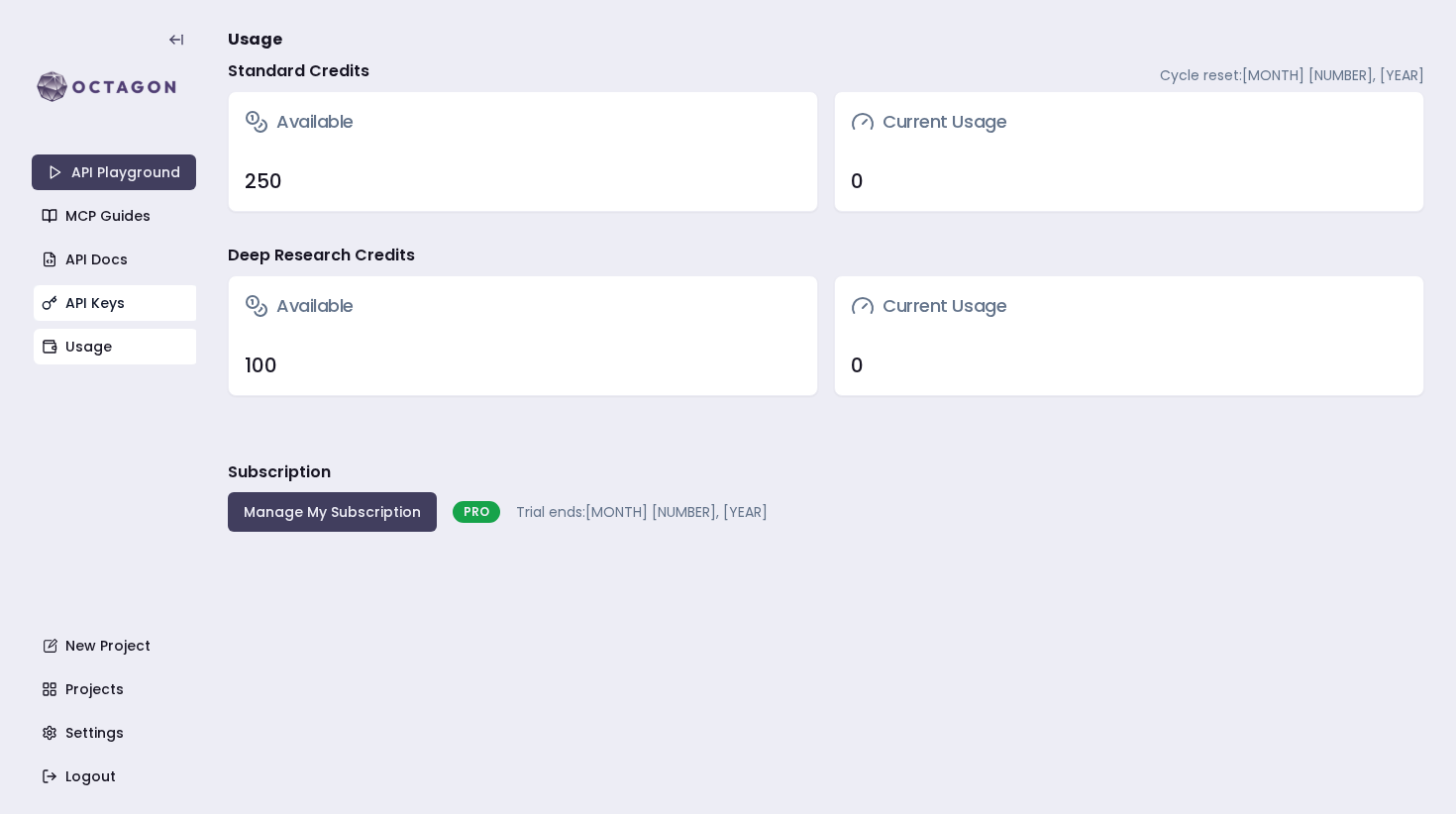 click on "API Keys" at bounding box center (116, 303) 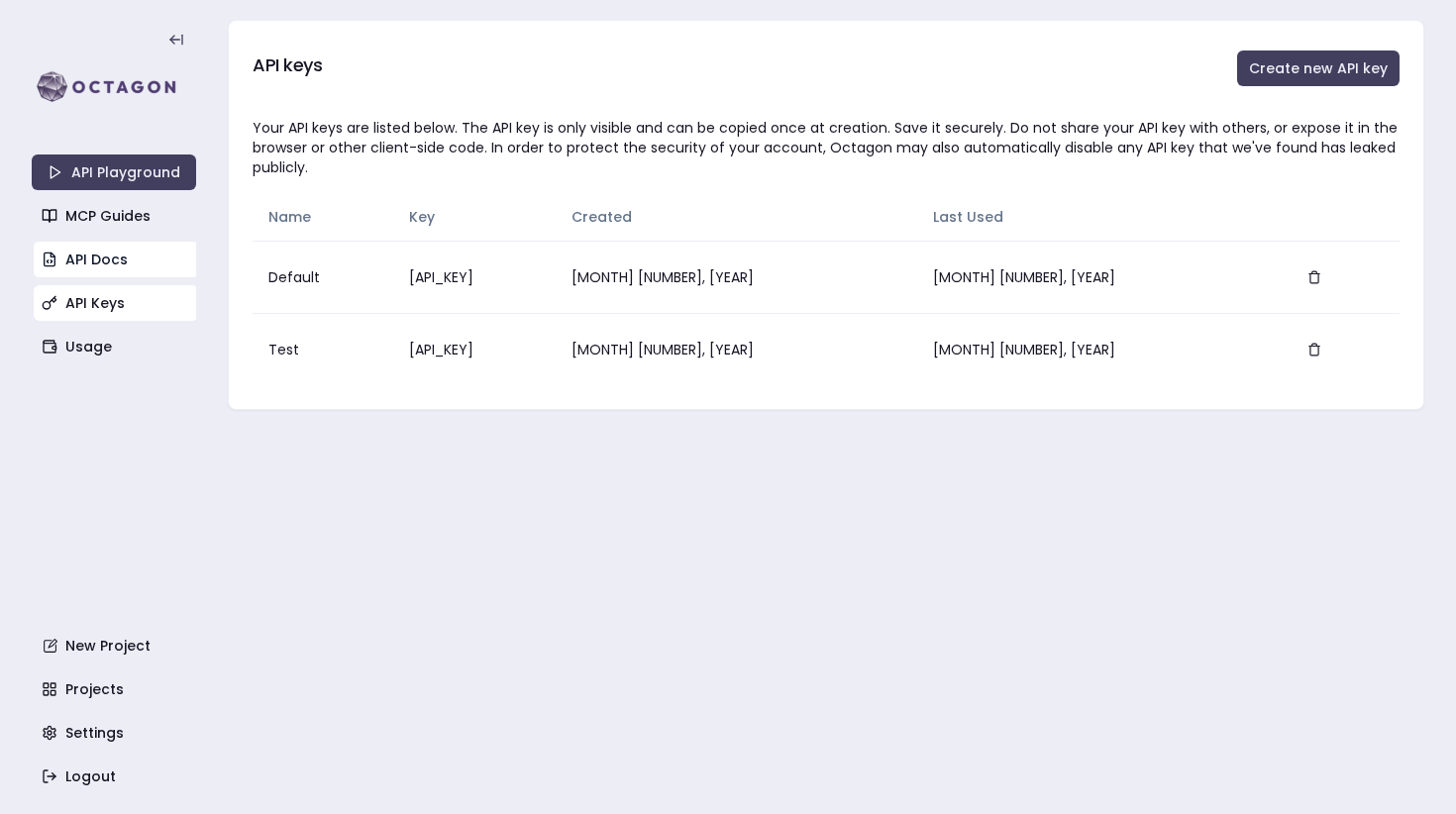 click on "API Docs" at bounding box center [116, 259] 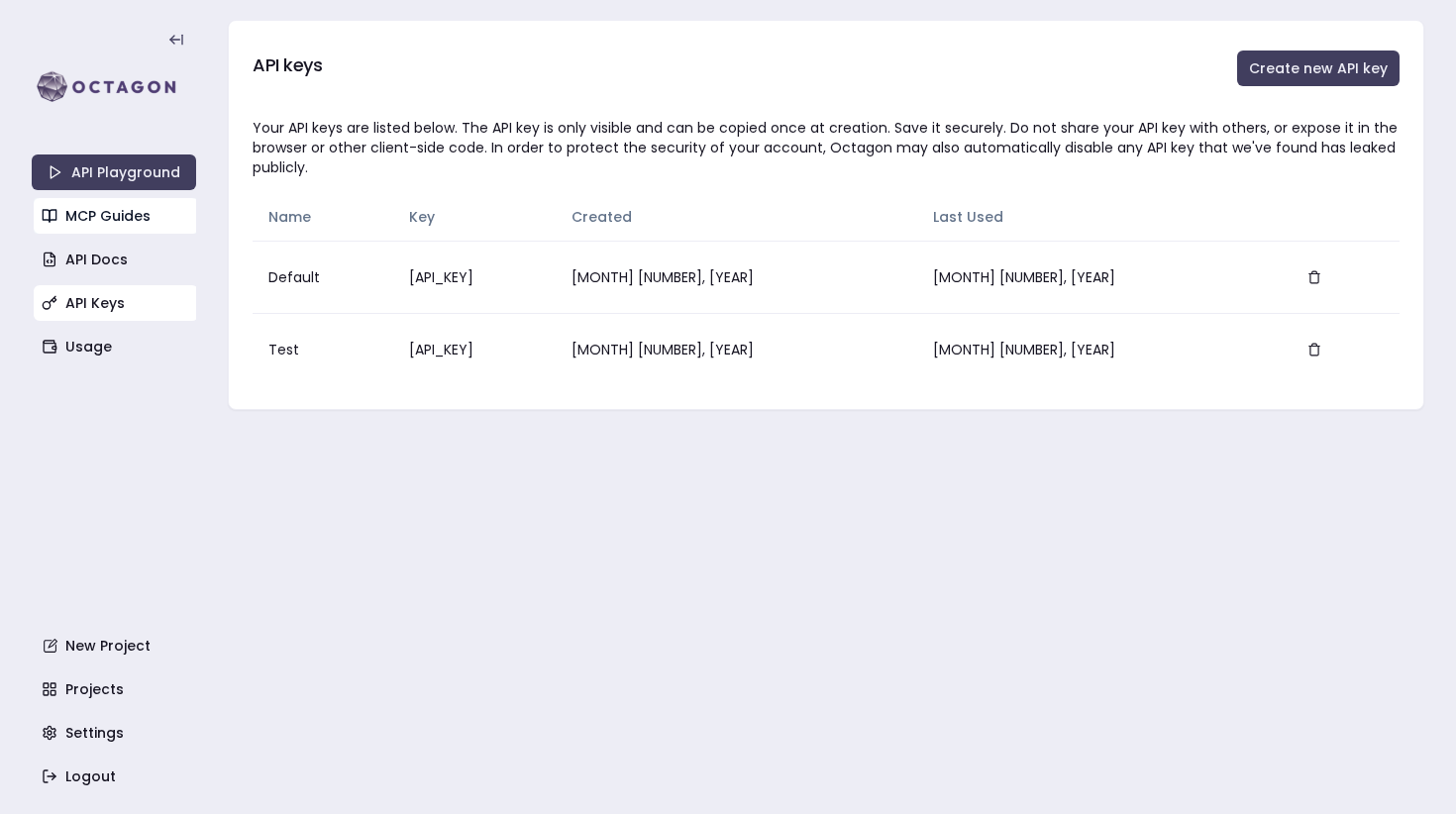 click on "MCP Guides" at bounding box center [116, 216] 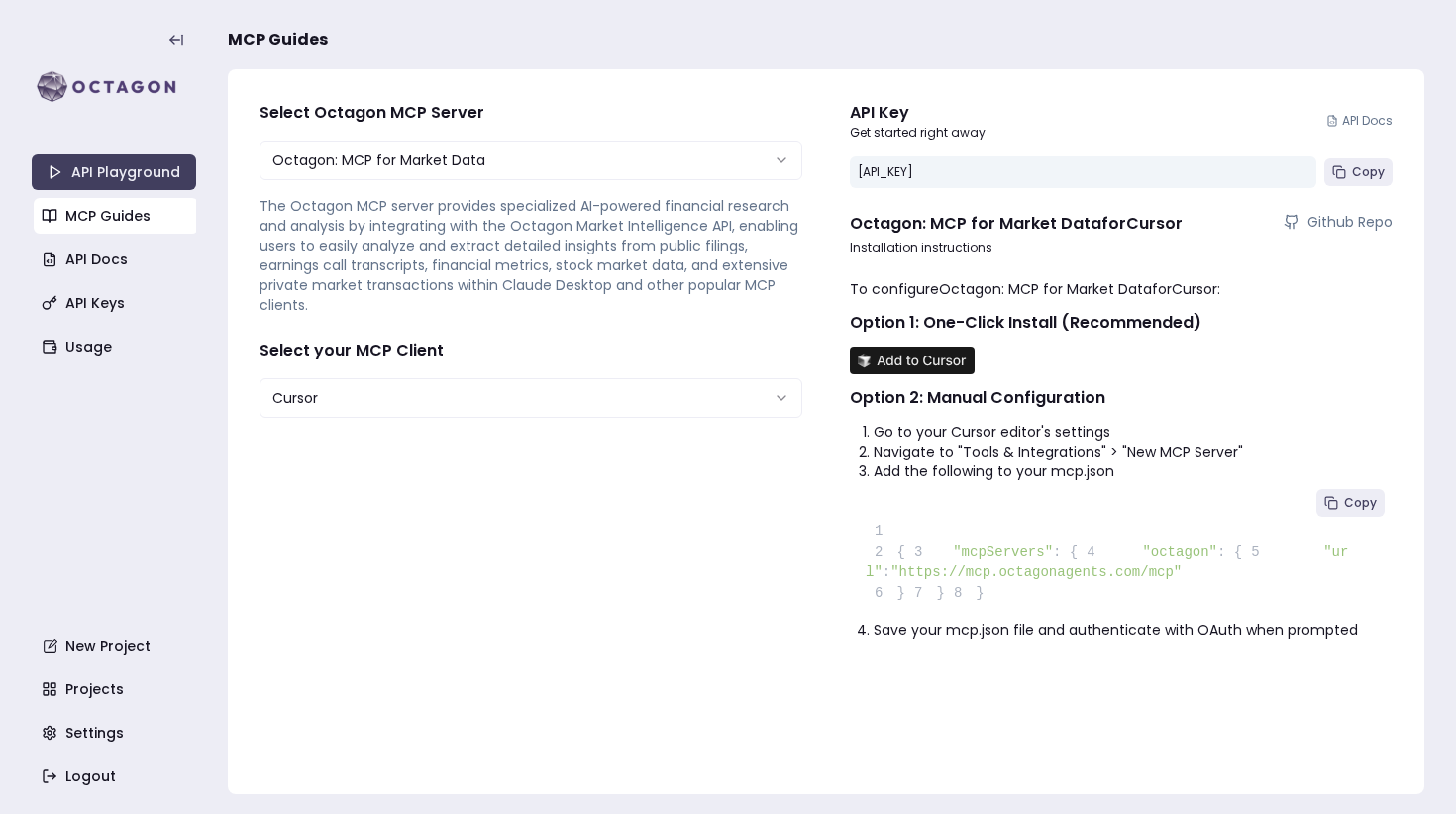 click on "**********" at bounding box center [728, 480] 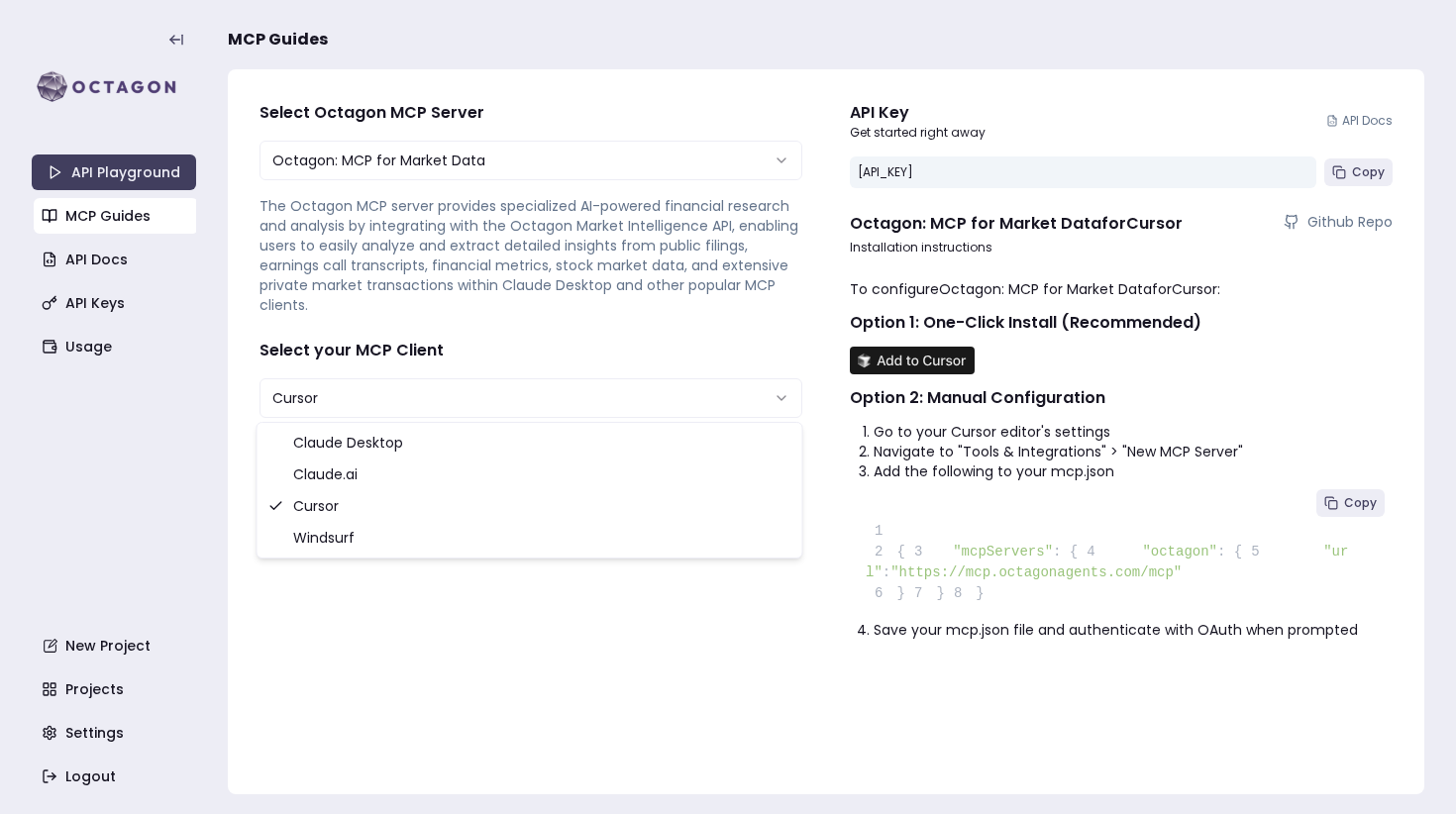 select on "**********" 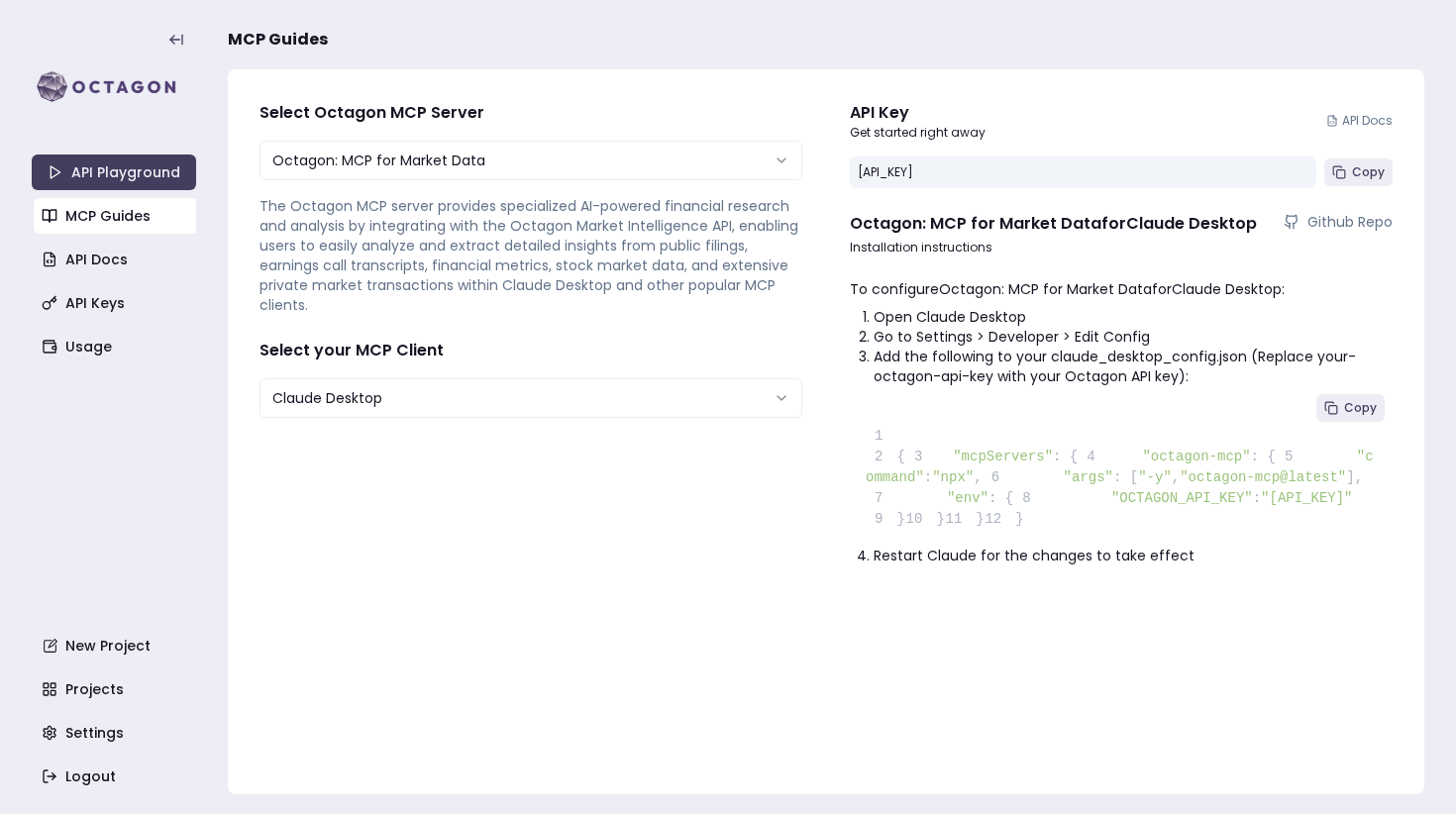 click on "Octagon: MCP for Market Data  for  Claude Desktop" at bounding box center [1053, 224] 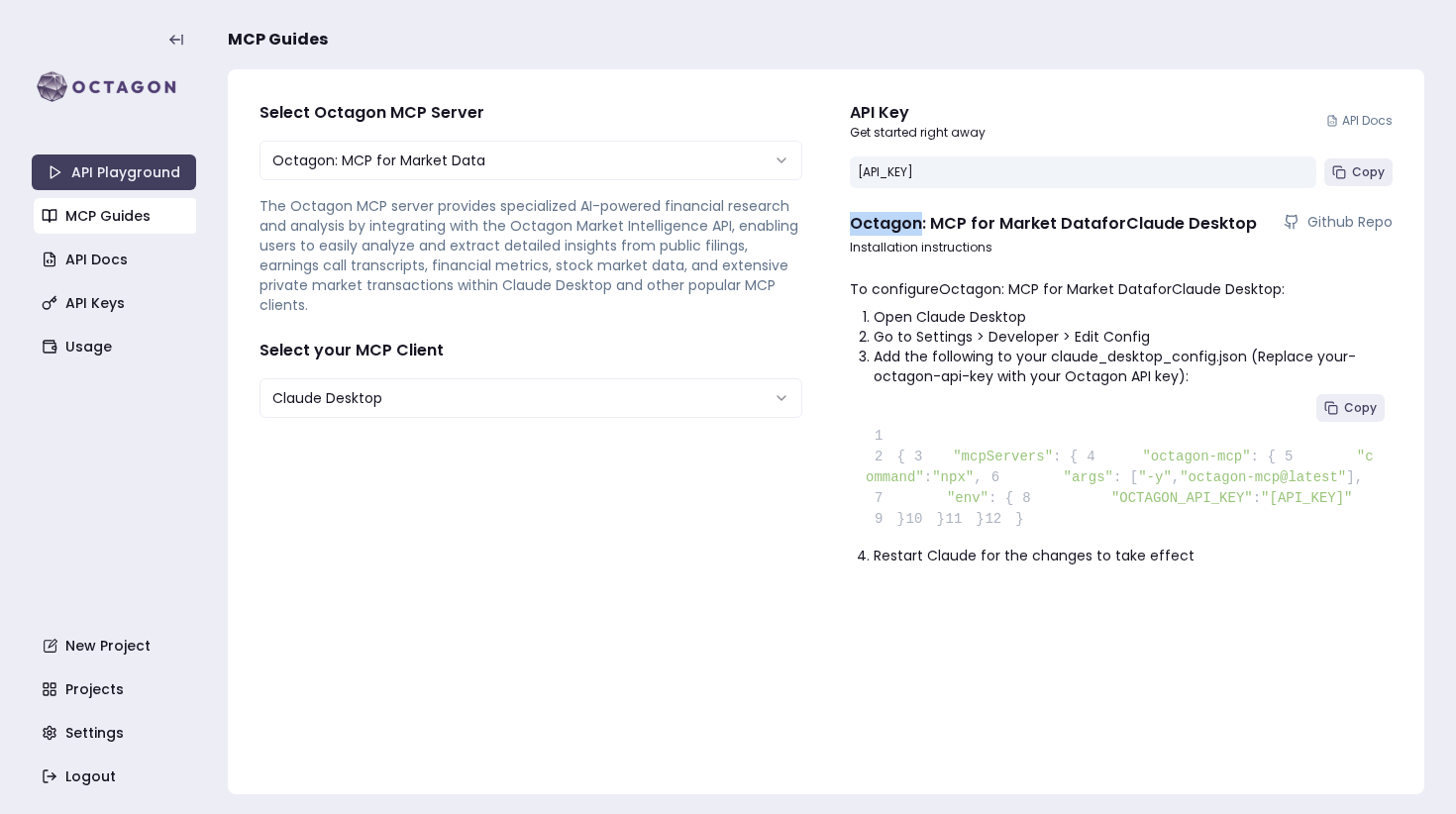 click on "Octagon: MCP for Market Data  for  Claude Desktop" at bounding box center (1053, 224) 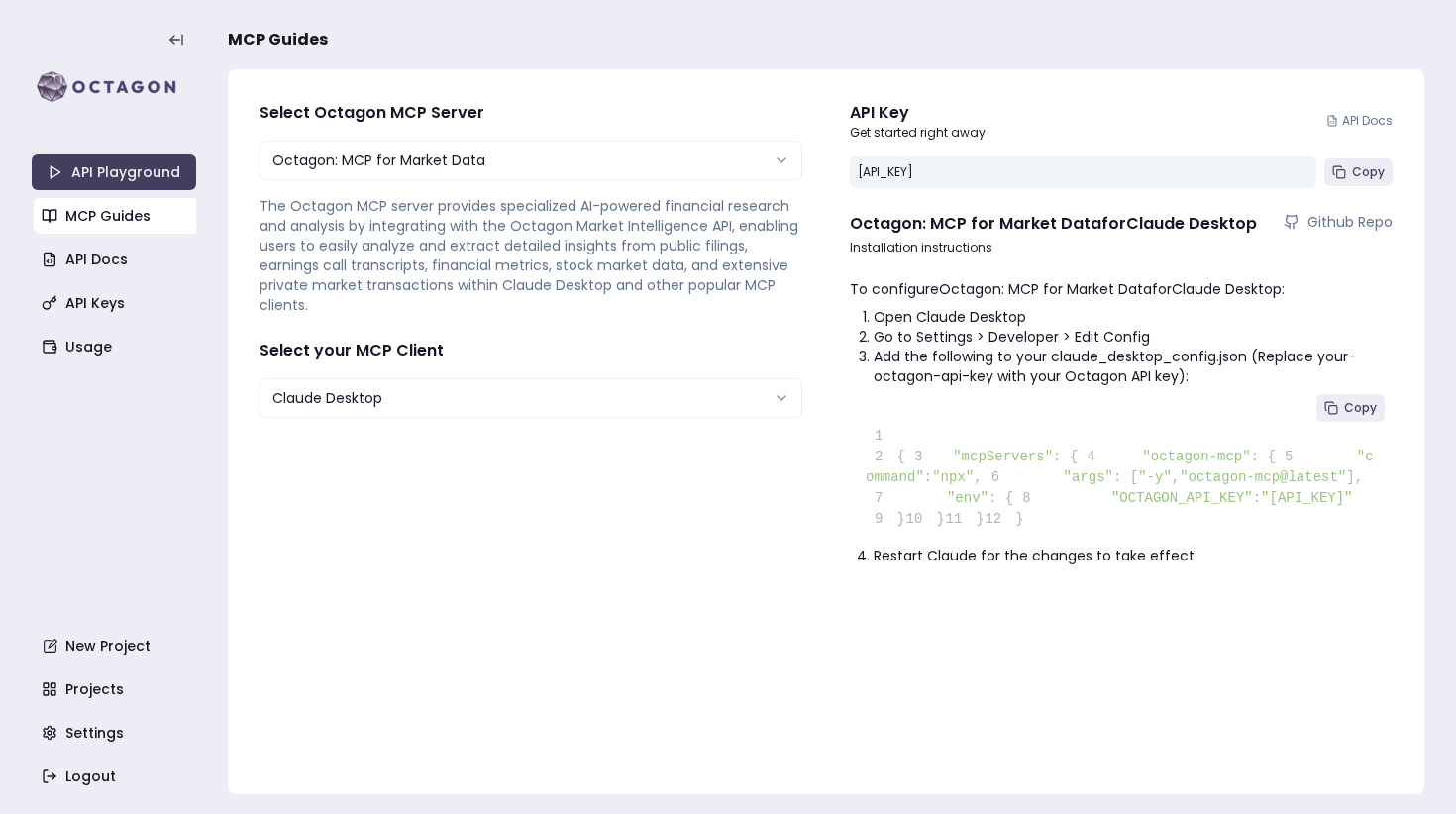 click on "**********" at bounding box center (1121, 432) 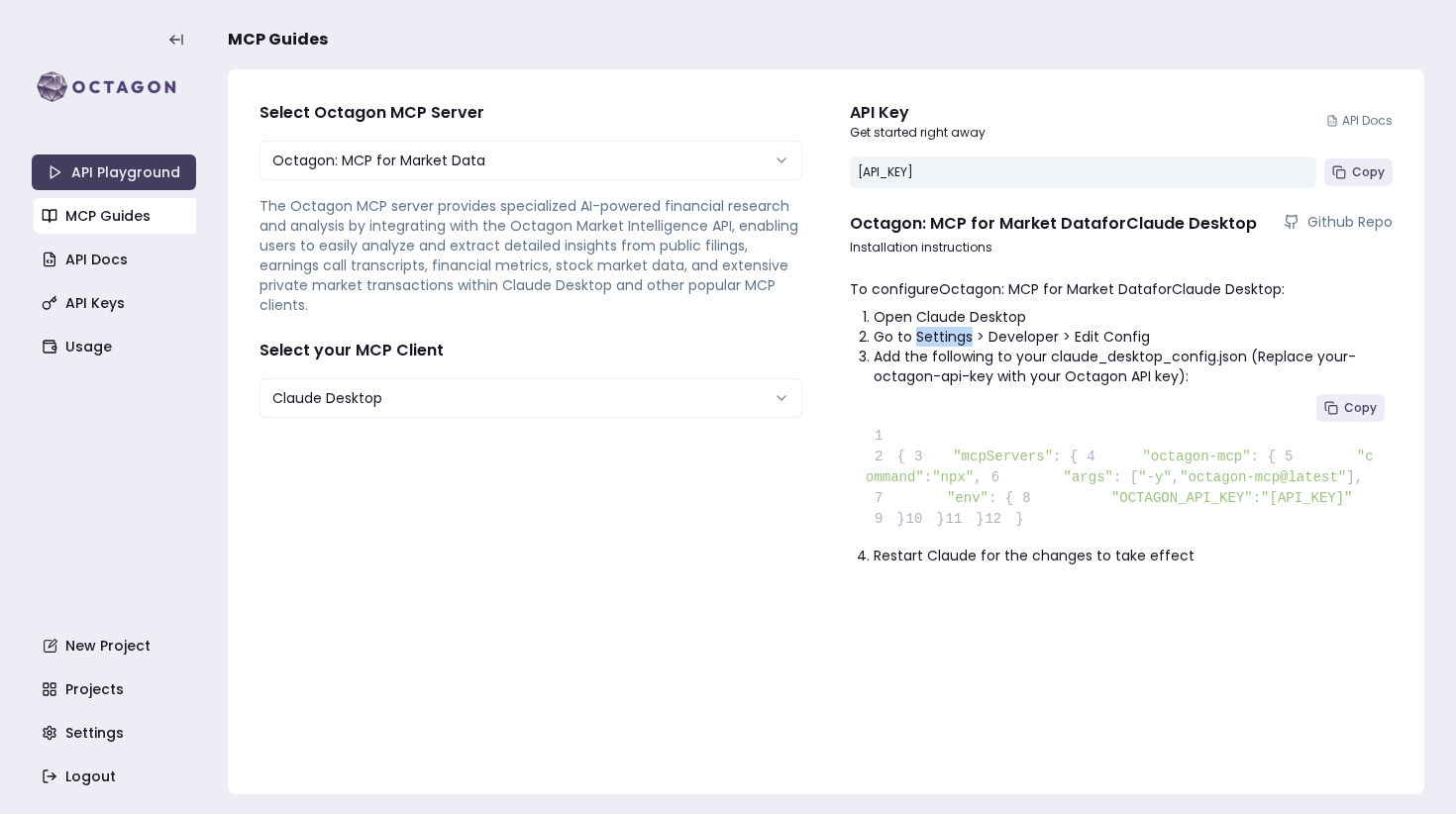 click on "Go to Settings > Developer > Edit Config" at bounding box center [1133, 337] 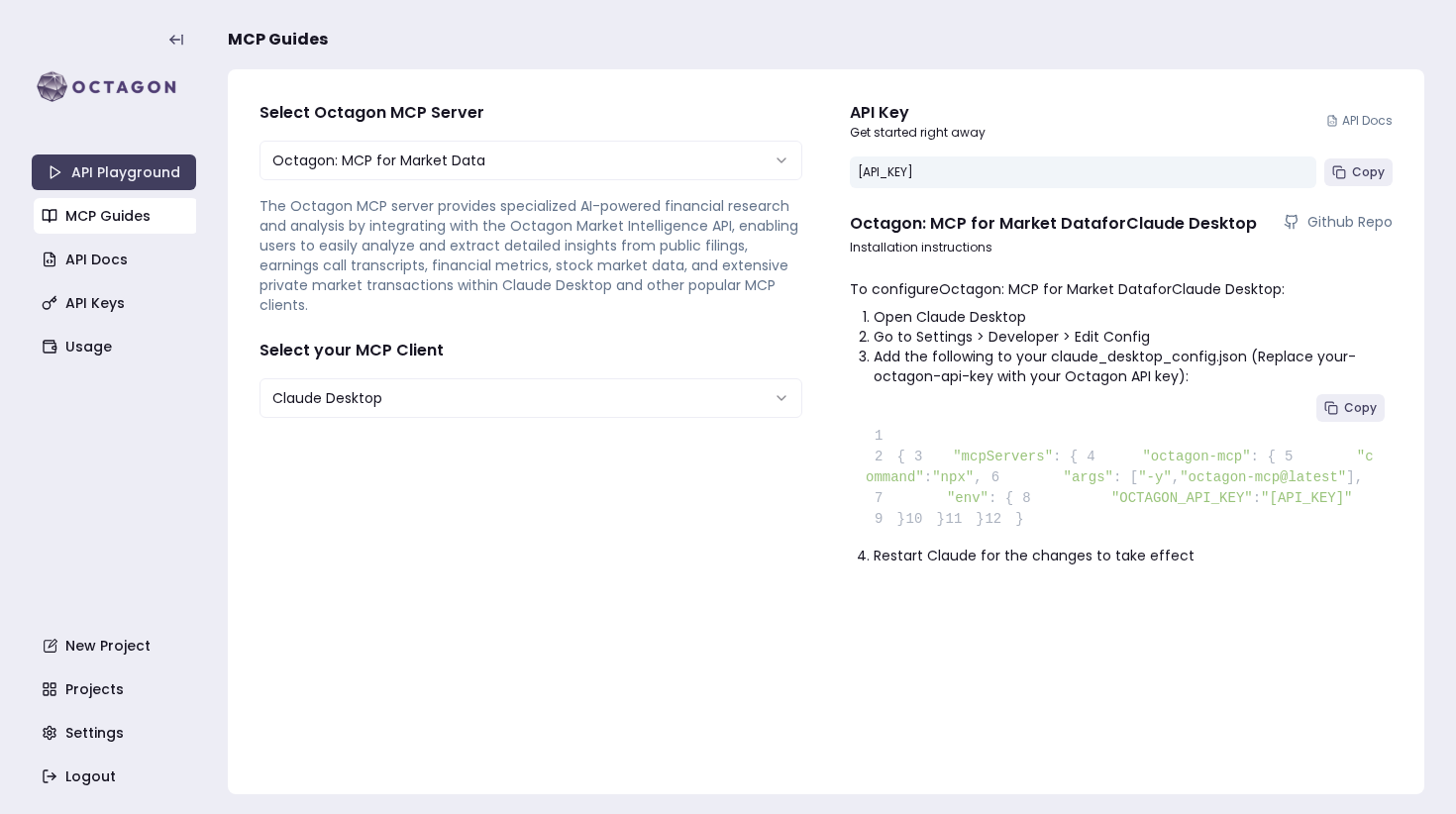 click on "Go to Settings > Developer > Edit Config" at bounding box center [1133, 337] 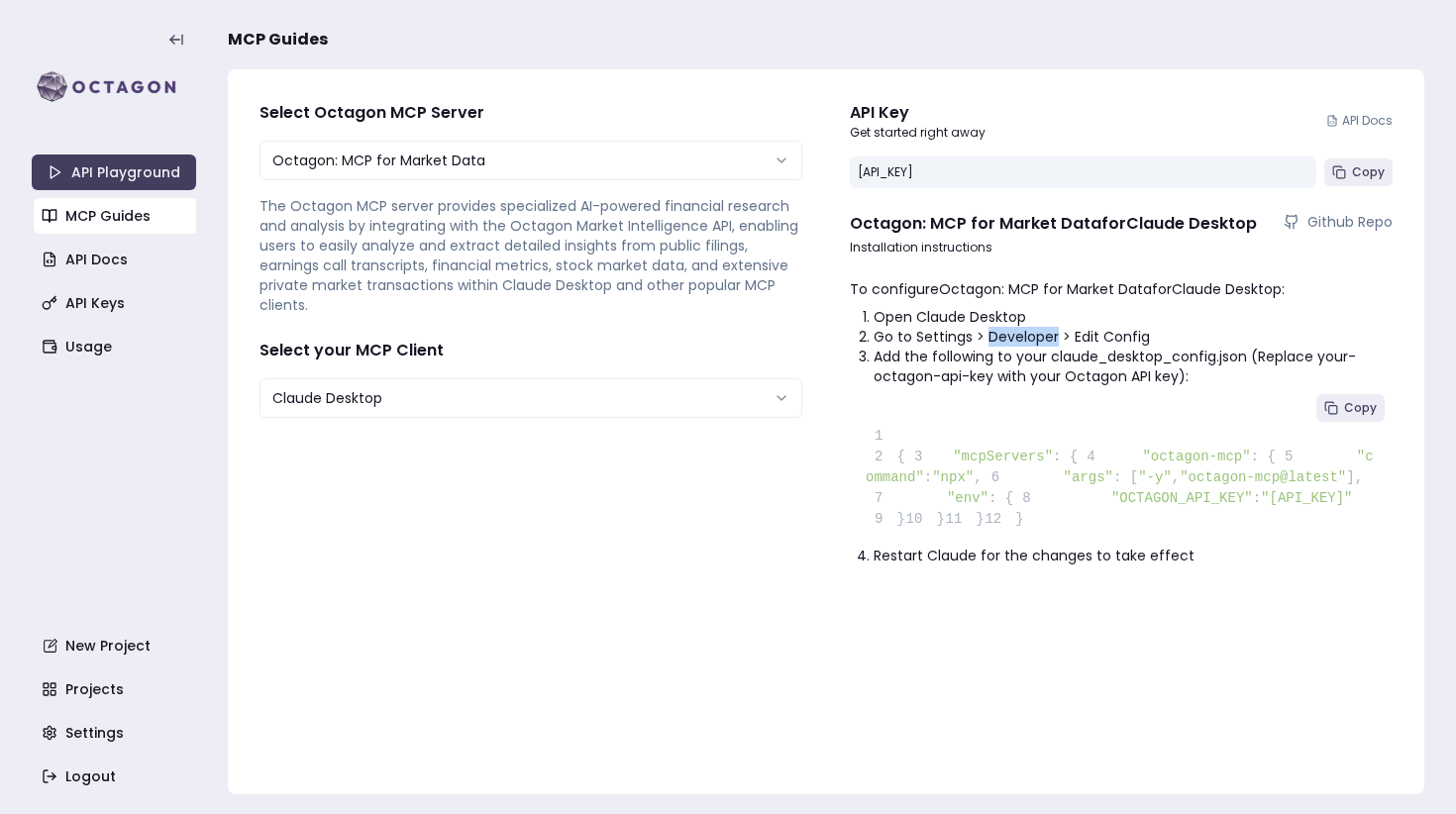 click on "Go to Settings > Developer > Edit Config" at bounding box center (1133, 337) 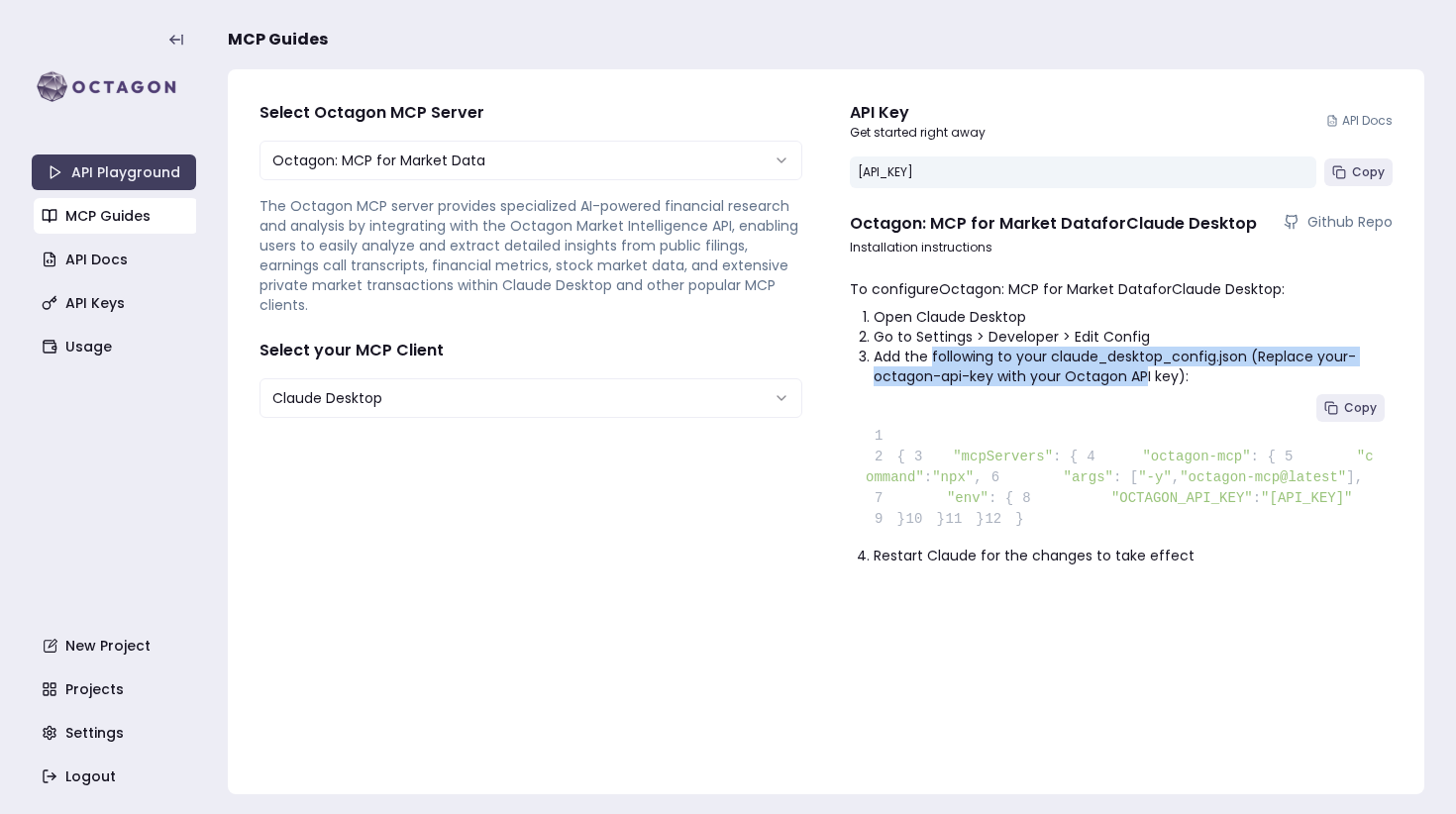 drag, startPoint x: 929, startPoint y: 358, endPoint x: 1143, endPoint y: 376, distance: 214.7557 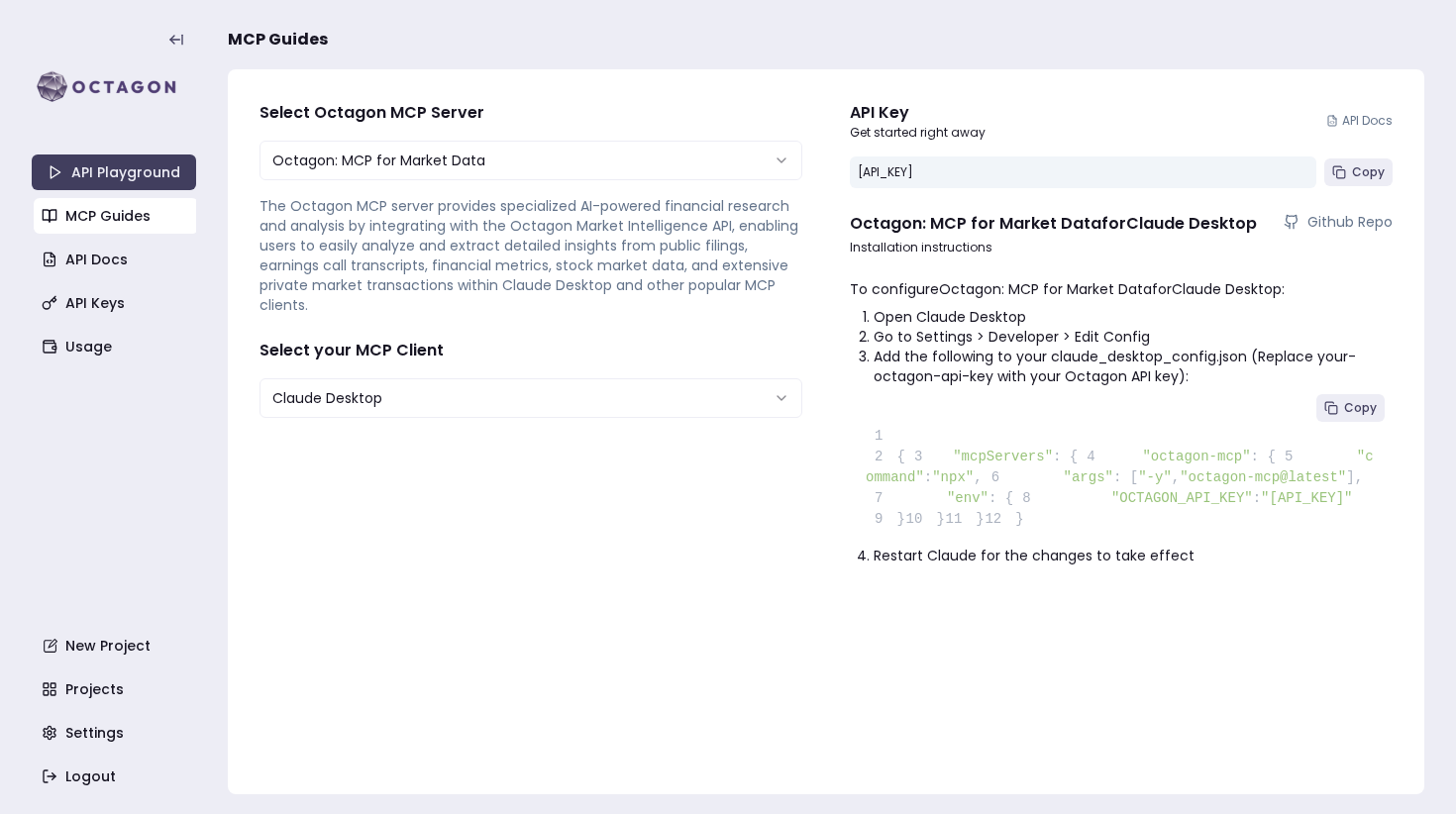 click on "Add the following to your claude_desktop_config.json (Replace your-octagon-api-key with your Octagon API key):" at bounding box center (1133, 366) 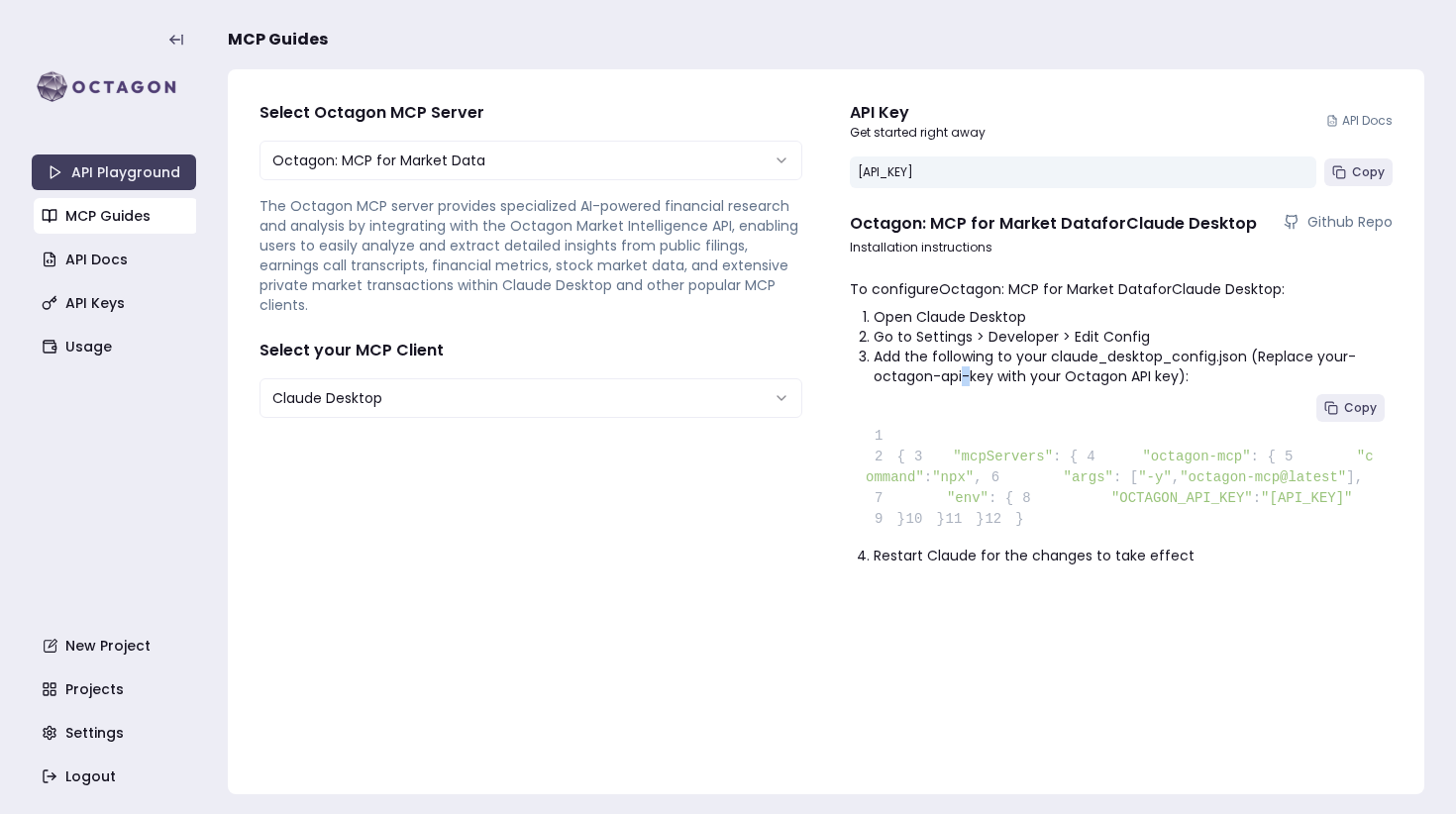 click on "Add the following to your claude_desktop_config.json (Replace your-octagon-api-key with your Octagon API key):" at bounding box center [1133, 366] 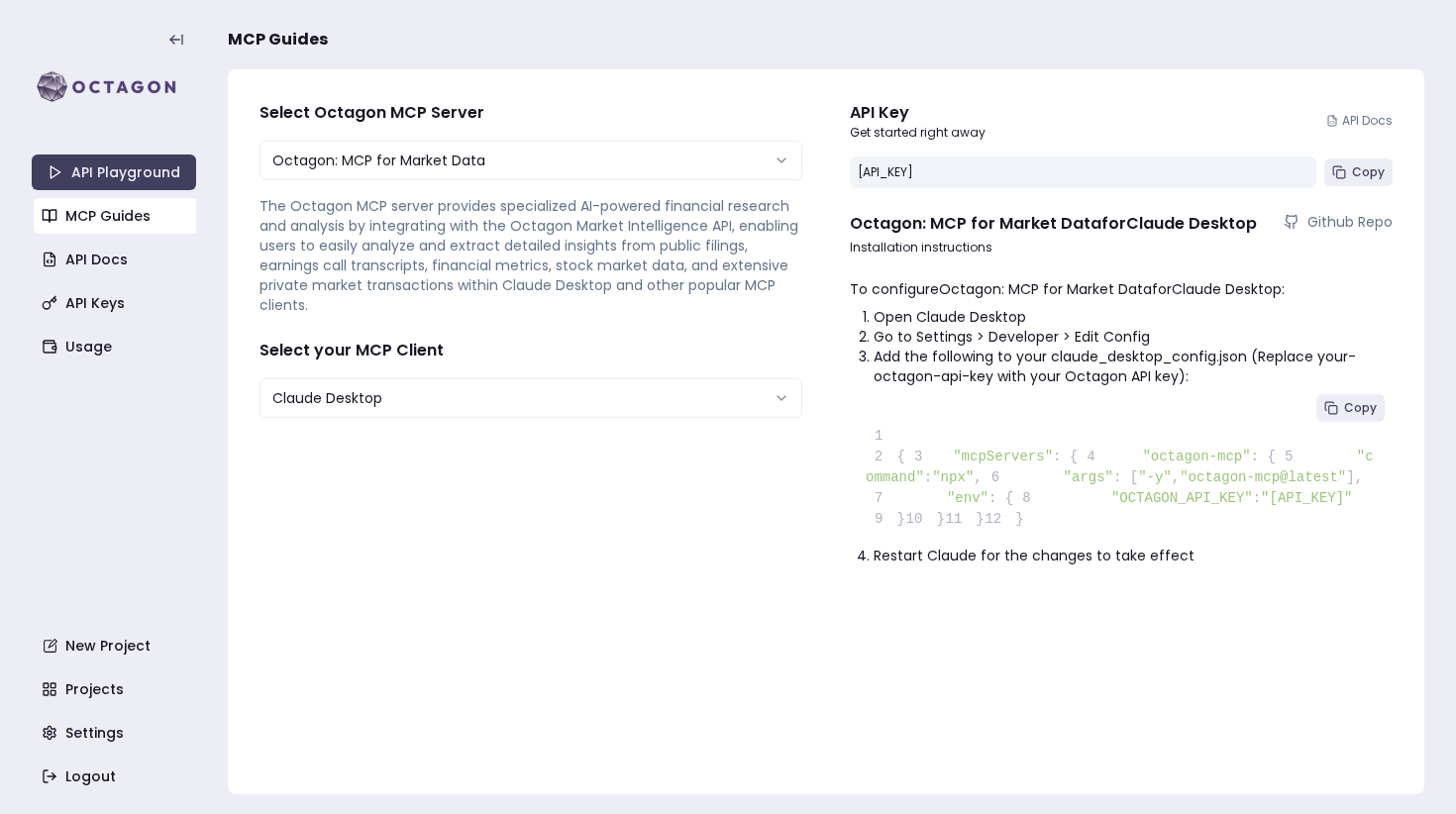 click on "**********" at bounding box center [531, 432] 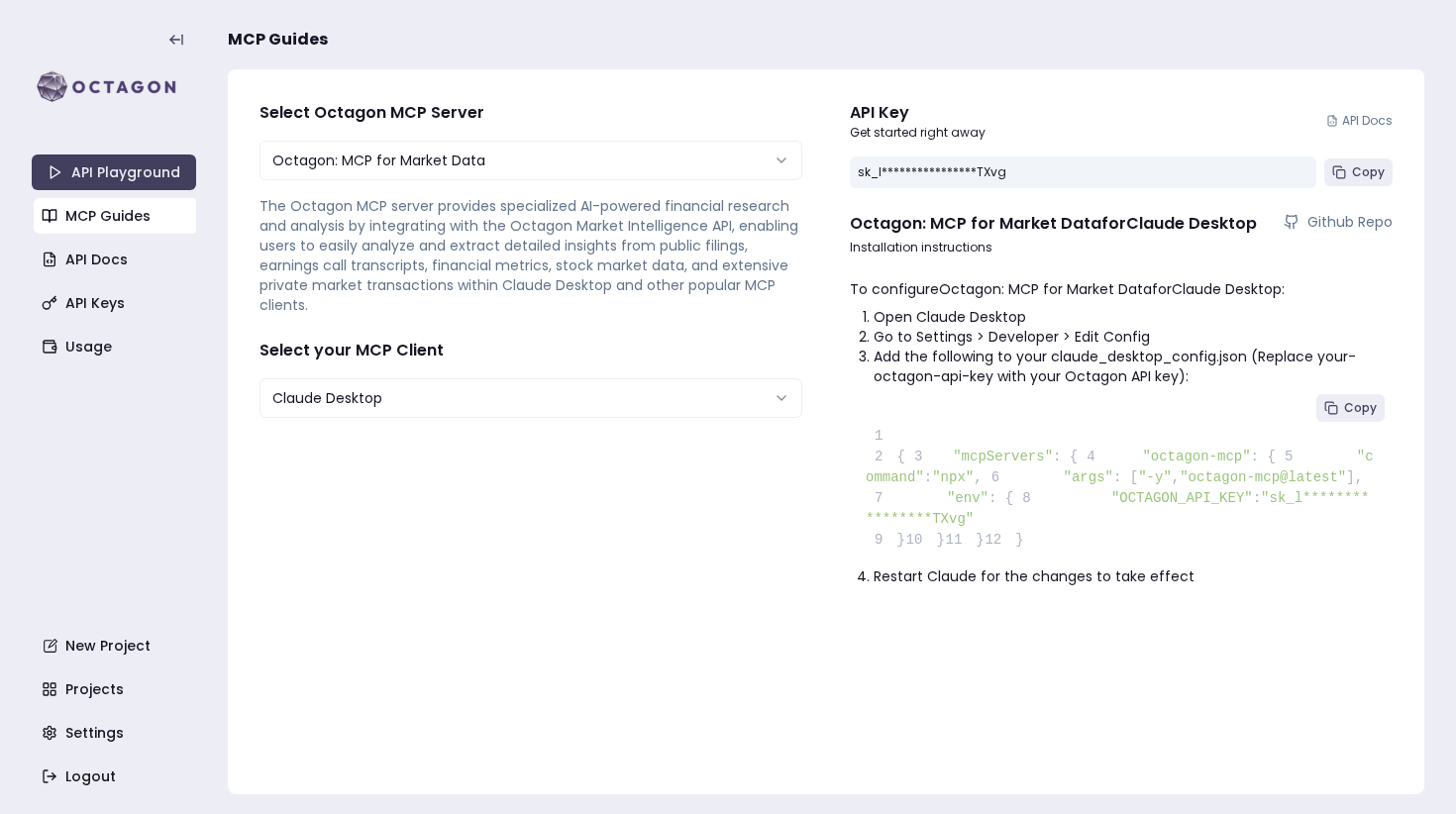 scroll, scrollTop: 0, scrollLeft: 0, axis: both 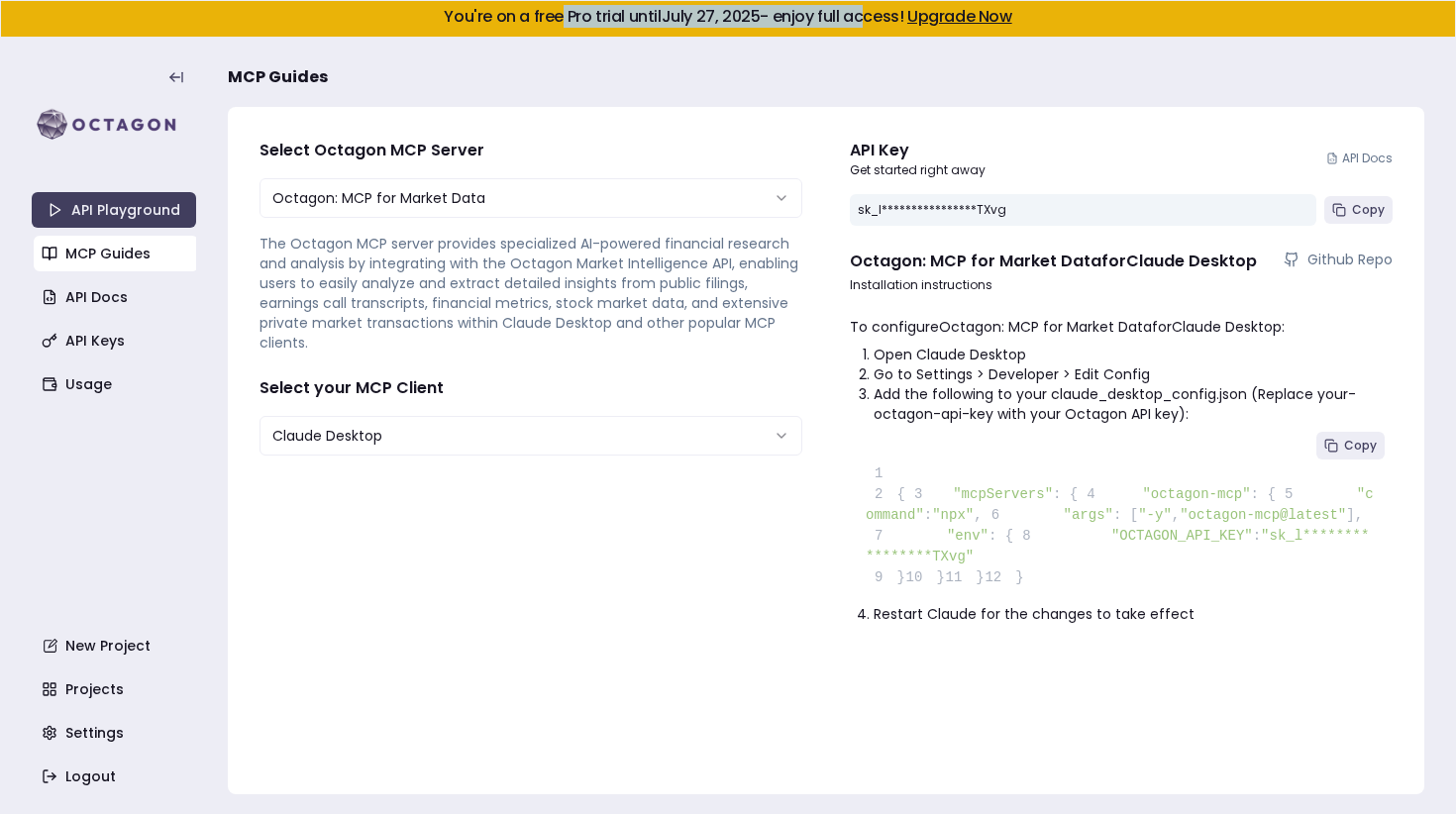 drag, startPoint x: 556, startPoint y: 14, endPoint x: 854, endPoint y: 17, distance: 298.0151 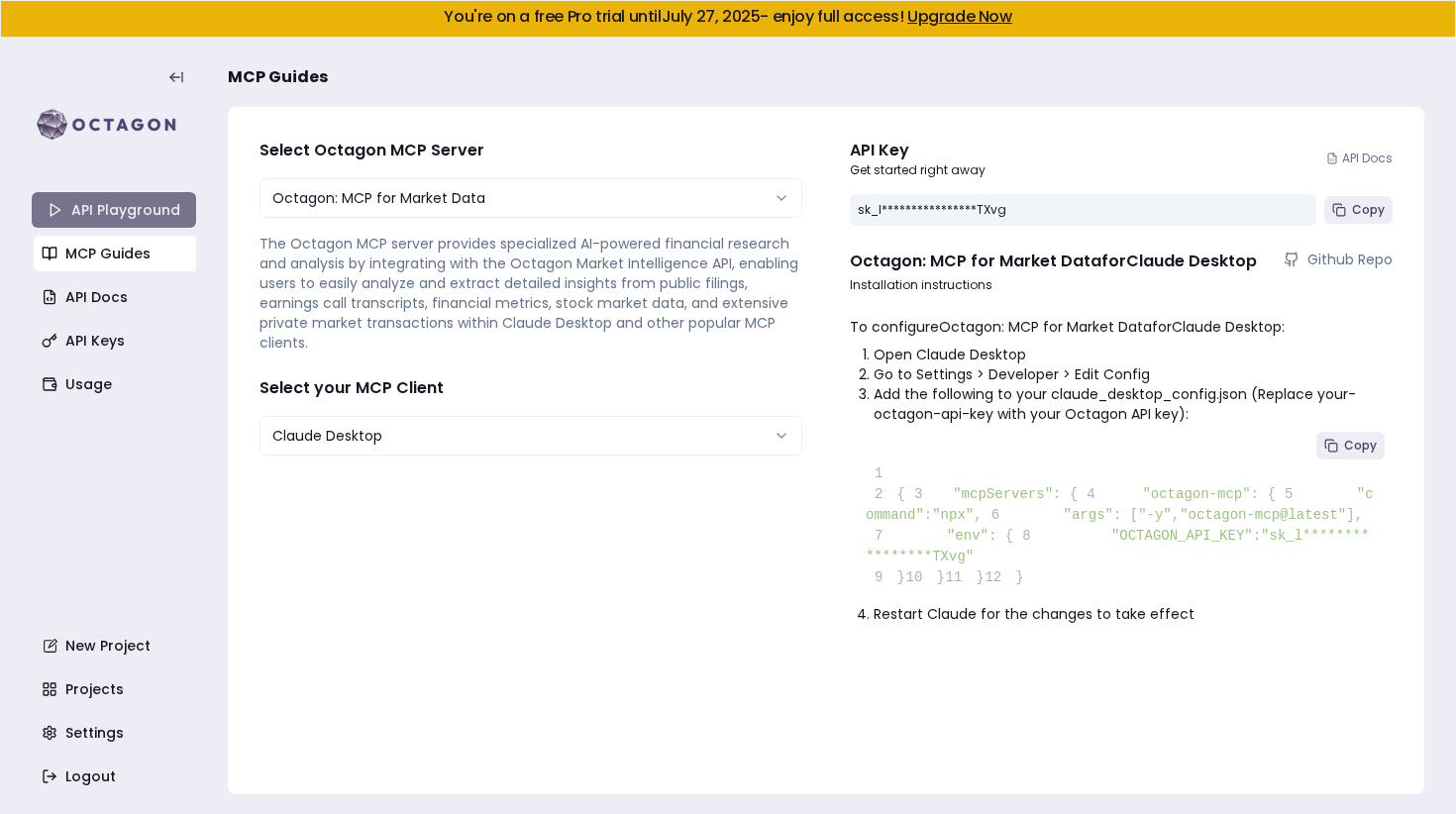 click on "API Playground" at bounding box center (114, 210) 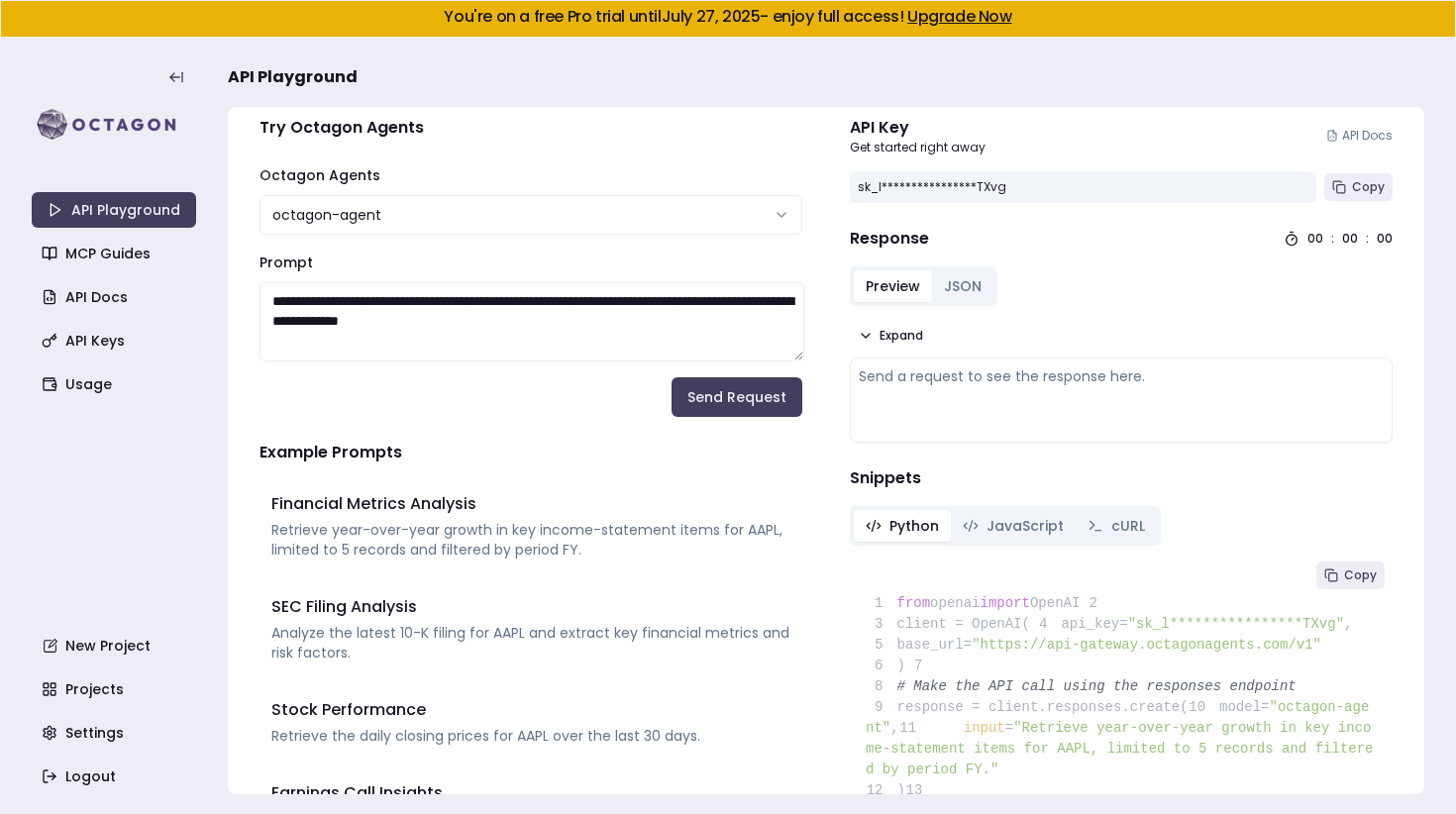 scroll, scrollTop: 25, scrollLeft: 0, axis: vertical 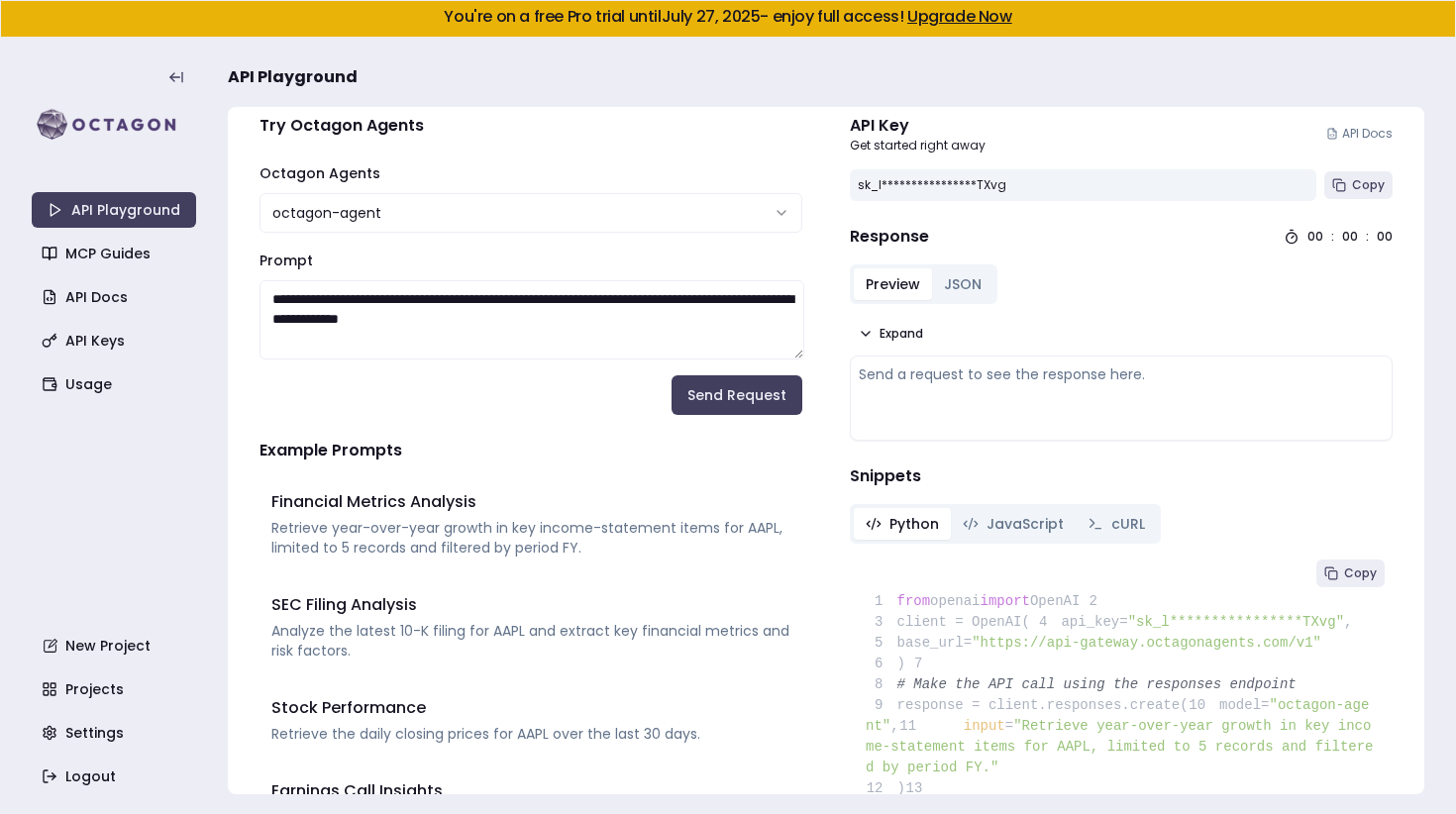 click on "**********" at bounding box center [728, 480] 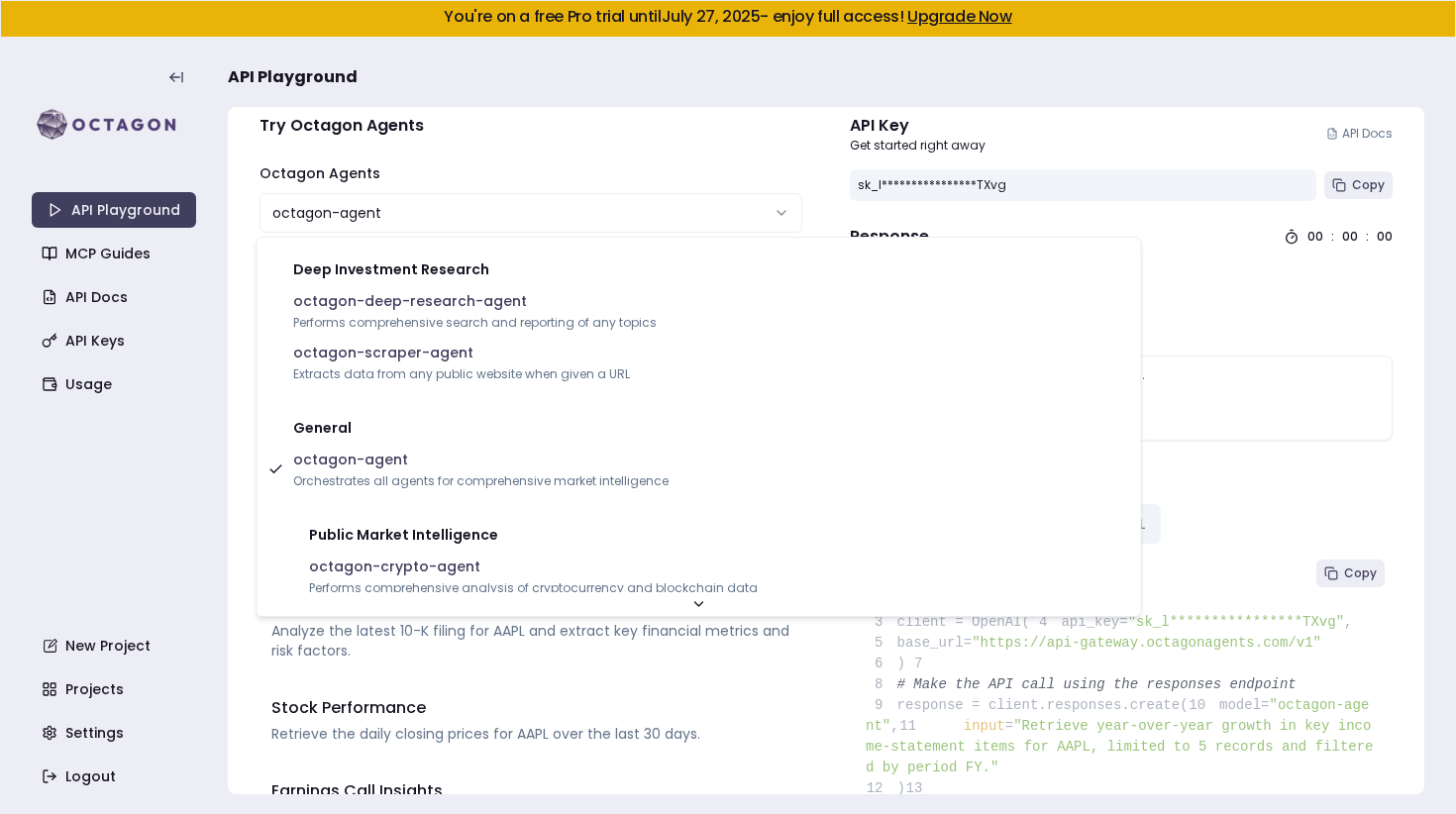 select on "**********" 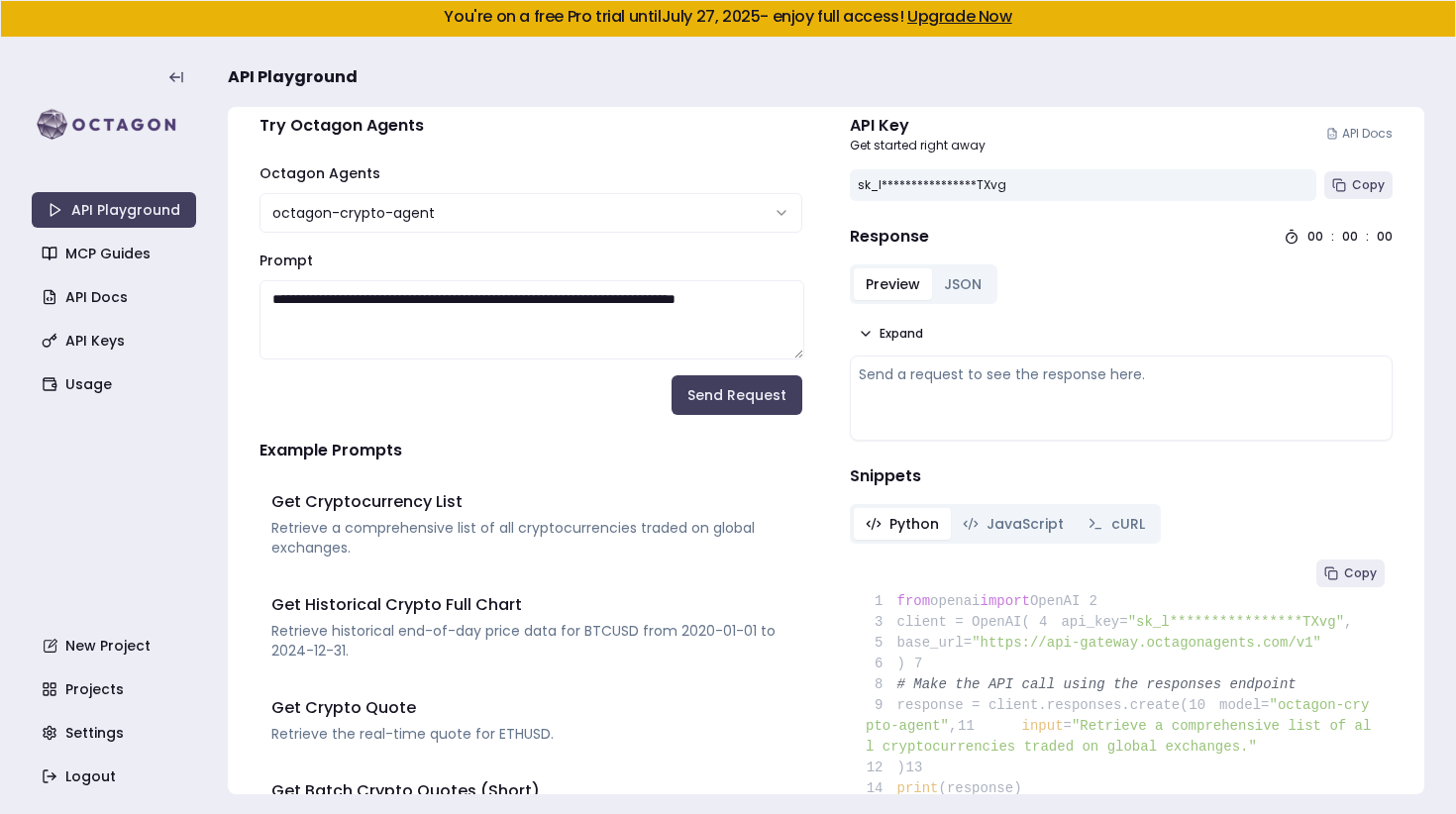 click on "**********" at bounding box center [728, 480] 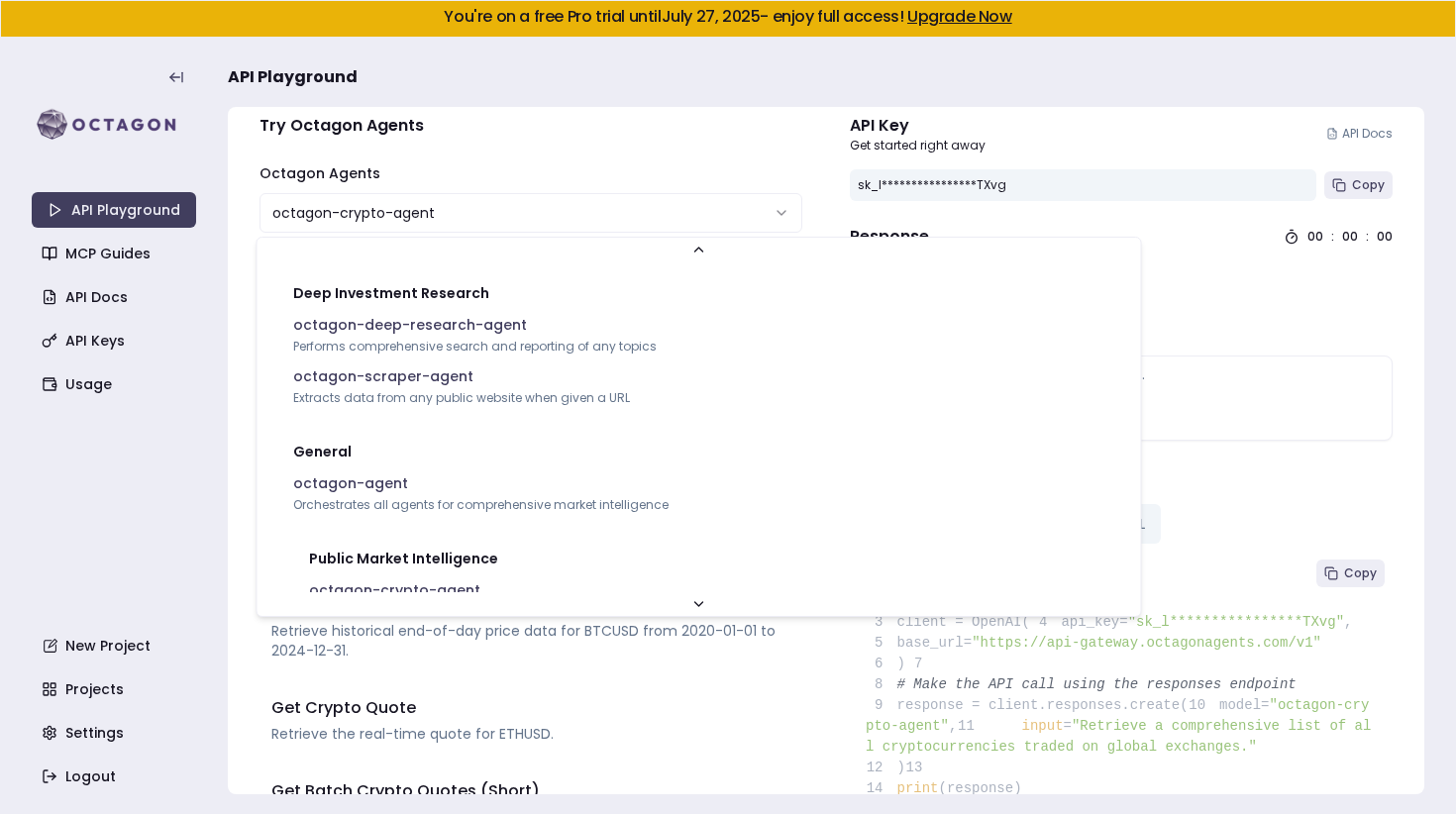 scroll, scrollTop: 34, scrollLeft: 0, axis: vertical 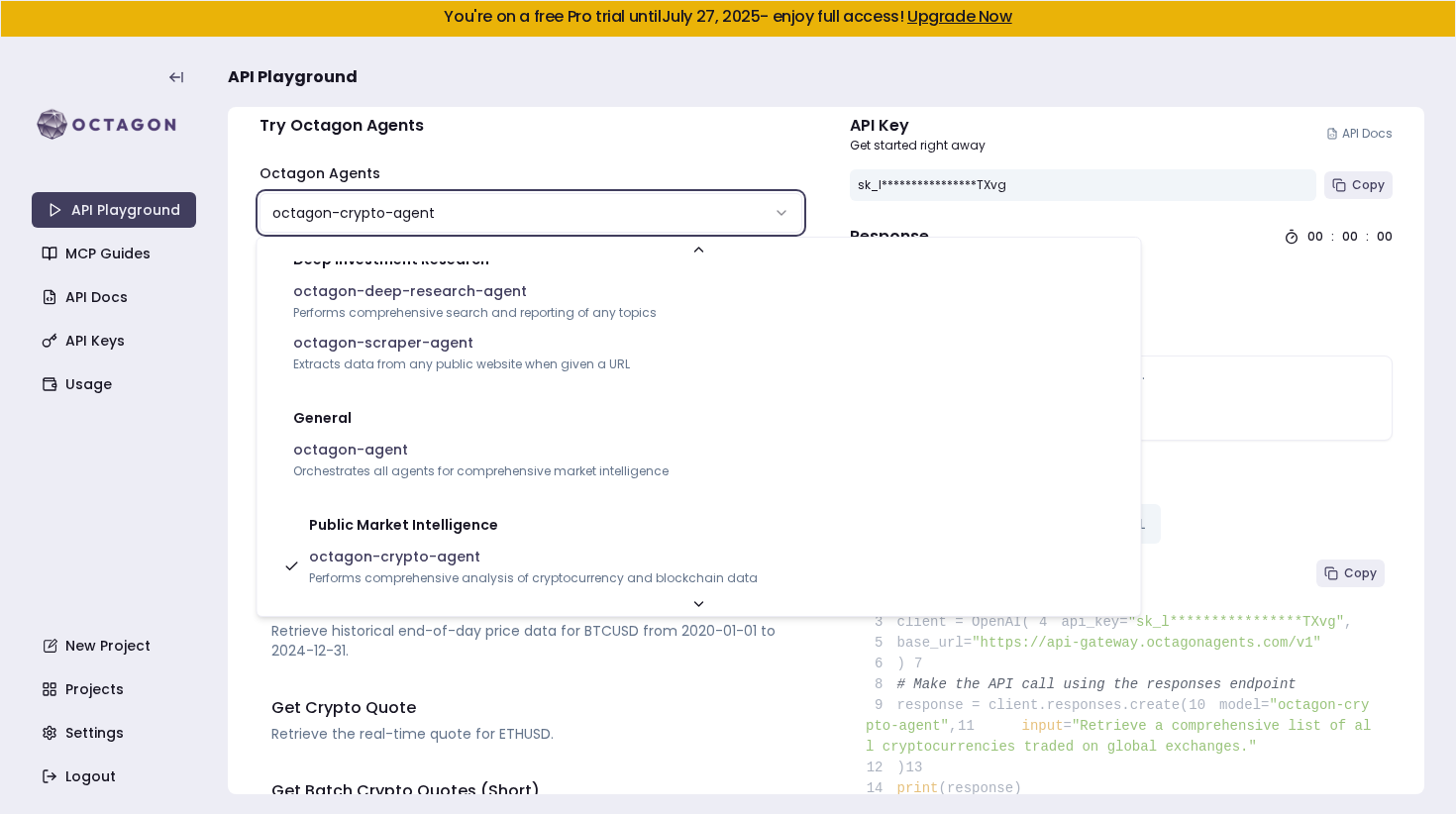 click on "**********" at bounding box center (728, 480) 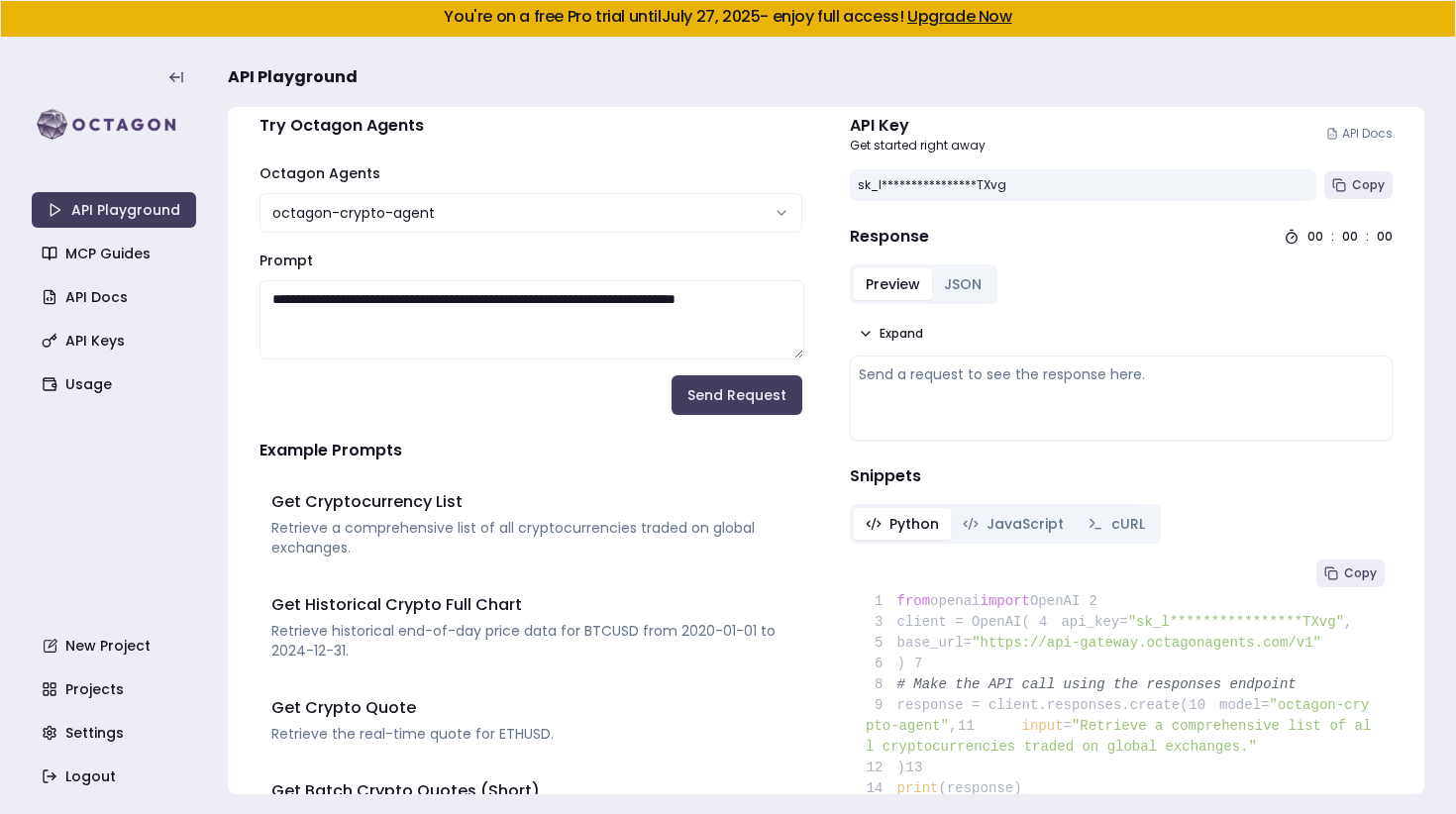 click on "**********" at bounding box center [531, 528] 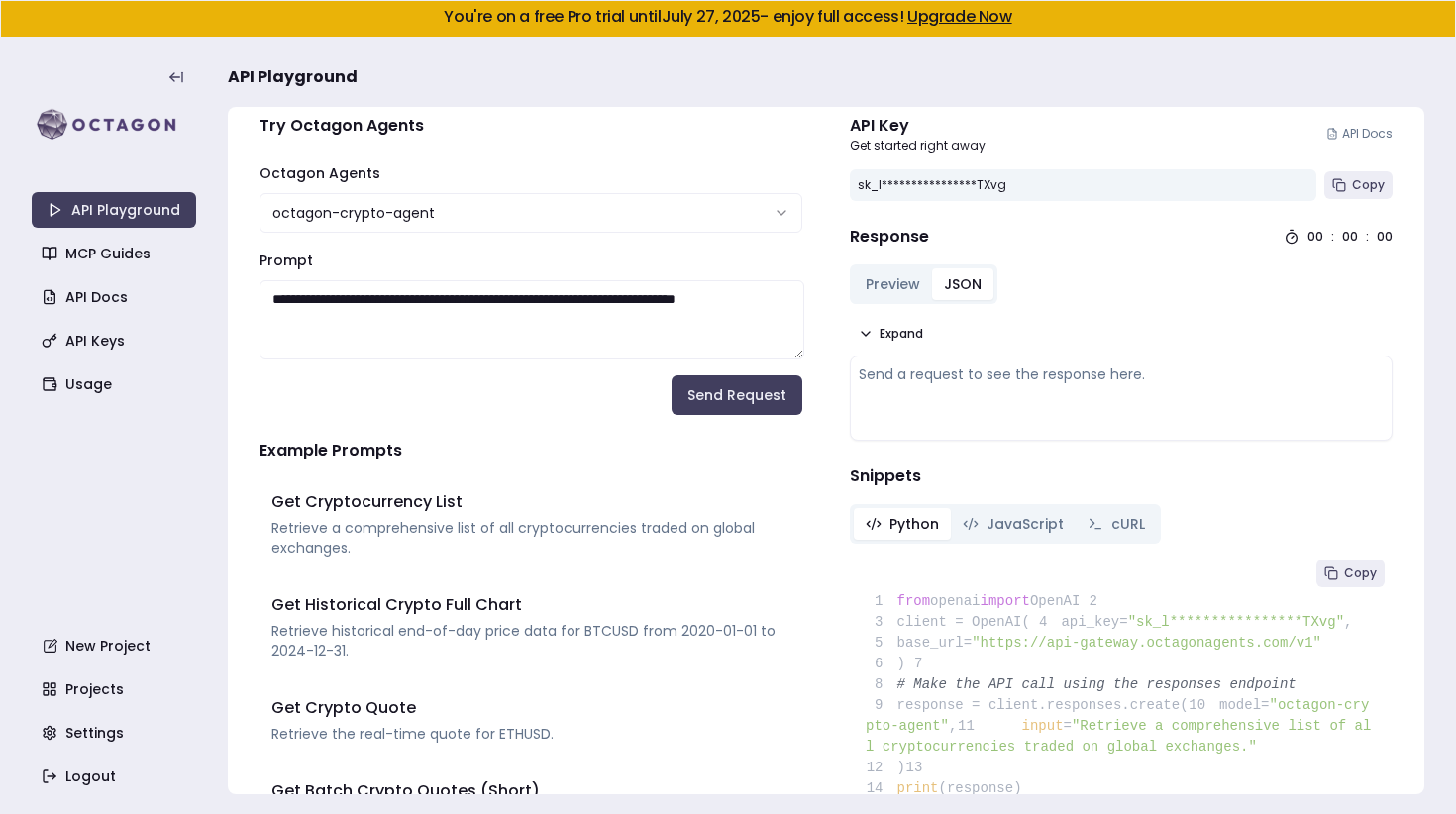 click on "JSON" at bounding box center (963, 284) 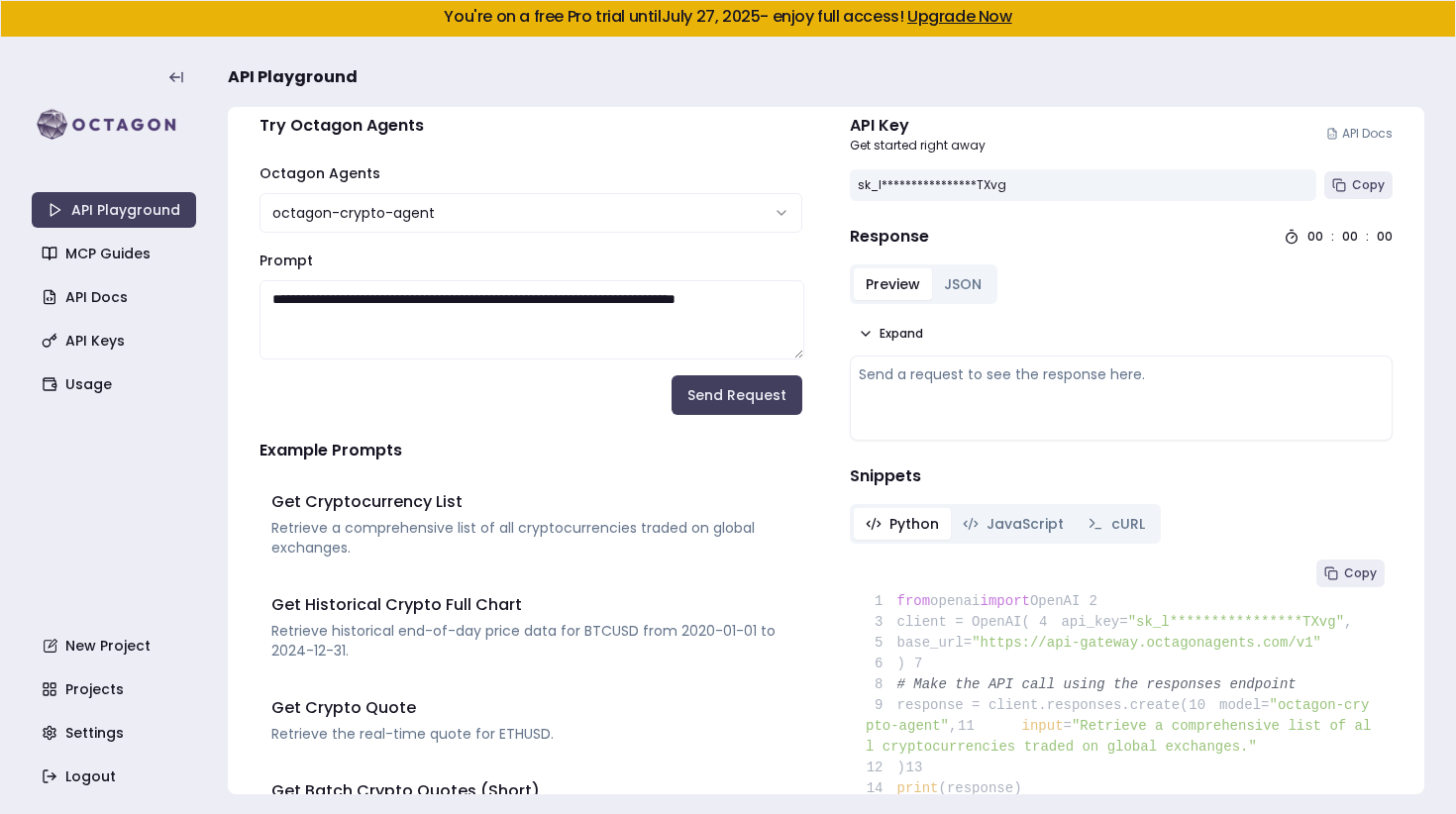 click on "Preview" at bounding box center [892, 284] 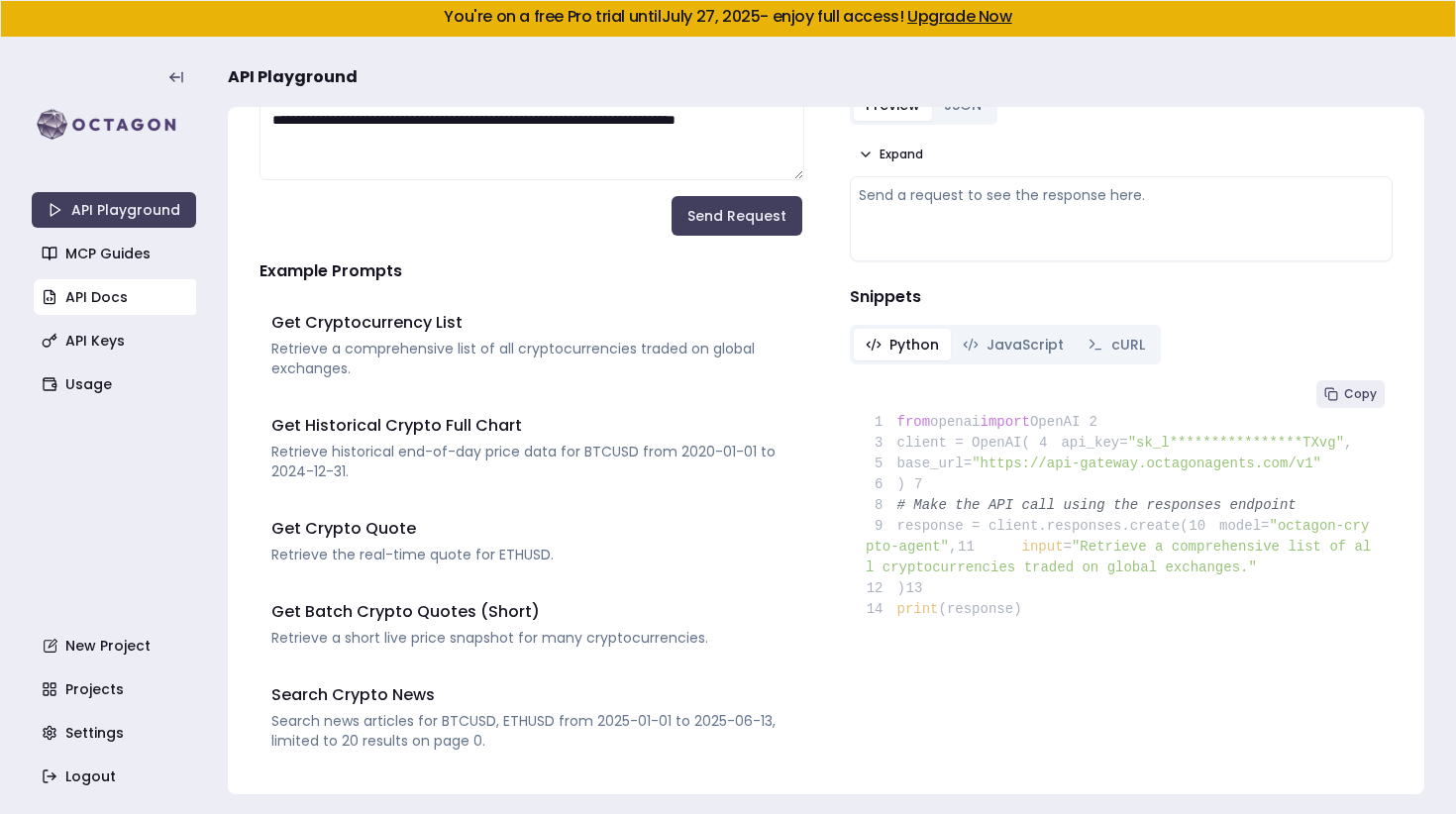click on "API Docs" at bounding box center [116, 297] 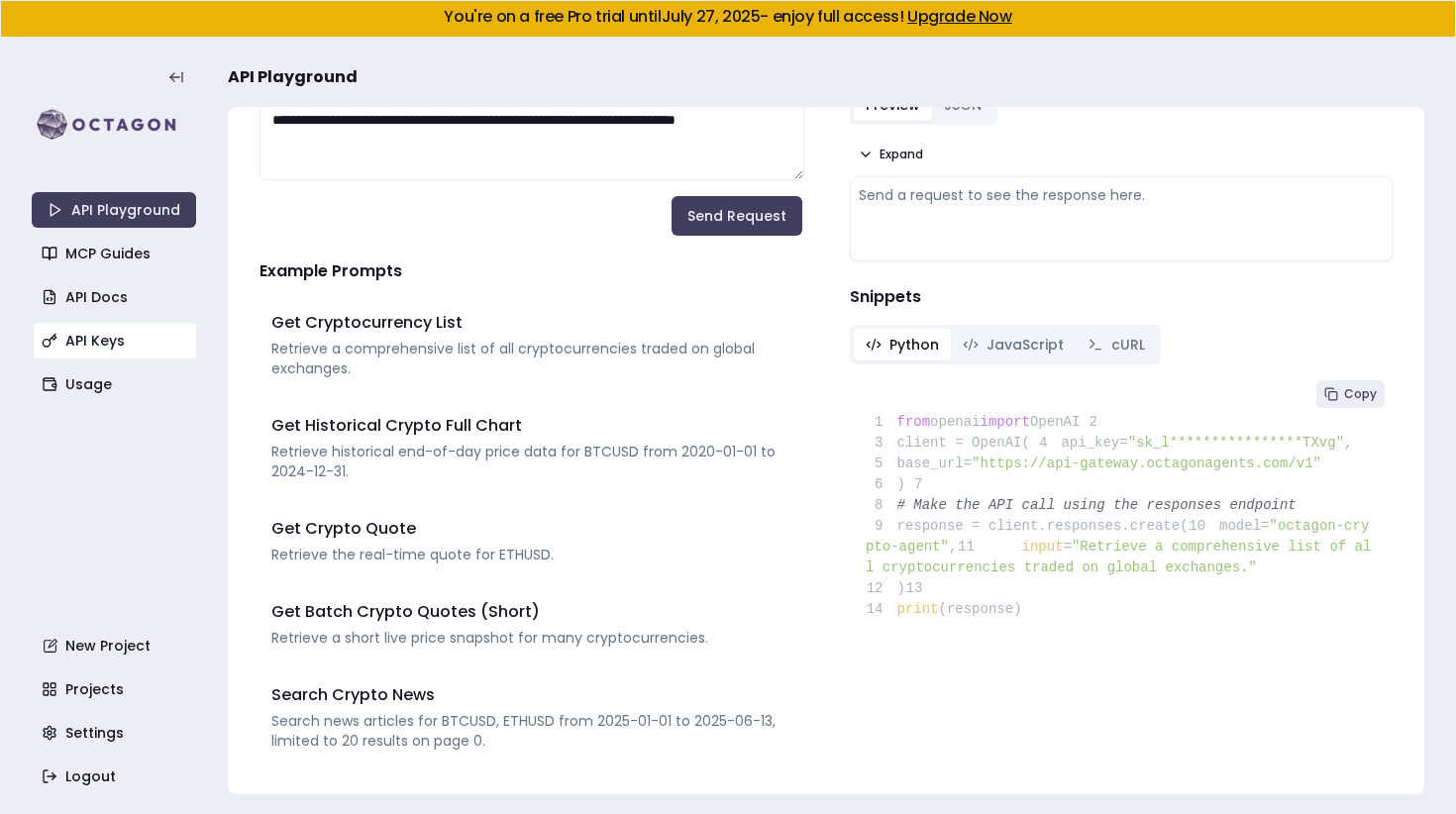 click on "API Keys" at bounding box center [116, 341] 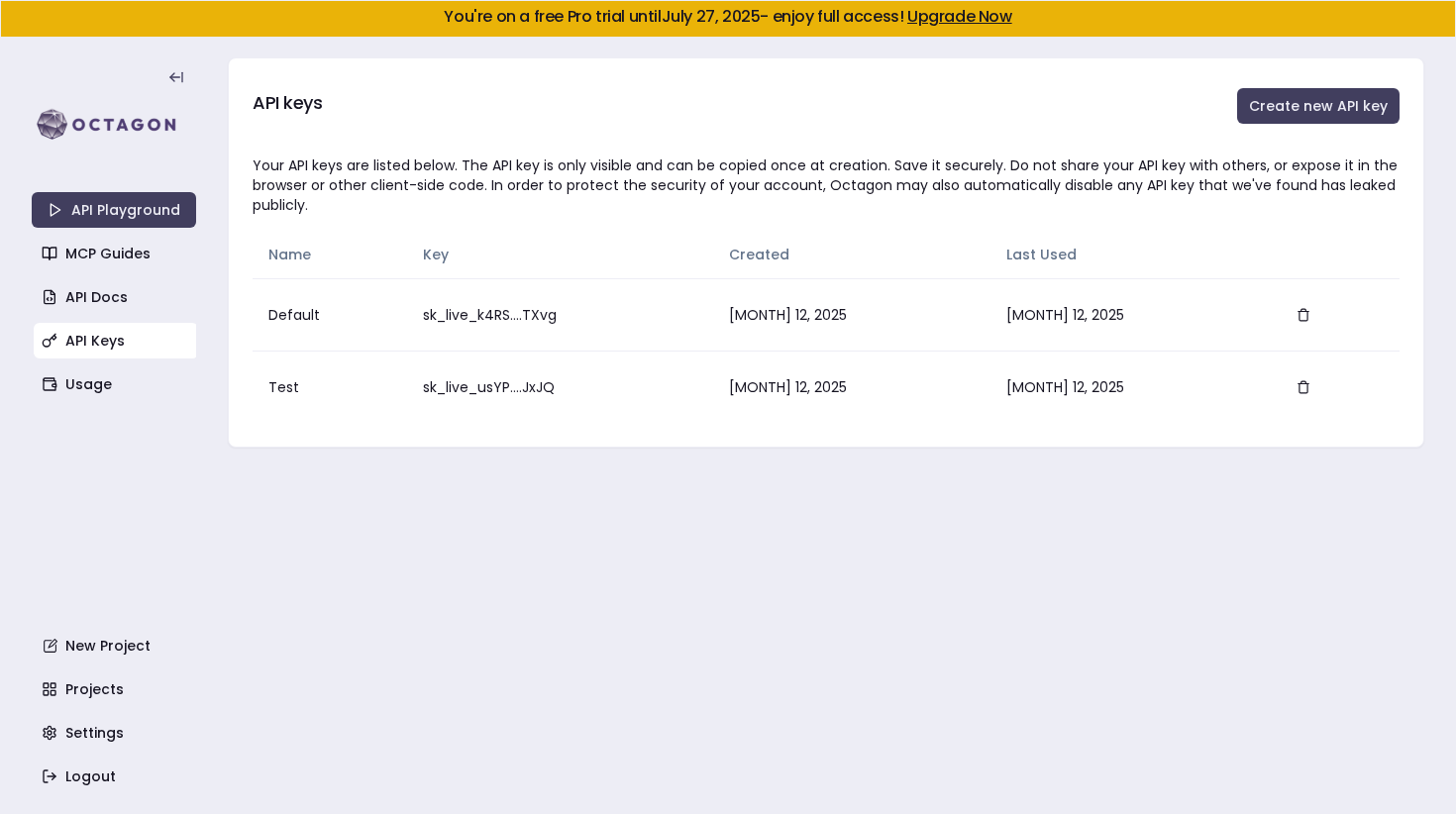 click on "API keys Create new API key Your API keys are listed below. The API key is only visible and can be copied once at creation. Save it securely. Do not share your API key with others, or expose it in the browser or other client-side code. In order to protect the security of your account, Octagon may also automatically disable any API key that we've found has leaked publicly. Name Key Created Last Used Default sk_live_k4RS....TXvg Jul 12, 2025 Jul 12, 2025 Test sk_live_usYP....JxJQ Jul 12, 2025 Jul 12, 2025" at bounding box center [826, 426] 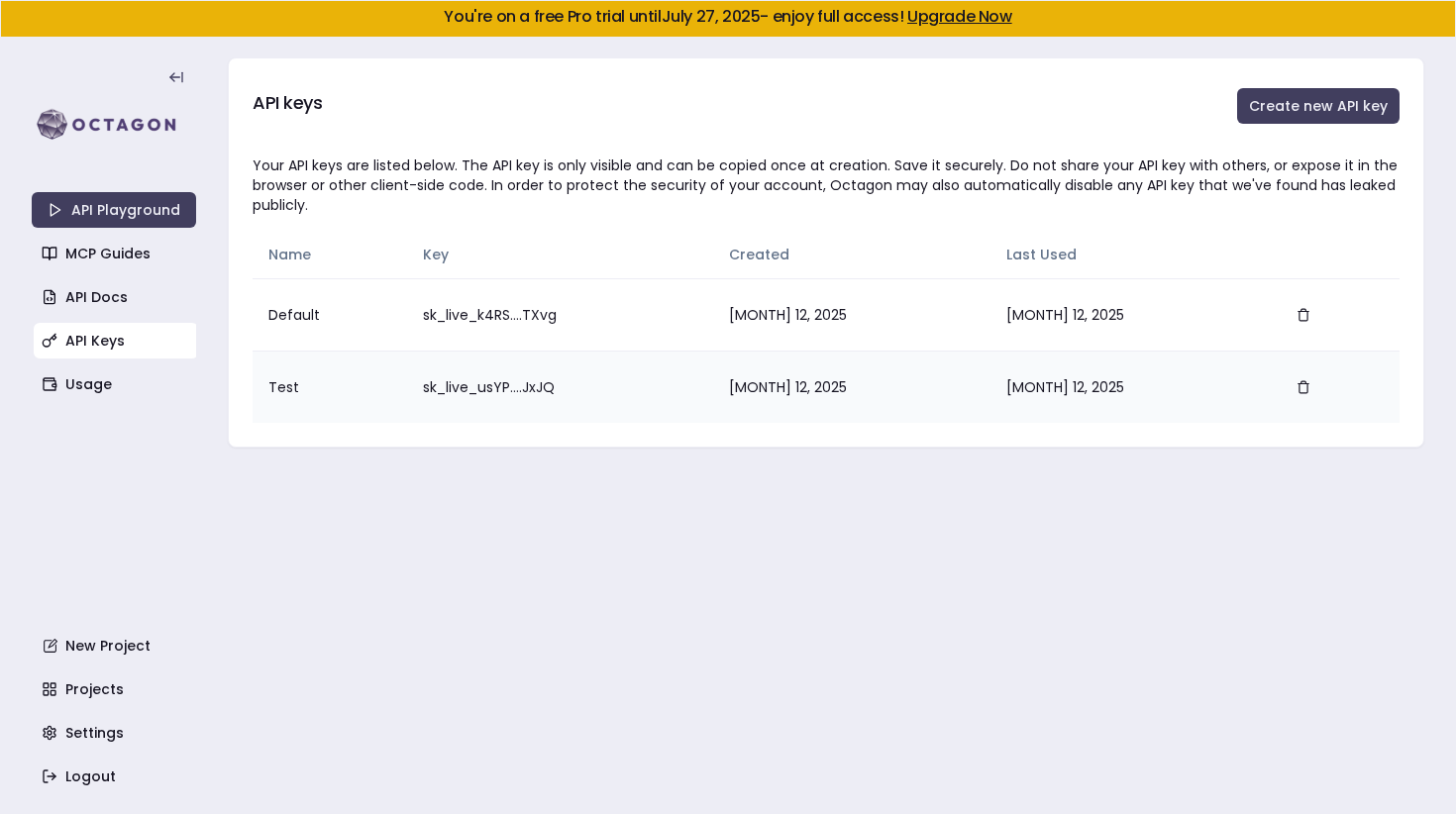 click on "sk_live_usYP....JxJQ" at bounding box center [560, 386] 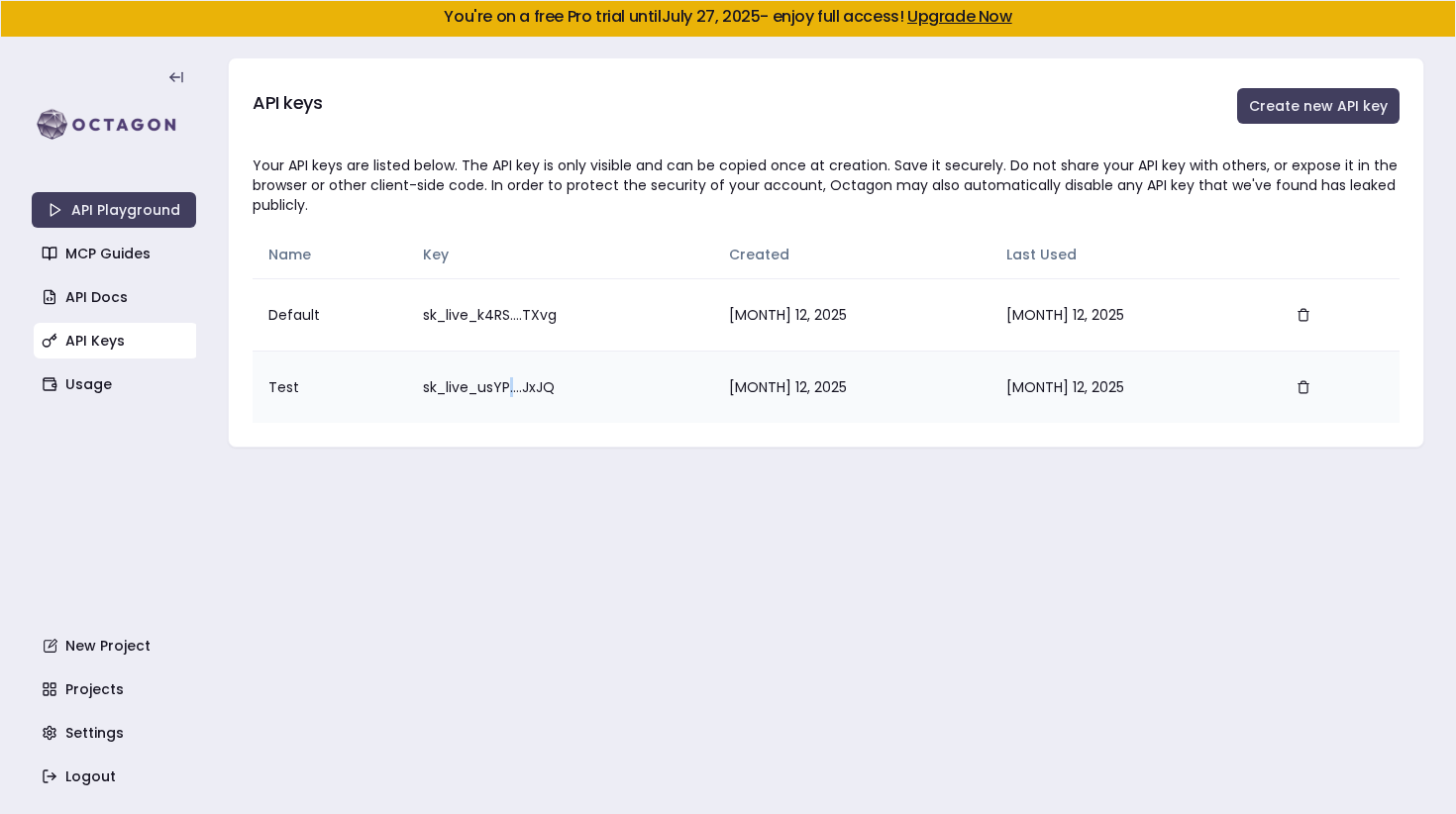 click on "sk_live_usYP....JxJQ" at bounding box center (560, 386) 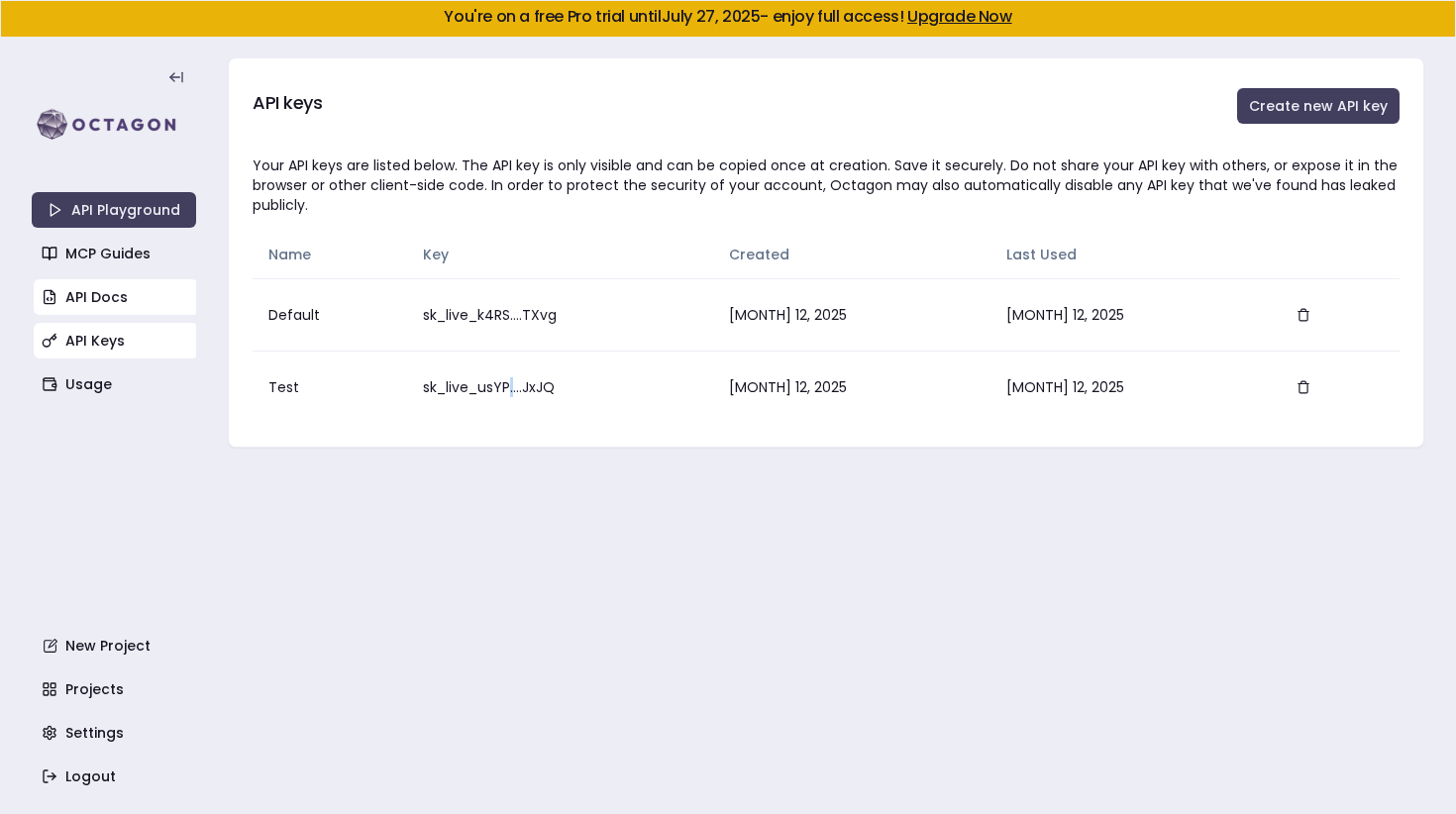 click on "API Docs" at bounding box center [116, 297] 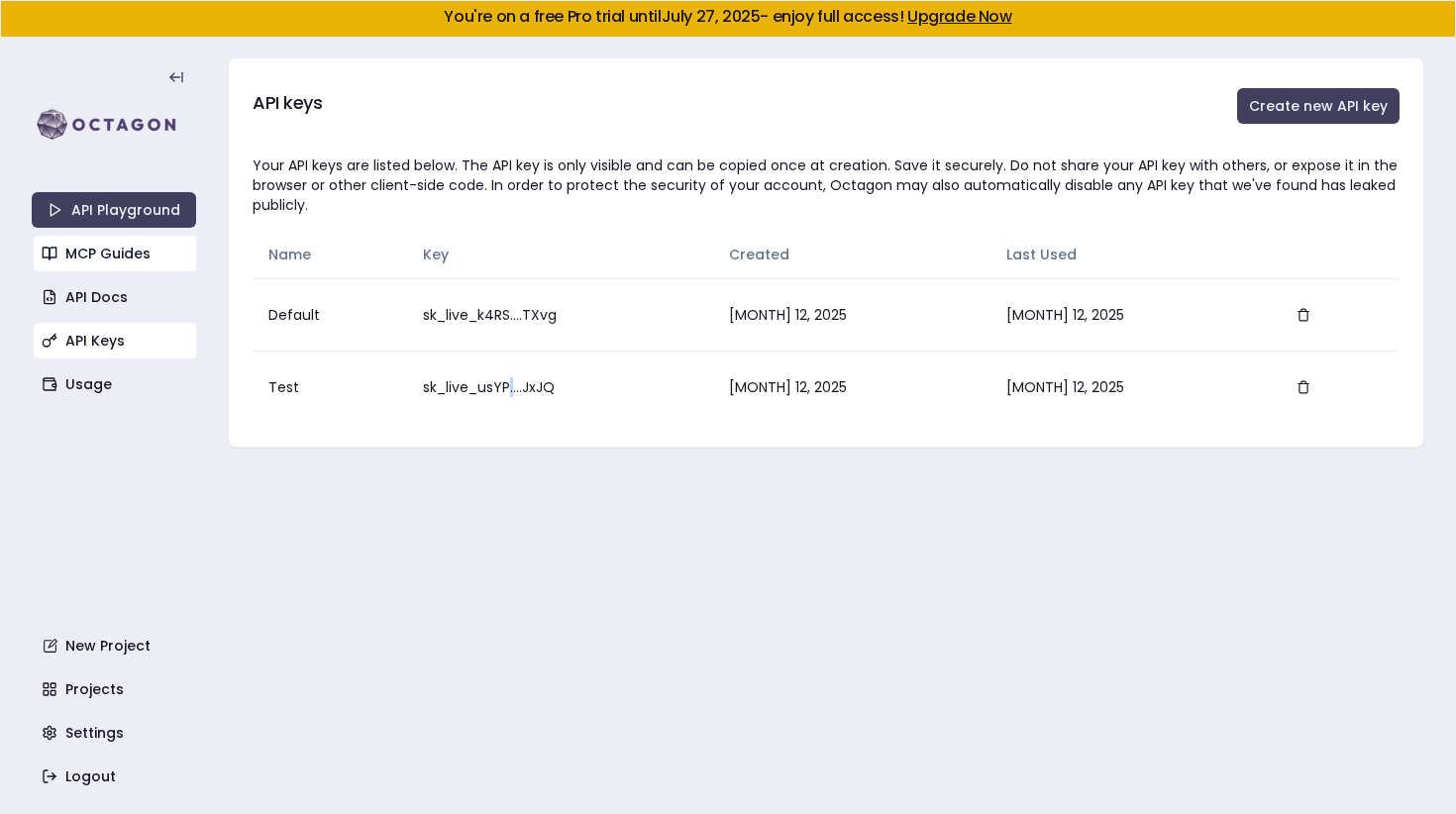 click on "MCP Guides" at bounding box center (116, 254) 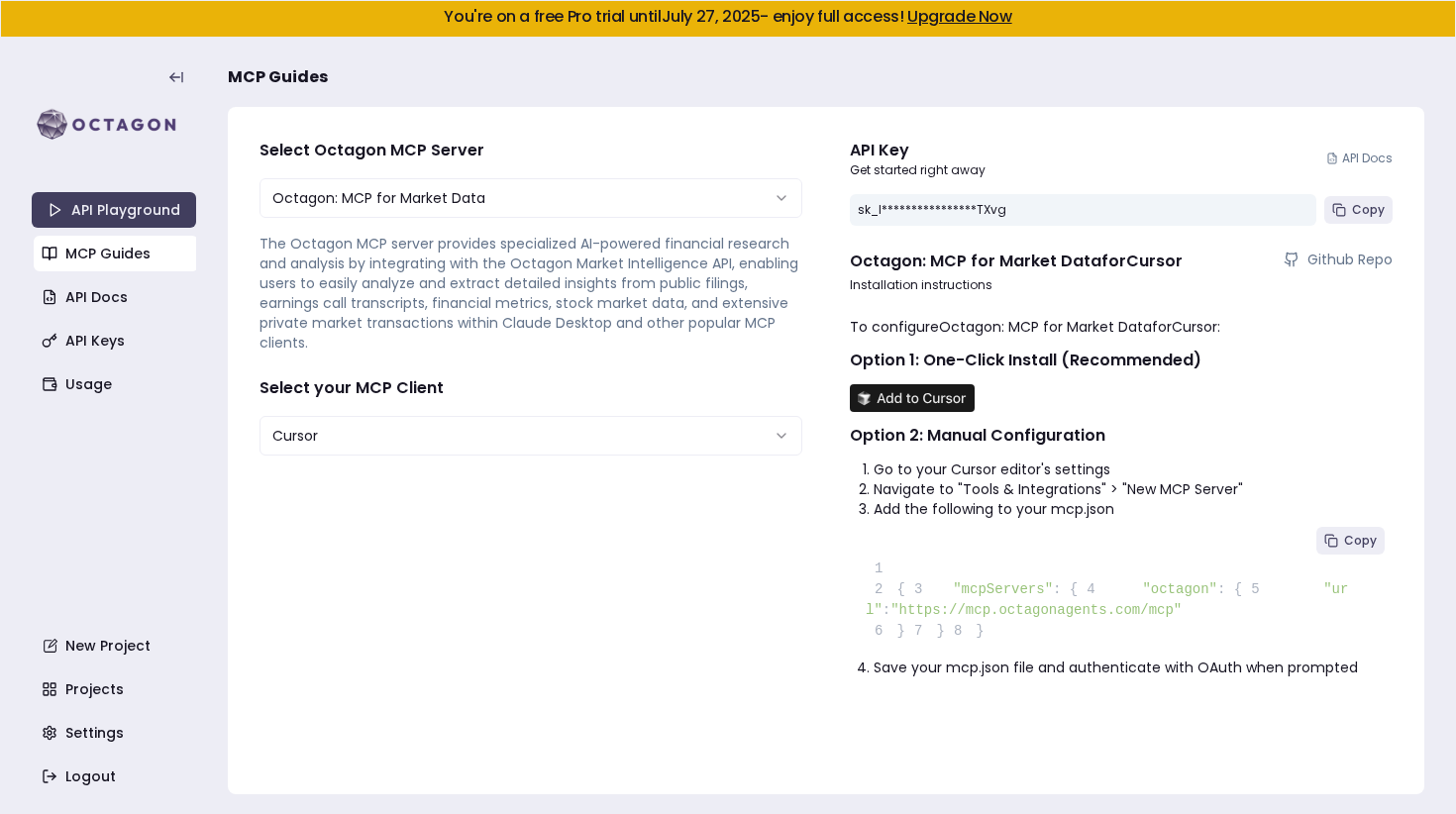 click on "**********" at bounding box center [728, 480] 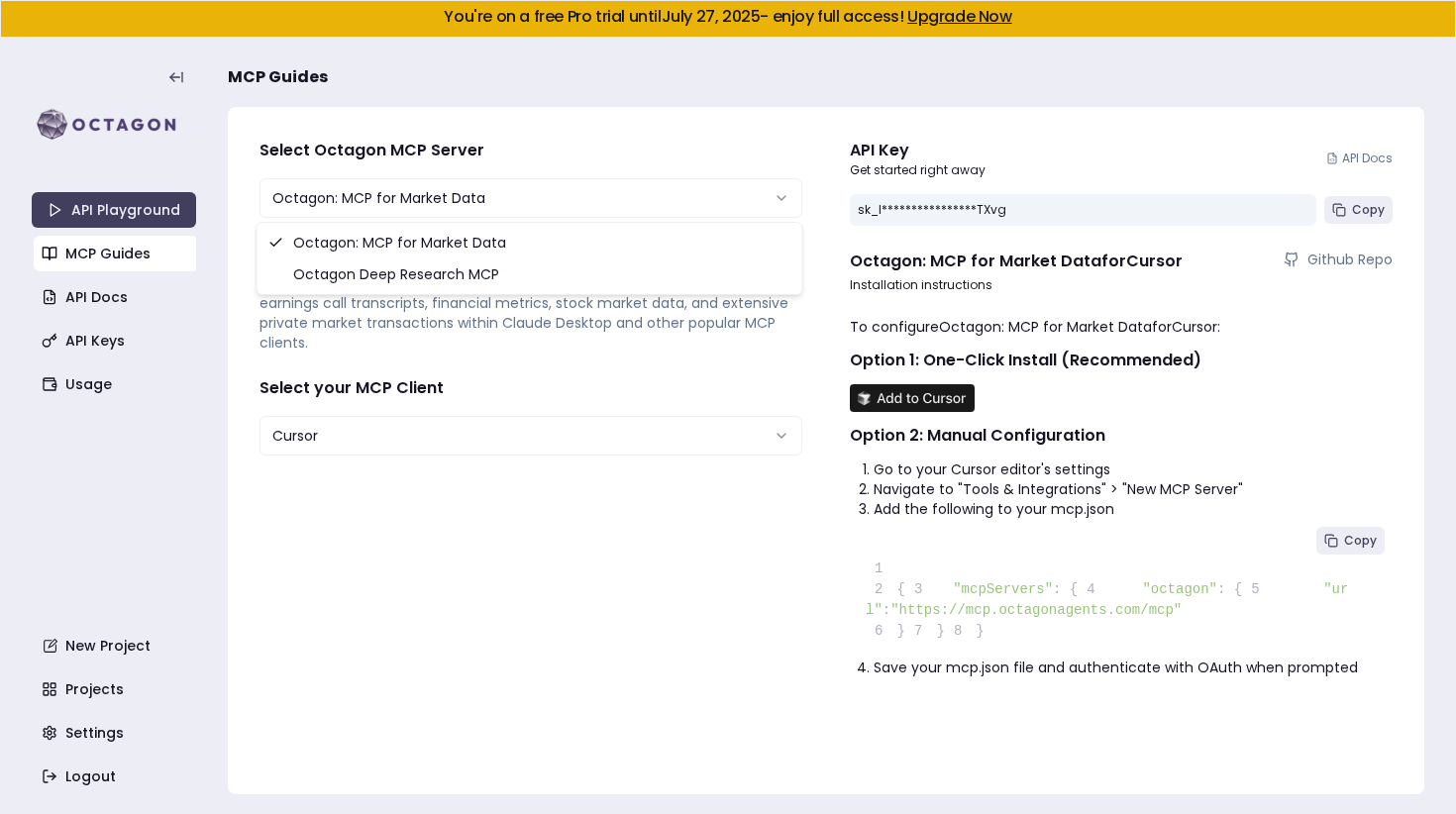 select on "**********" 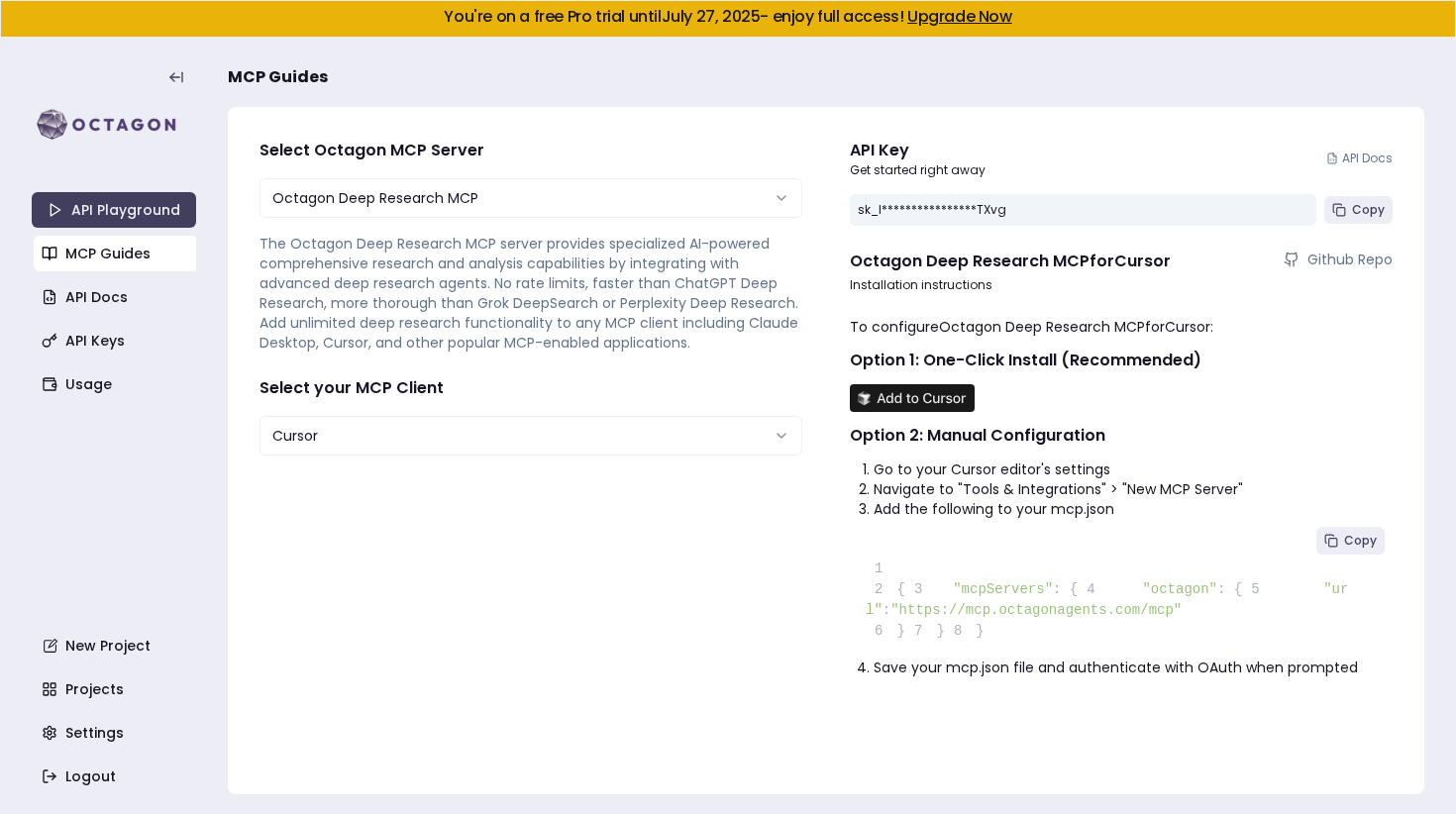 click on "**********" at bounding box center [1121, 451] 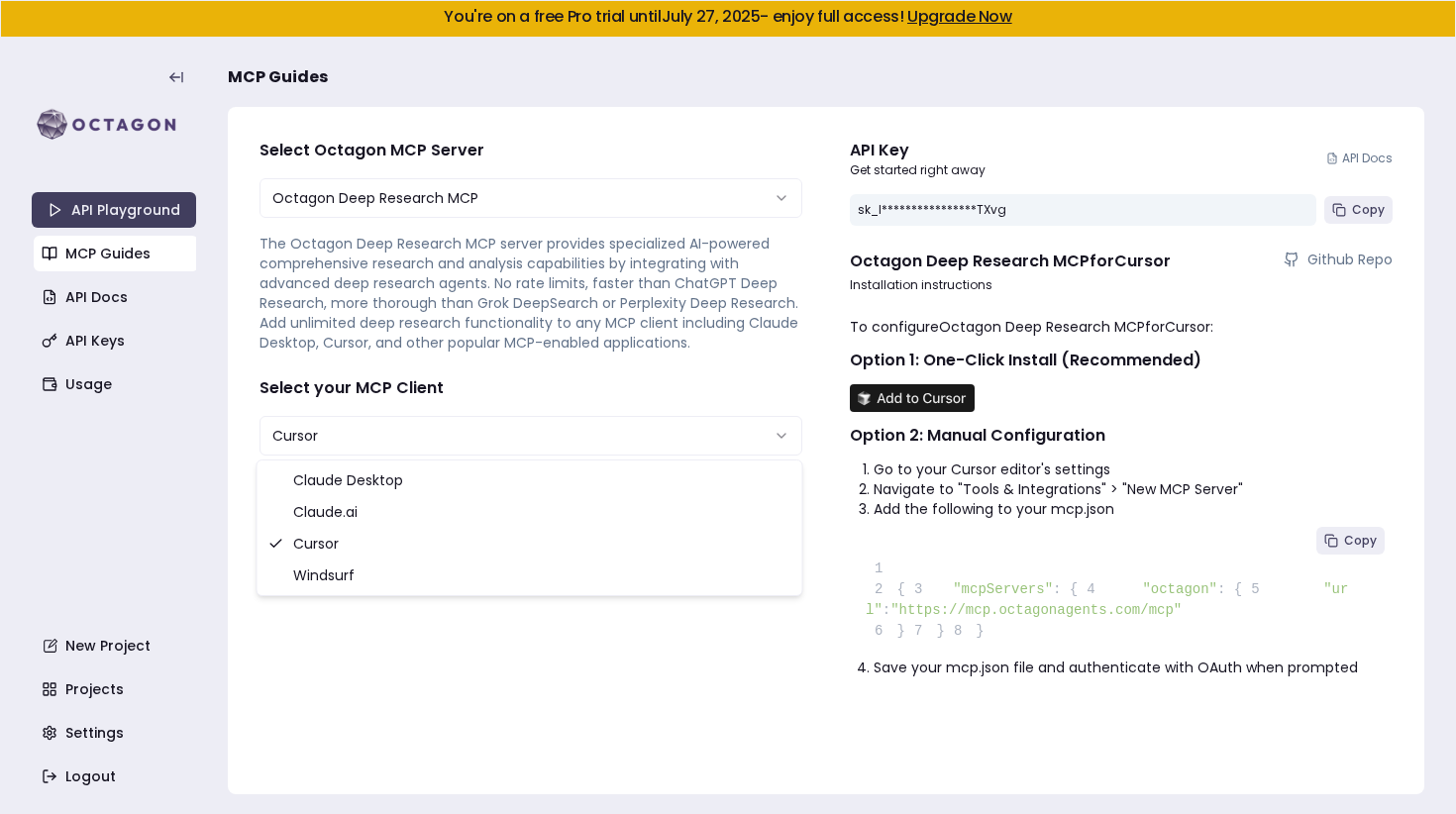 click on "**********" at bounding box center (728, 480) 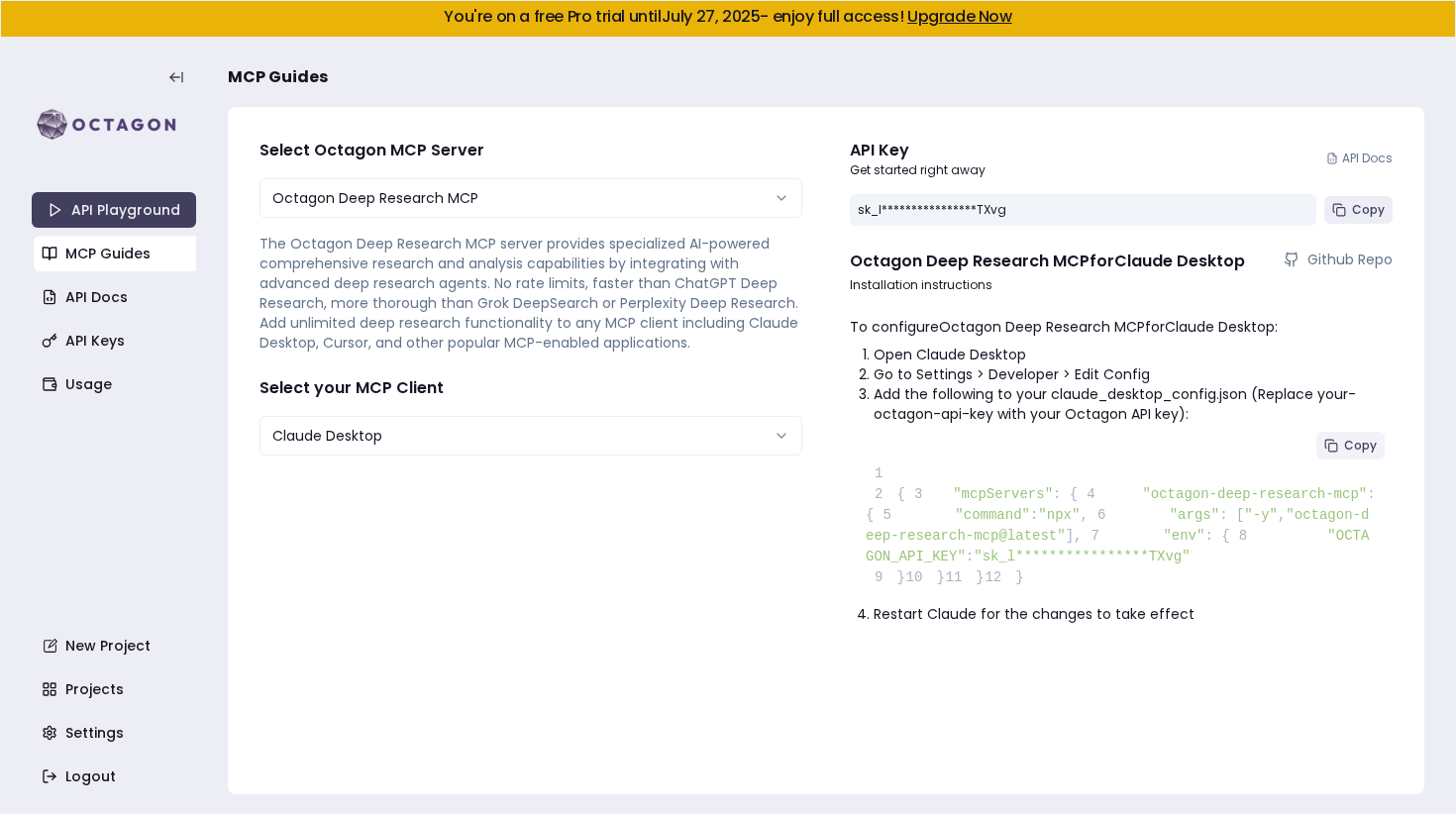 click on "Copy" at bounding box center (1350, 446) 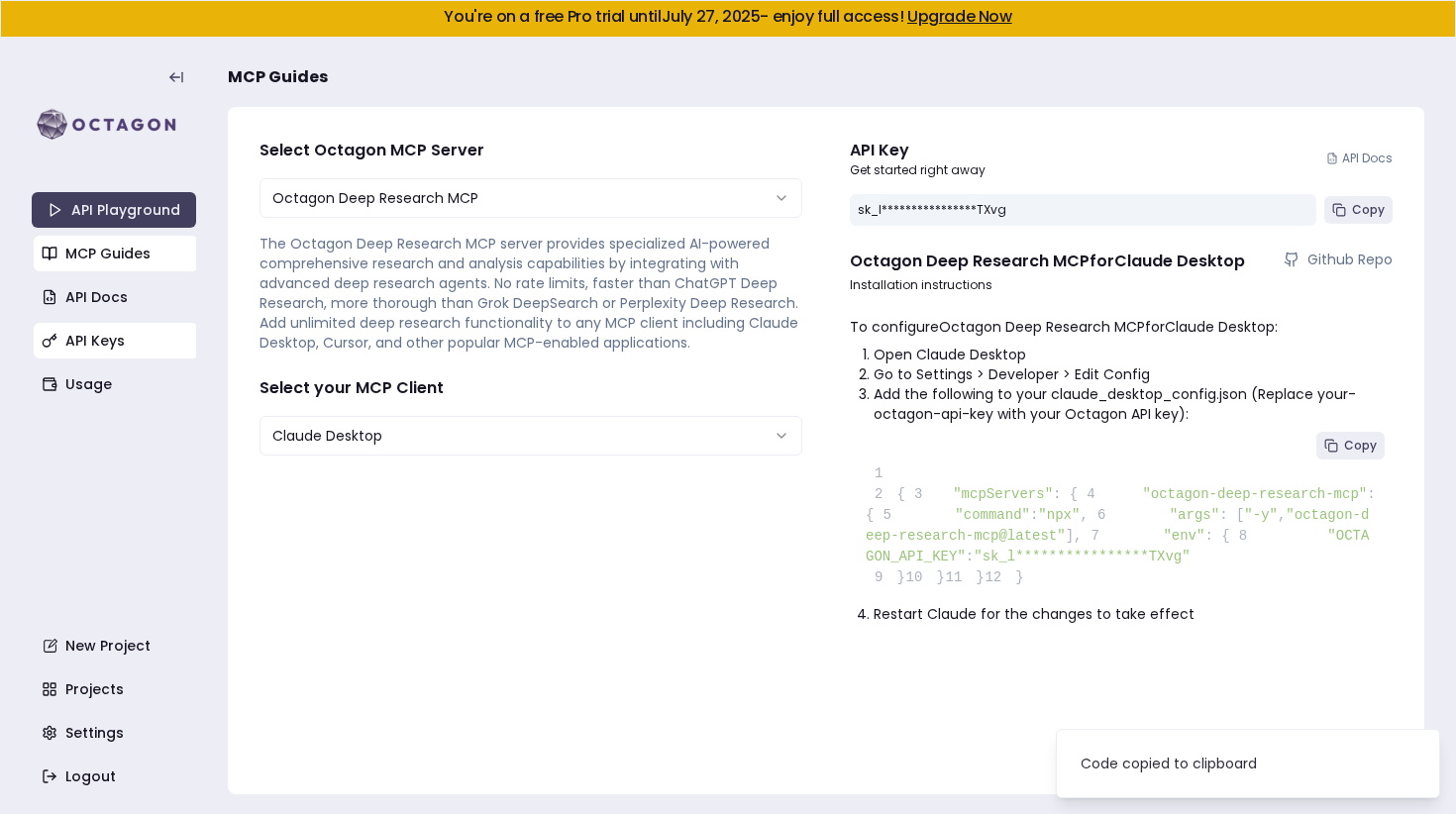 click on "API Keys" at bounding box center [116, 341] 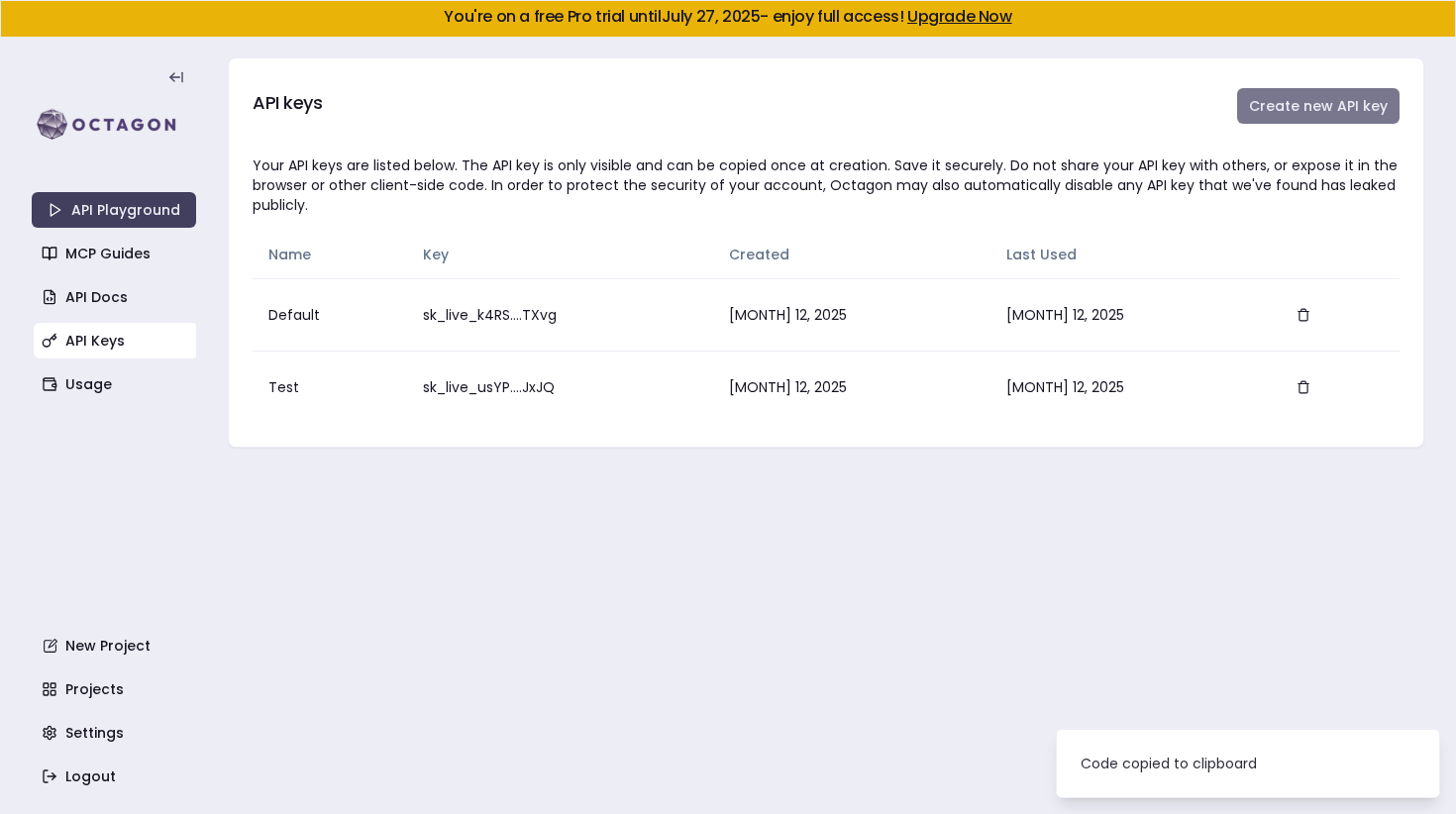 click on "Create new API key" at bounding box center [1318, 106] 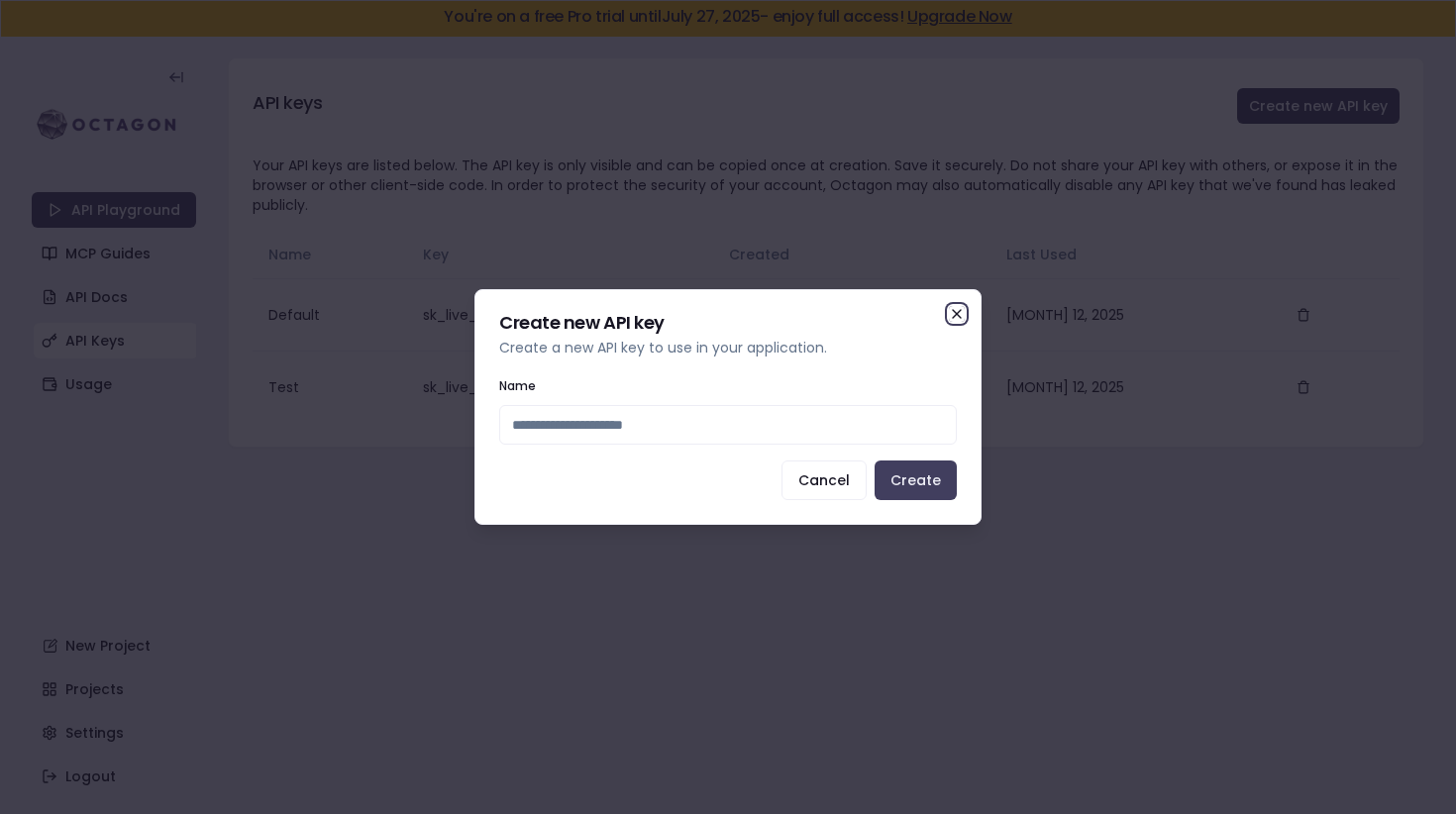 click 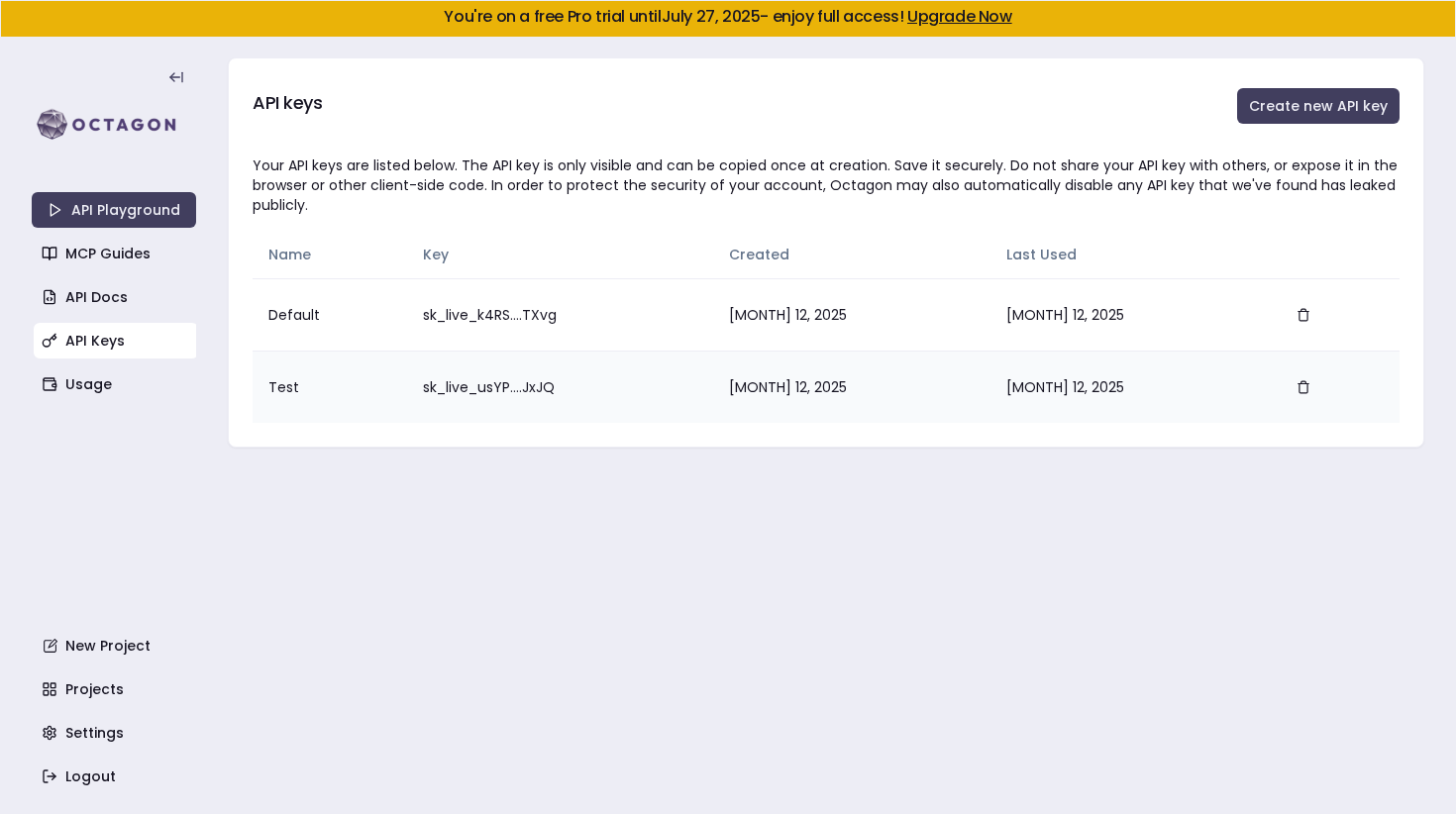click on "sk_live_usYP....JxJQ" at bounding box center [560, 386] 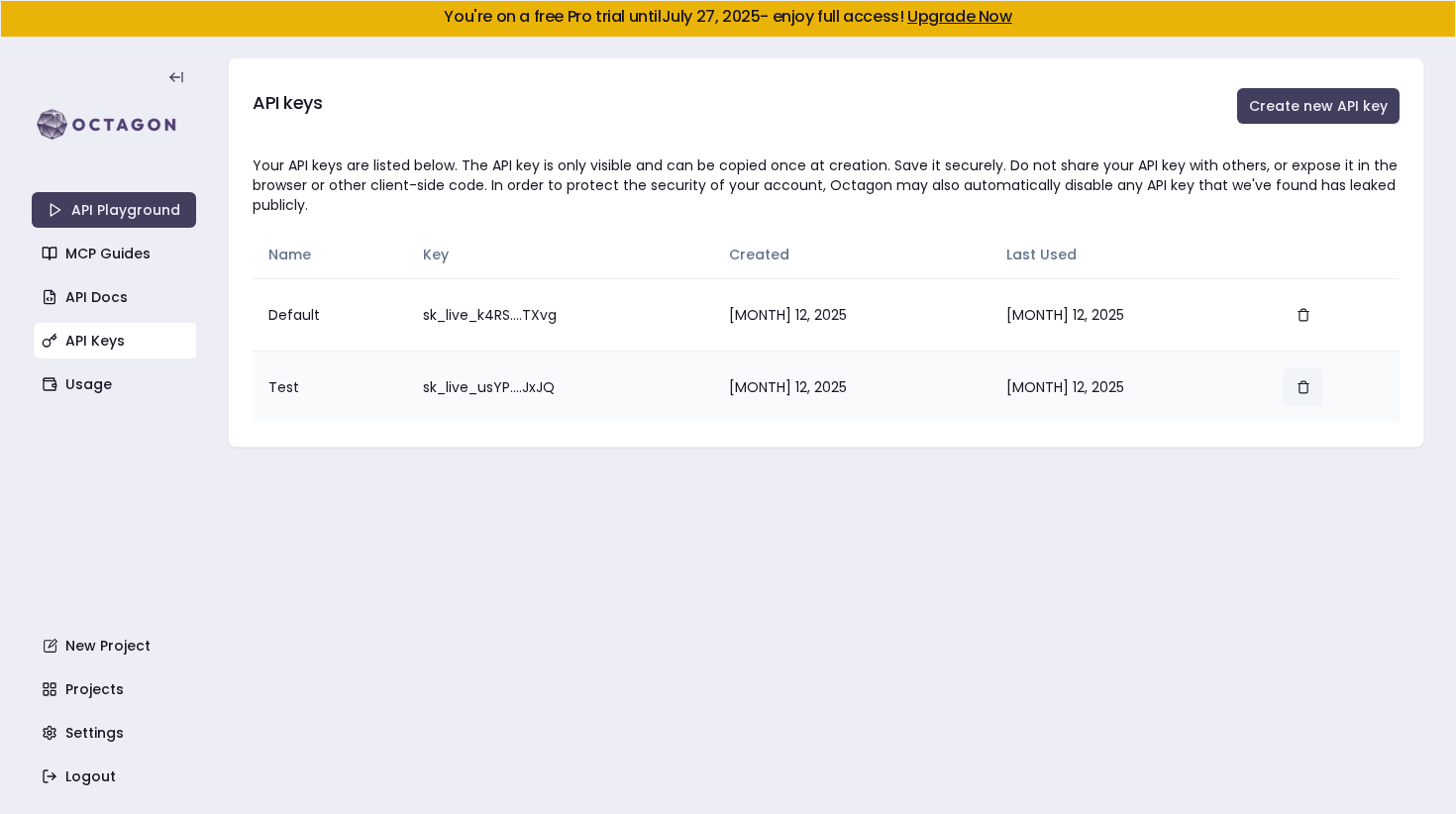 click 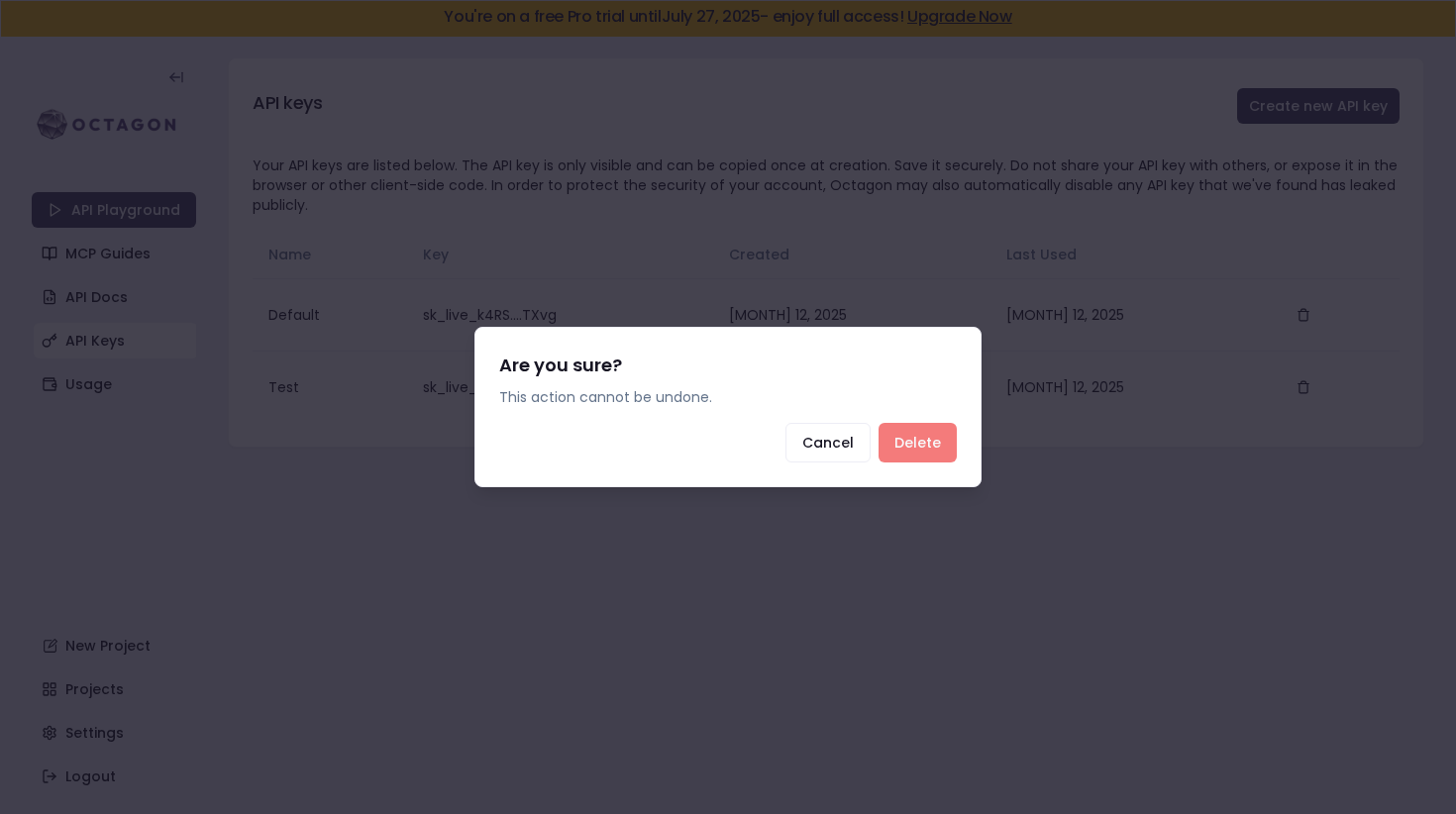 click on "Delete" at bounding box center (917, 443) 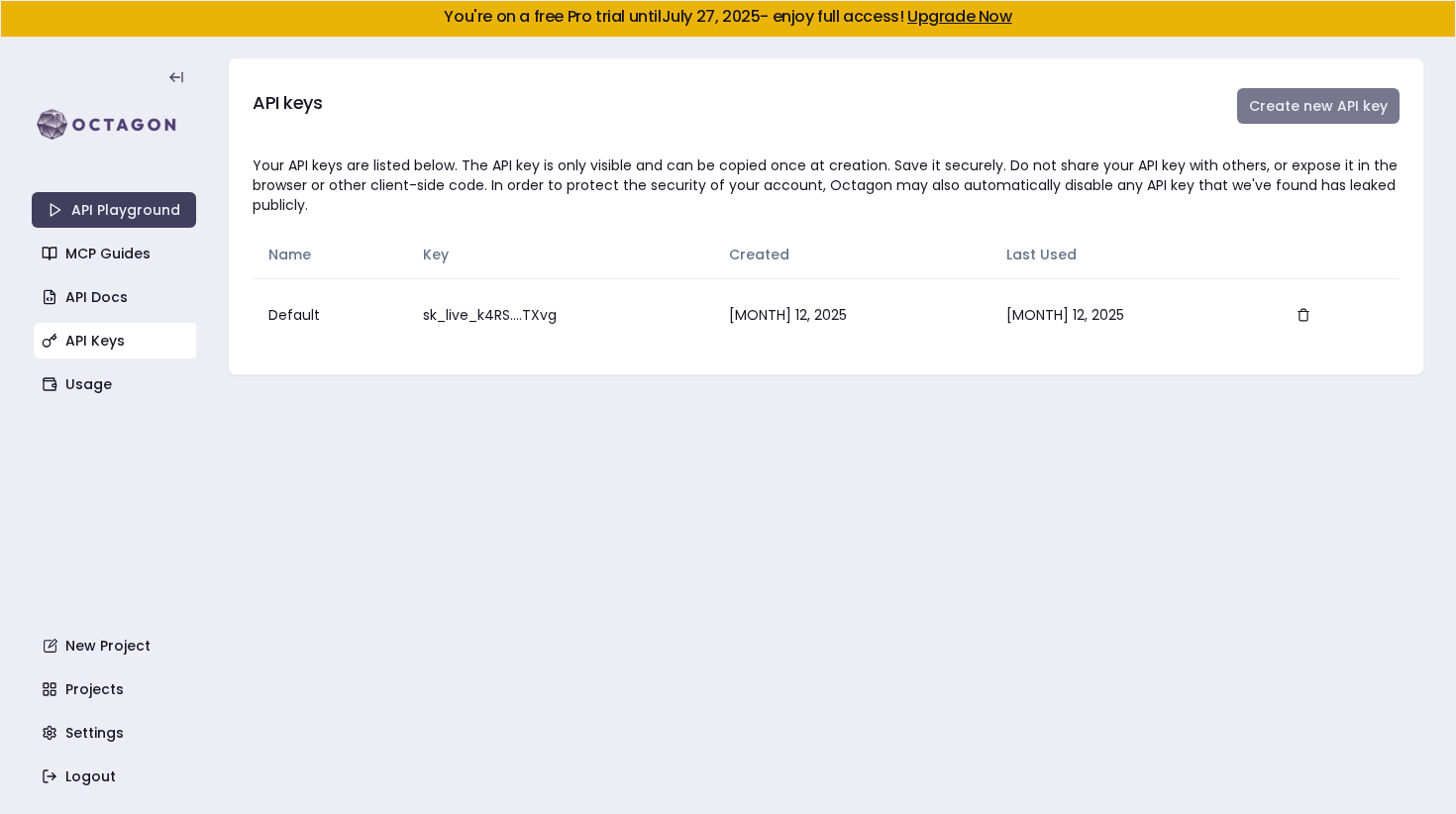 click on "Create new API key" at bounding box center [1318, 106] 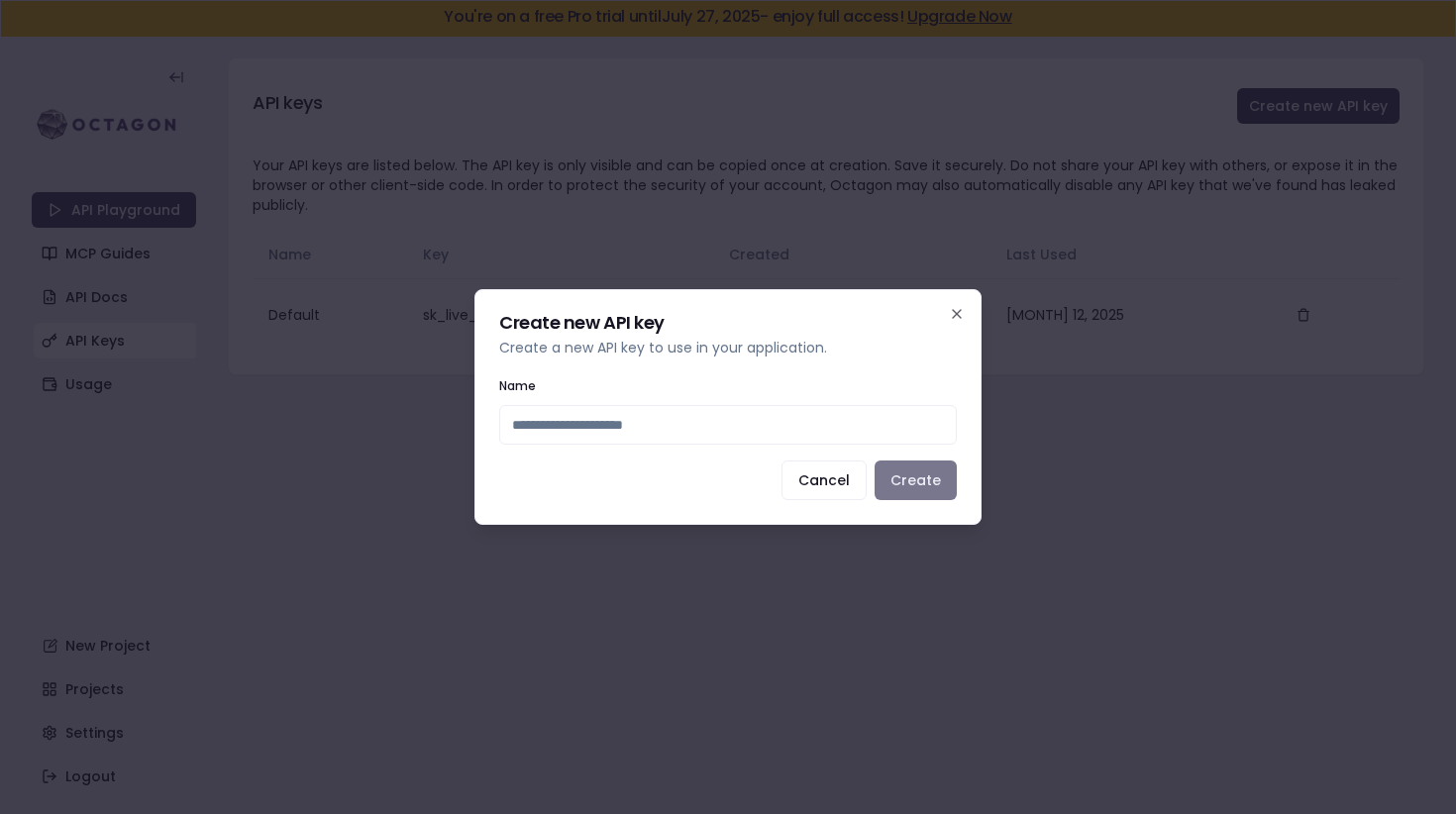 click on "Create" at bounding box center [915, 480] 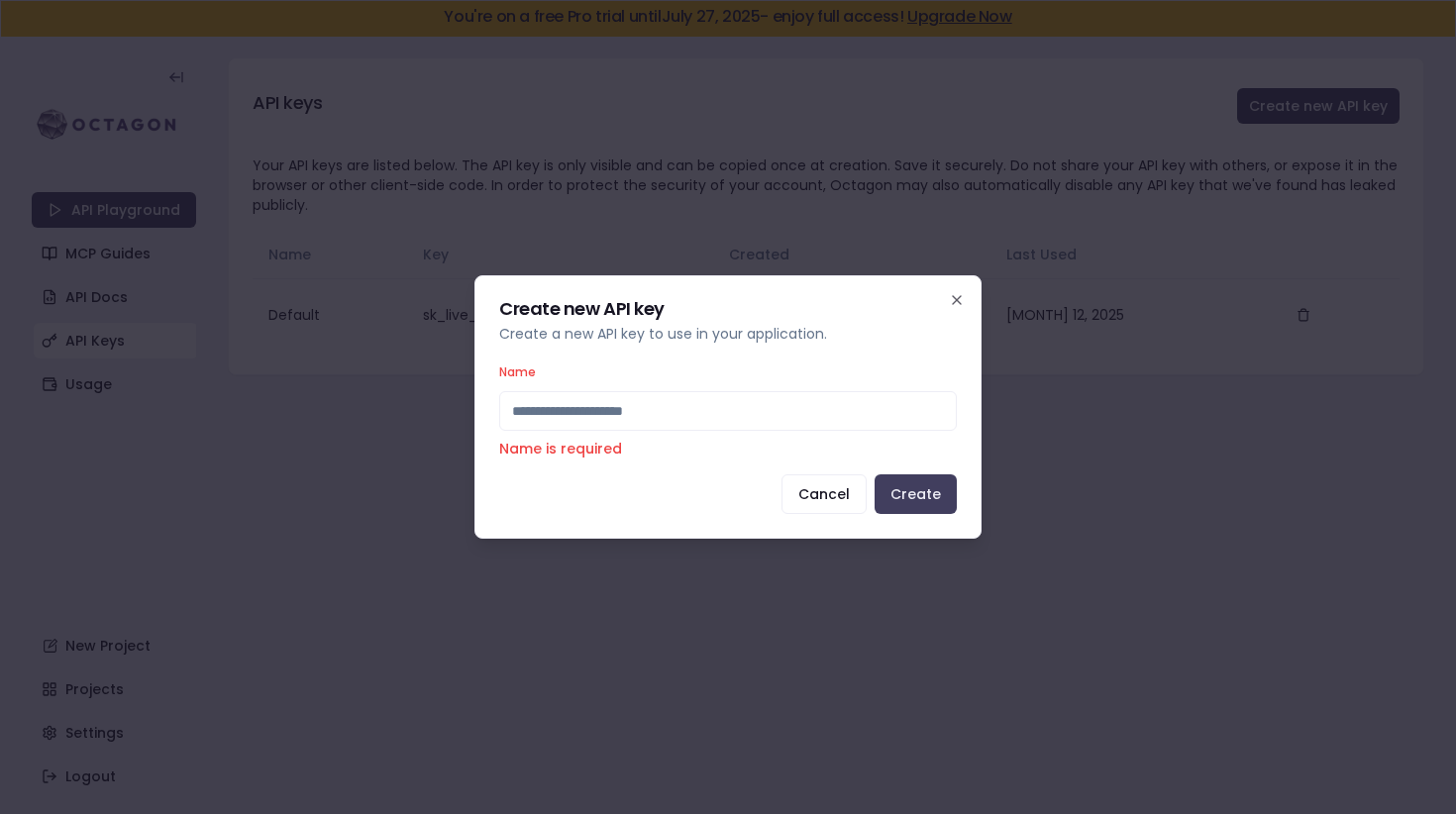 click on "Name" at bounding box center (728, 411) 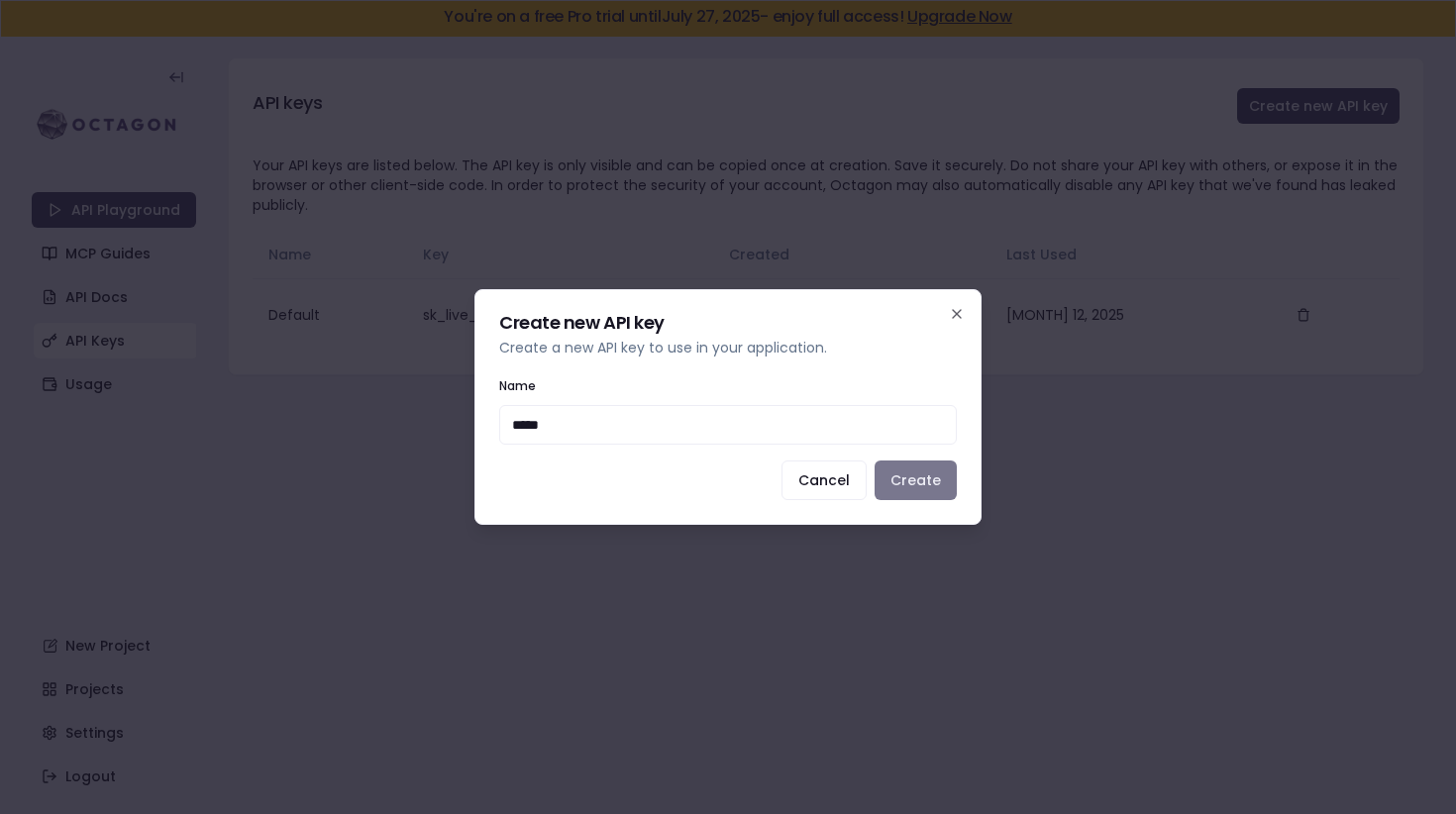 type on "*****" 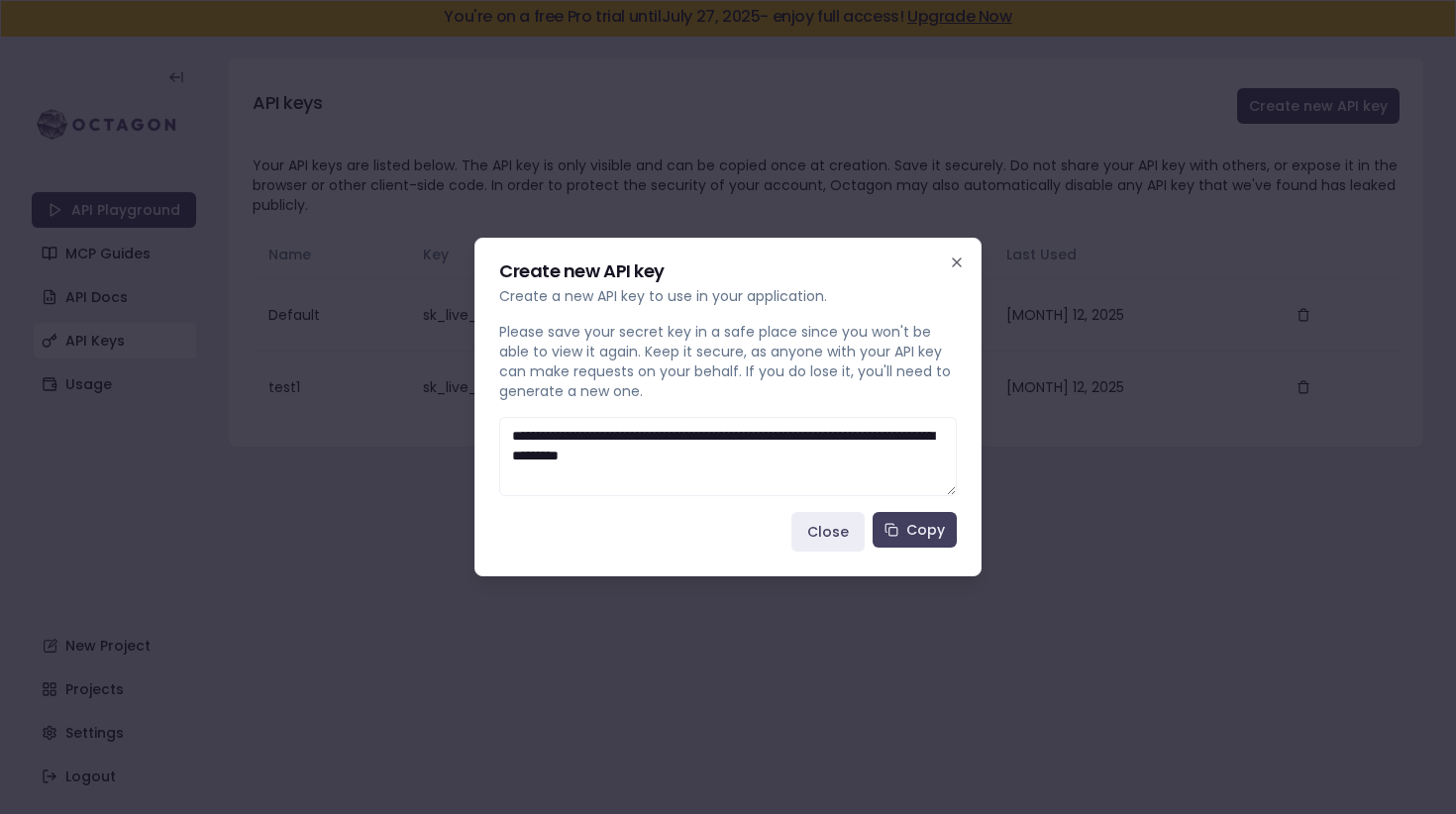 click on "**********" at bounding box center [728, 457] 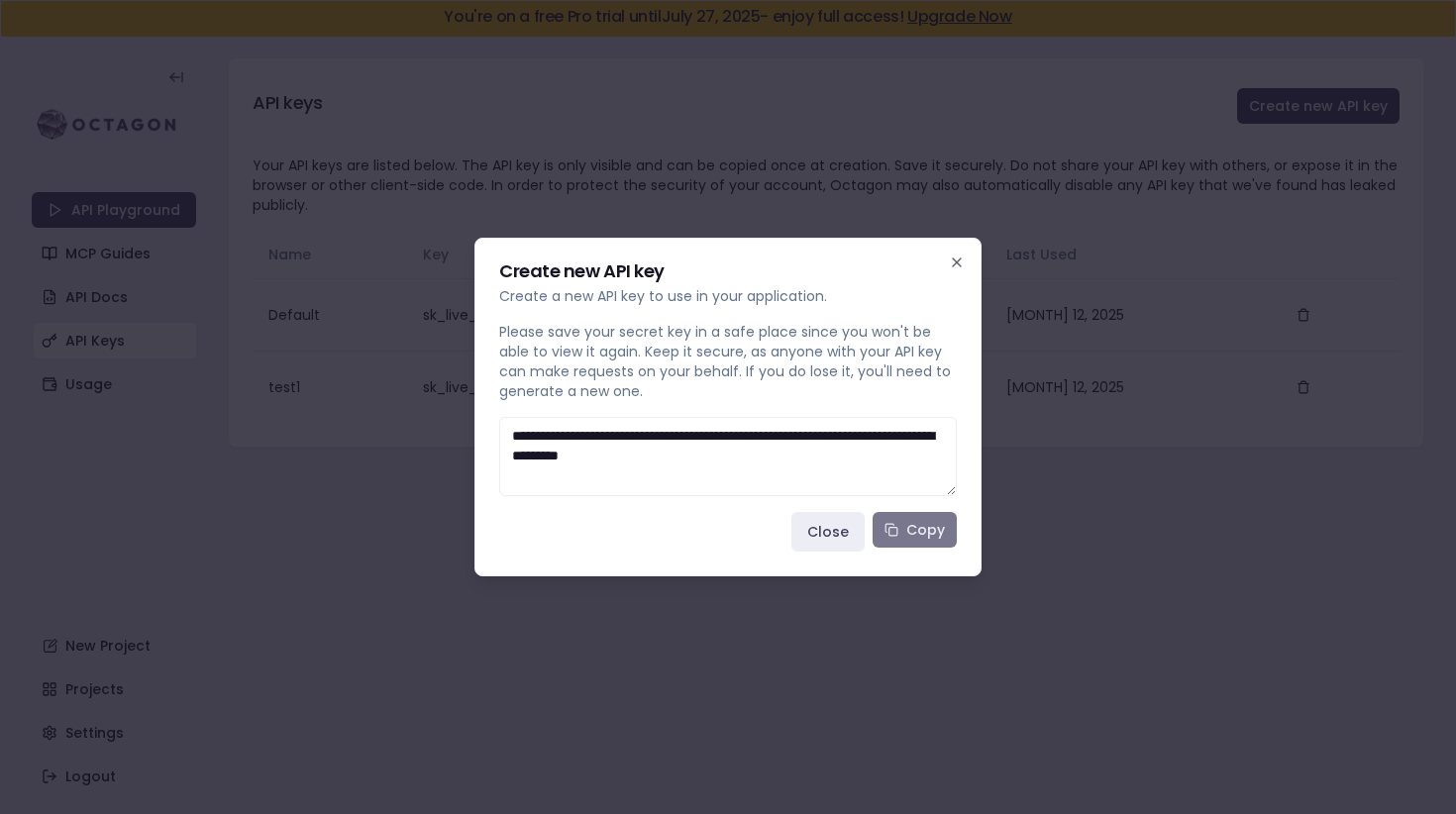click on "Copy" at bounding box center [914, 530] 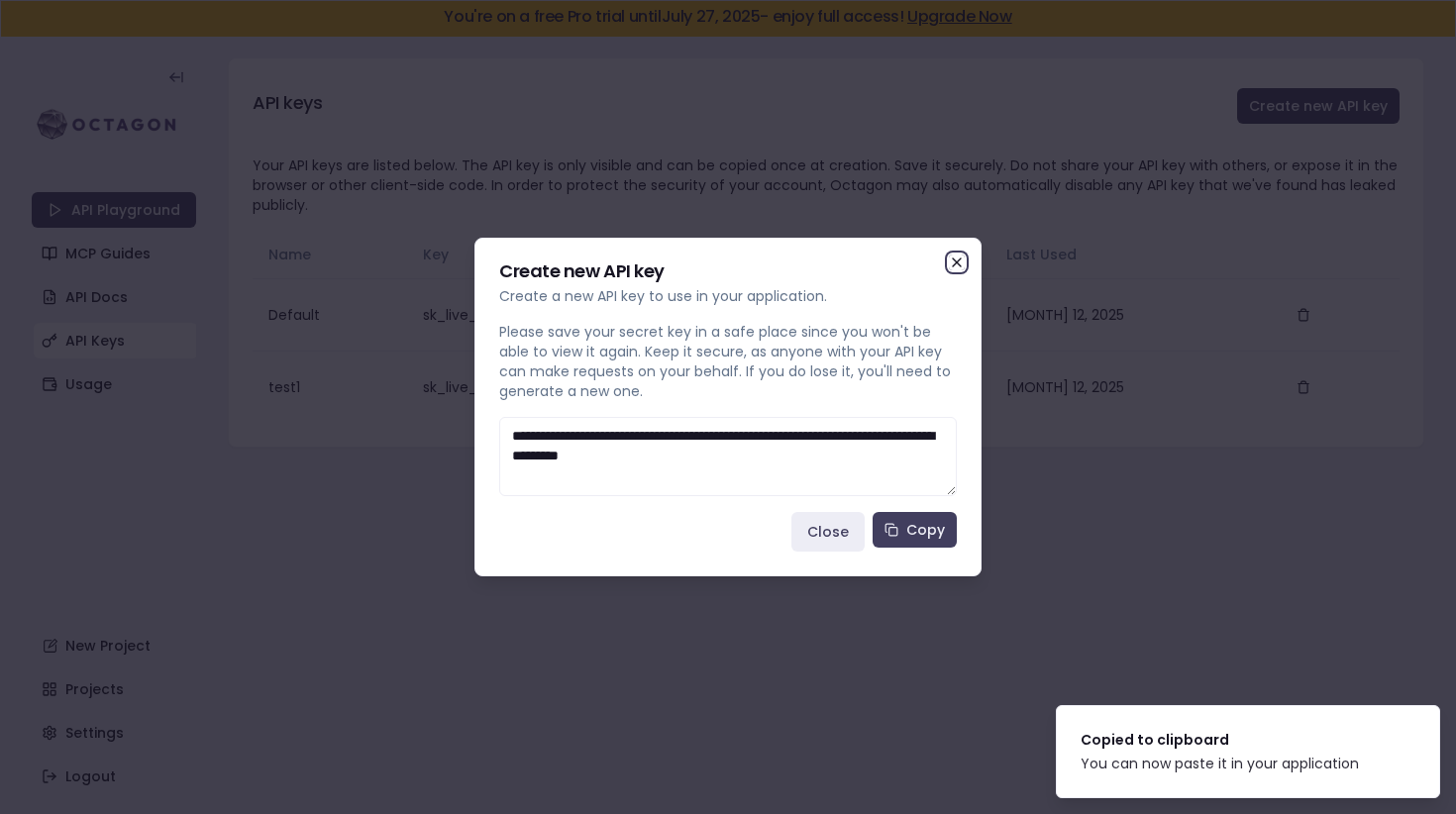 click 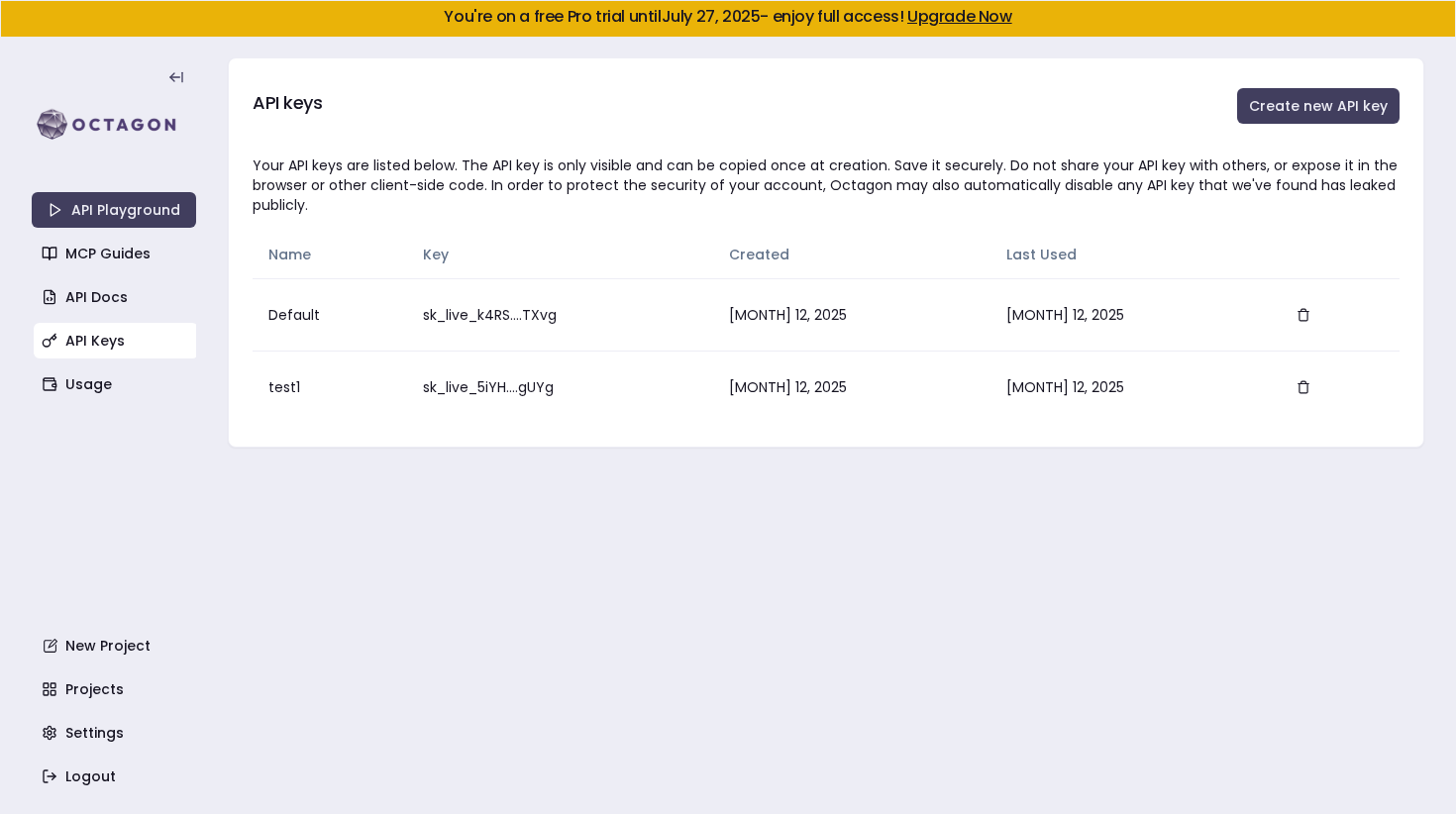 click on "API keys Create new API key Your API keys are listed below. The API key is only visible and can be copied once at creation. Save it securely. Do not share your API key with others, or expose it in the browser or other client-side code. In order to protect the security of your account, Octagon may also automatically disable any API key that we've found has leaked publicly. Name Key Created Last Used Default sk_live_k4RS....TXvg [MONTH] 12, 2025 [MONTH] 12, 2025 test1 sk_live_5iYH....gUYg [MONTH] 12, 2025 [MONTH] 12, 2025" at bounding box center [826, 426] 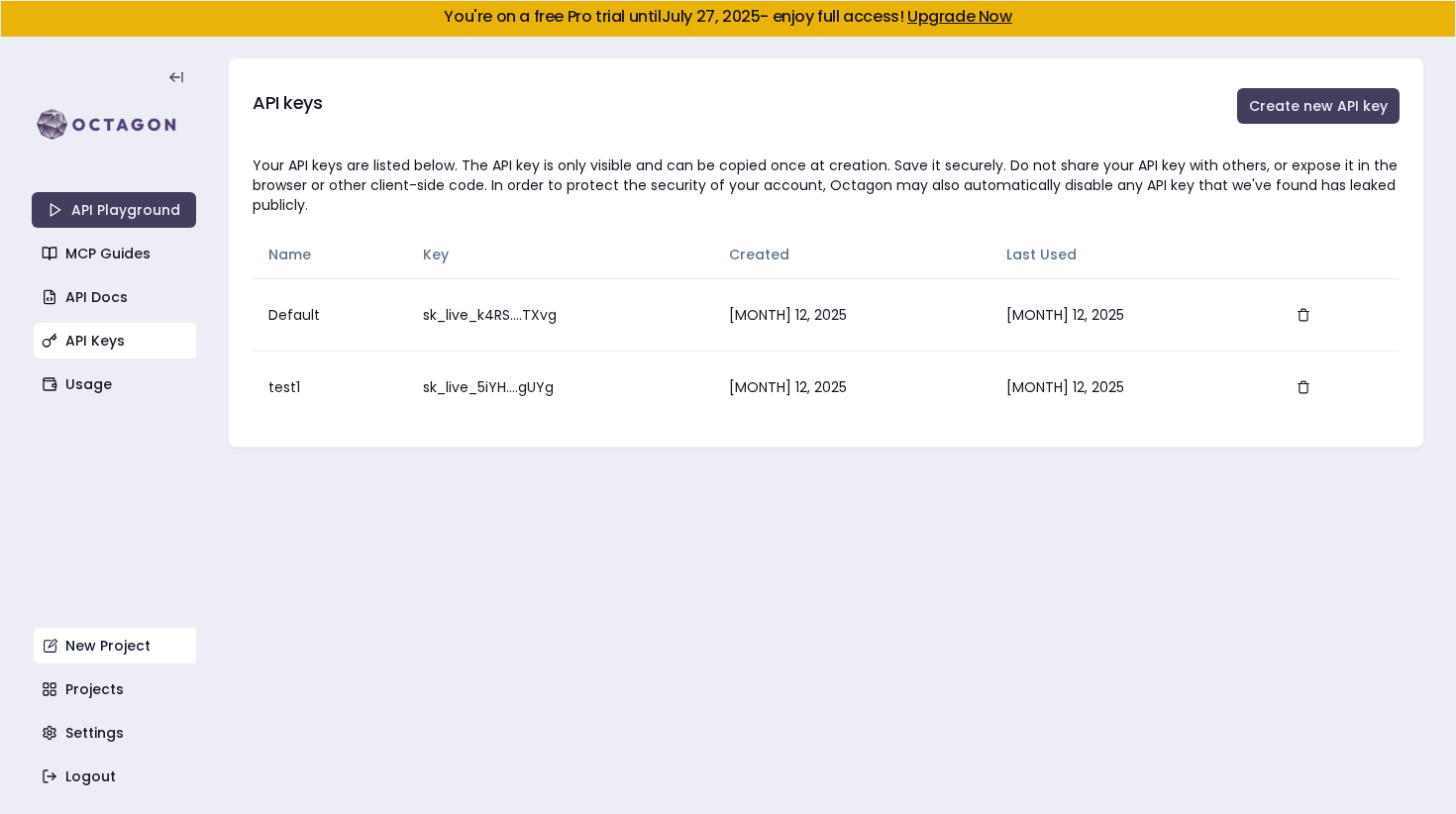 click on "New Project" at bounding box center (116, 646) 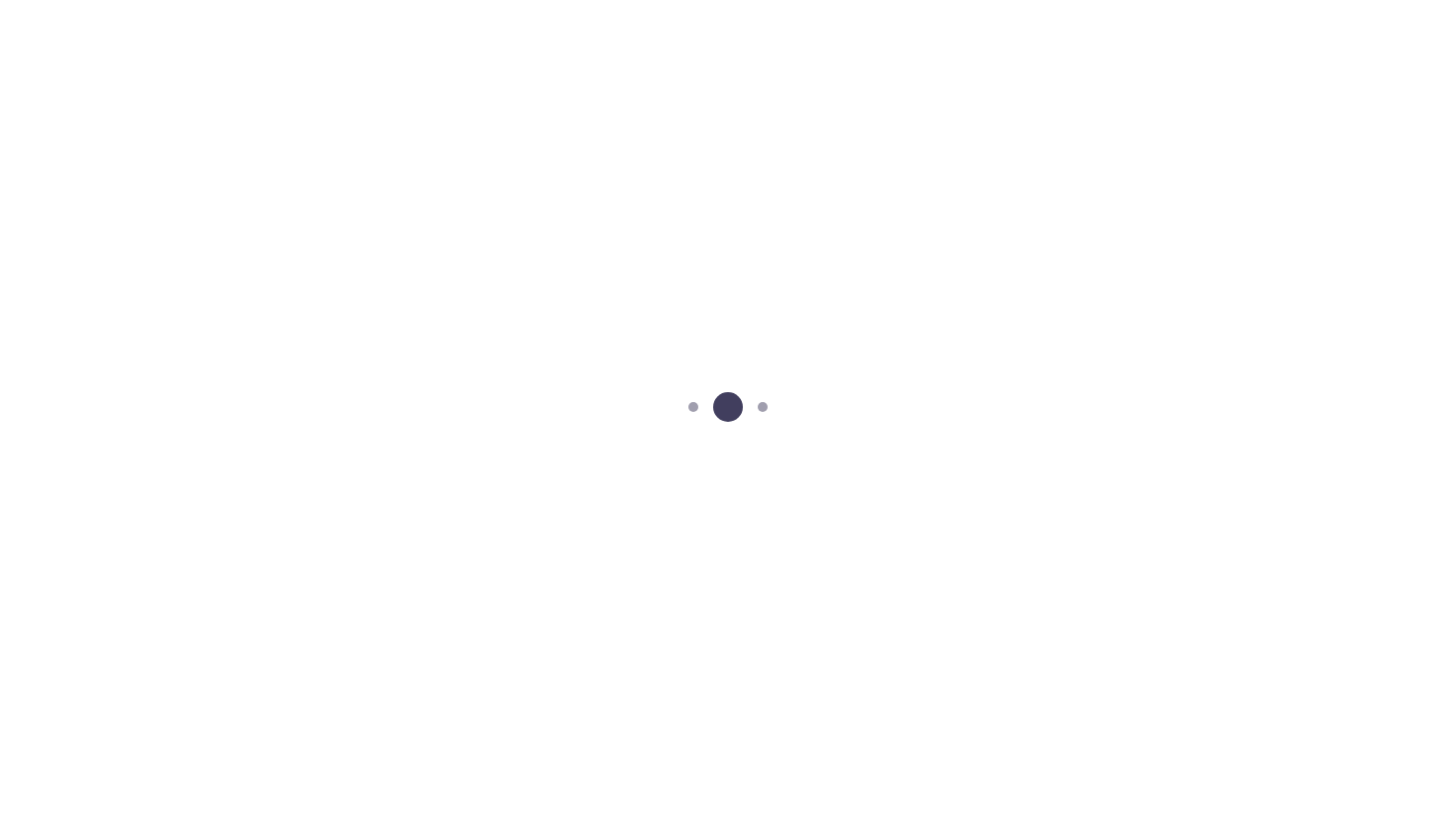 scroll, scrollTop: 38, scrollLeft: 0, axis: vertical 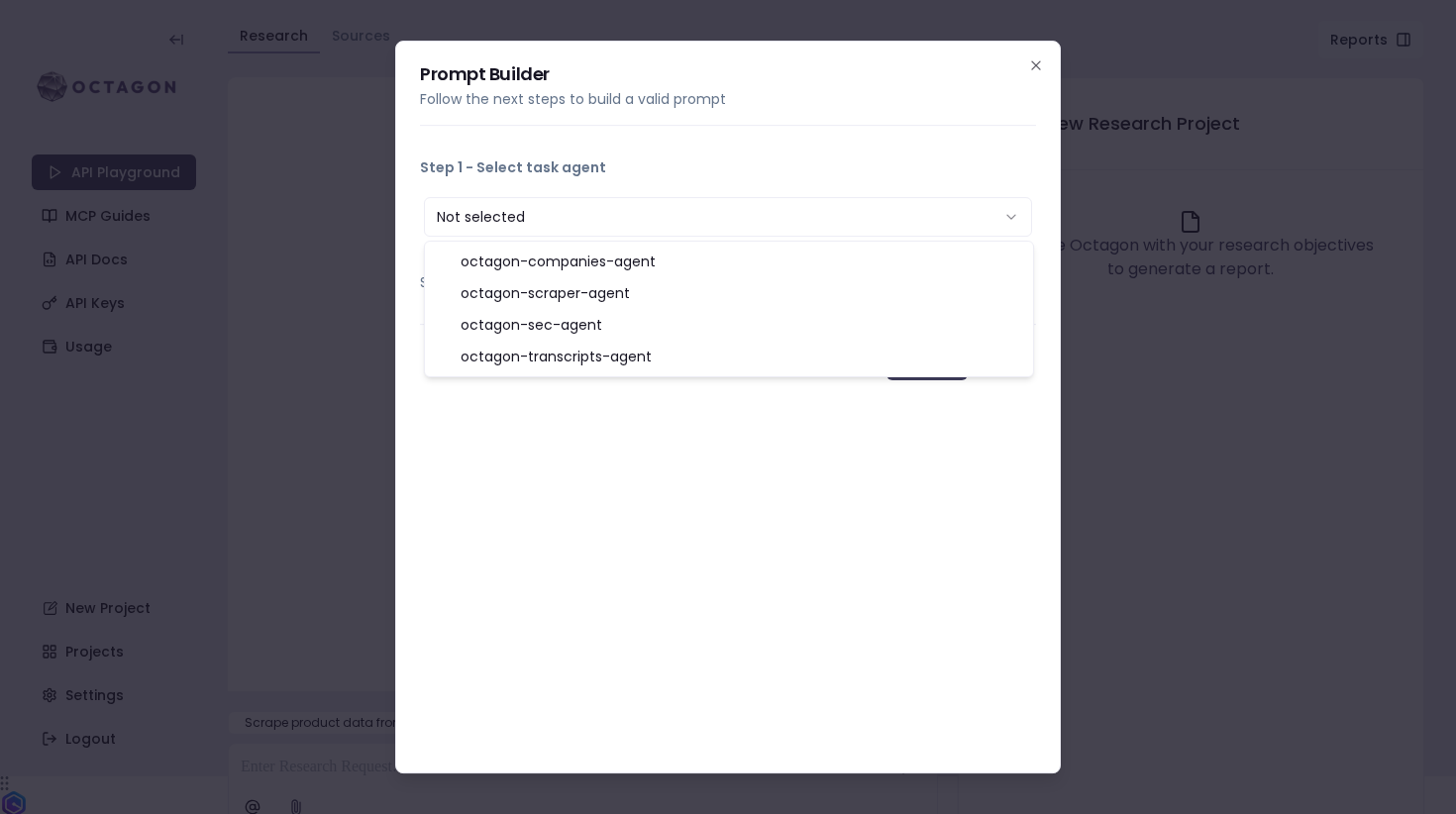 click on "Not selected" at bounding box center (728, 217) 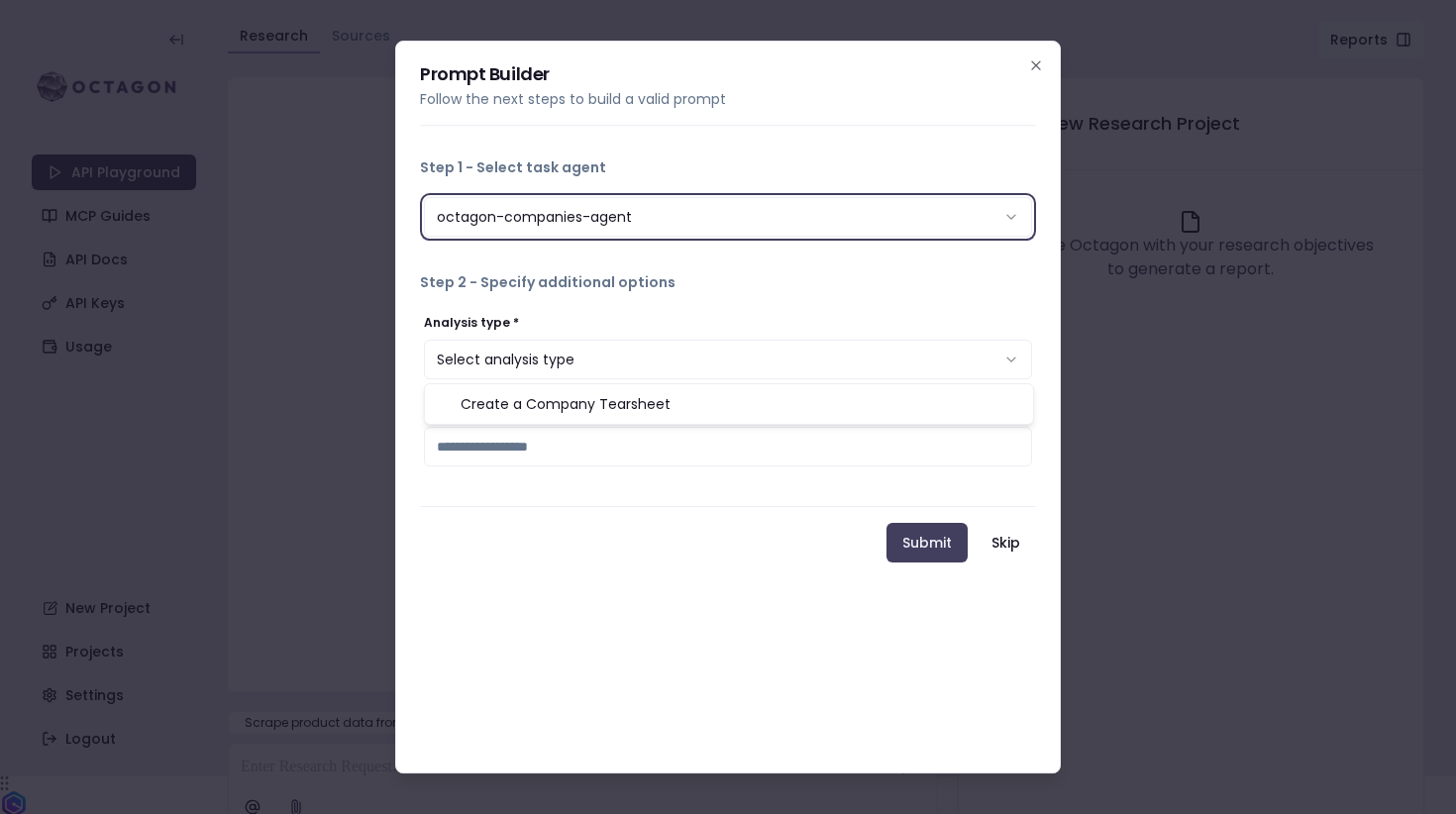 click on "Select analysis type" at bounding box center (728, 359) 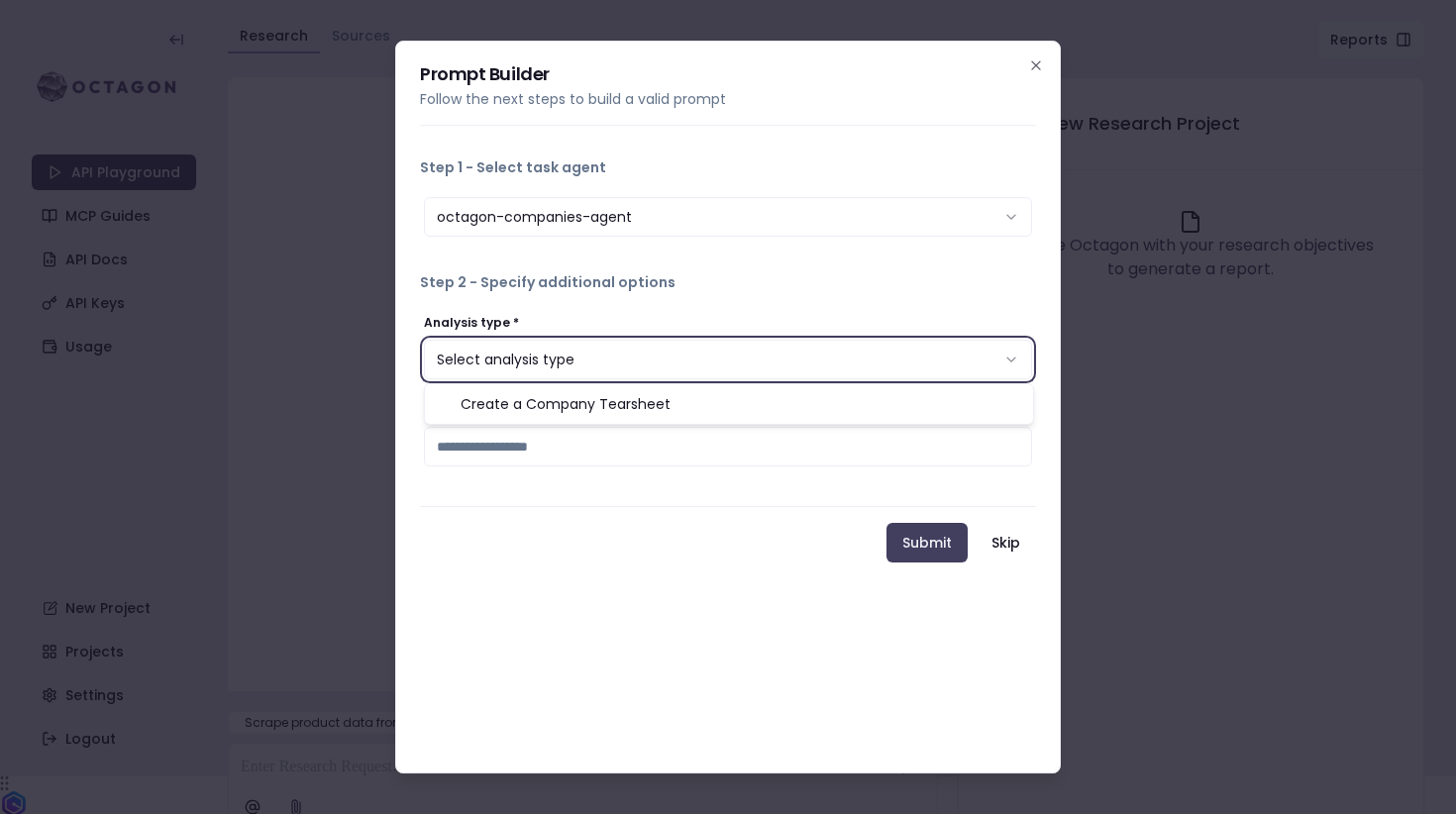 select on "*********" 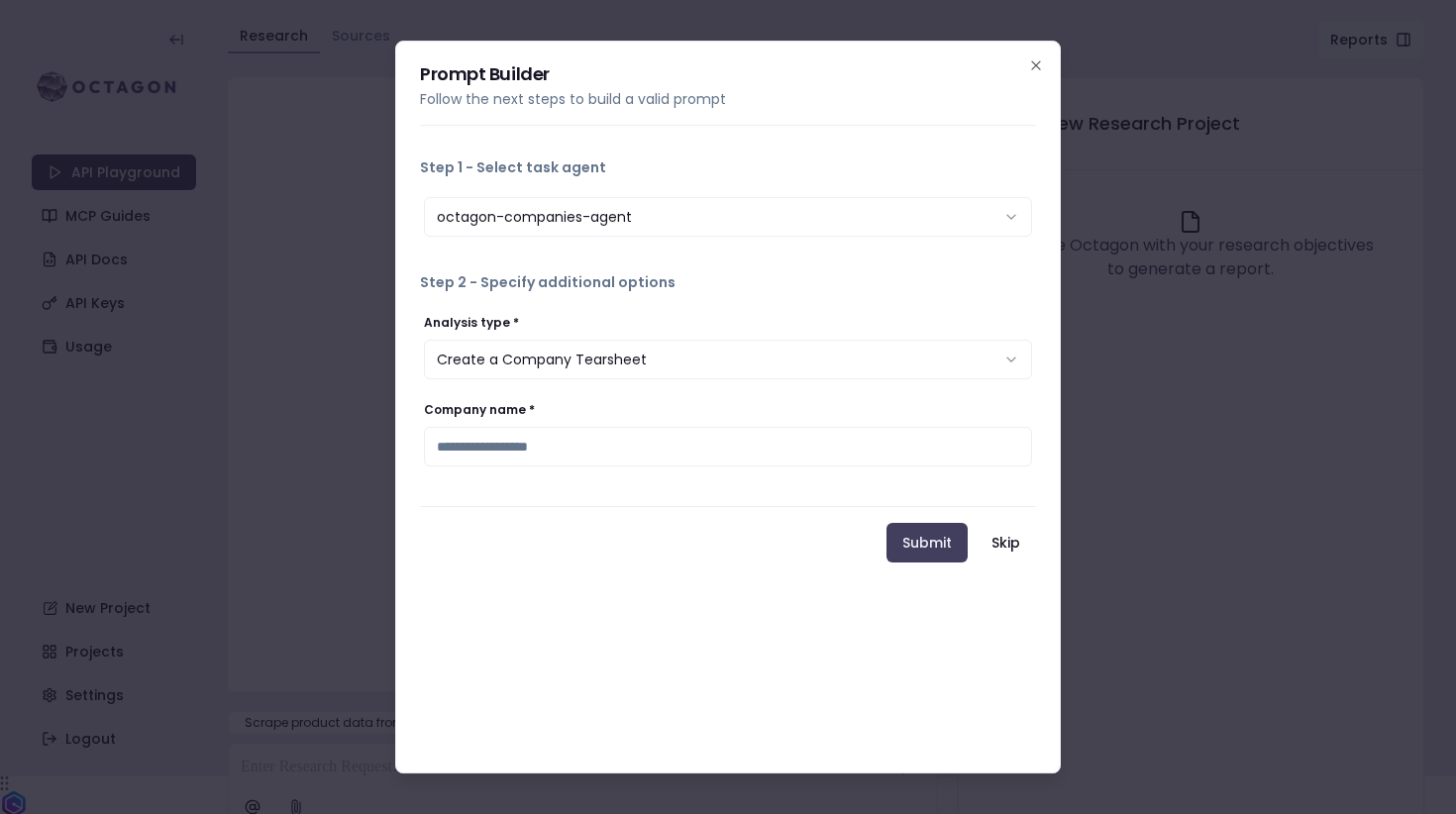 click on "Company name *" at bounding box center [728, 447] 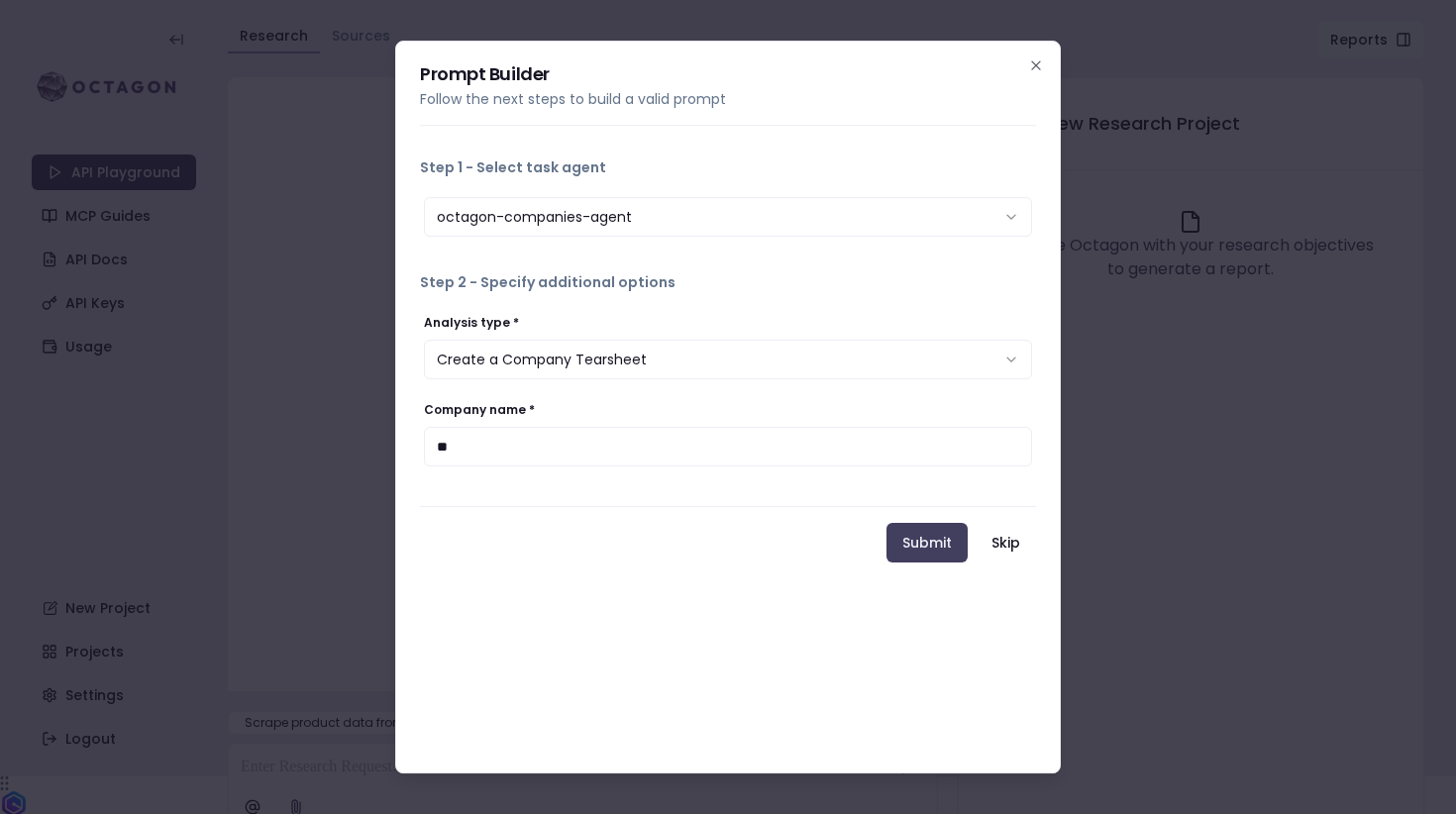 type on "*" 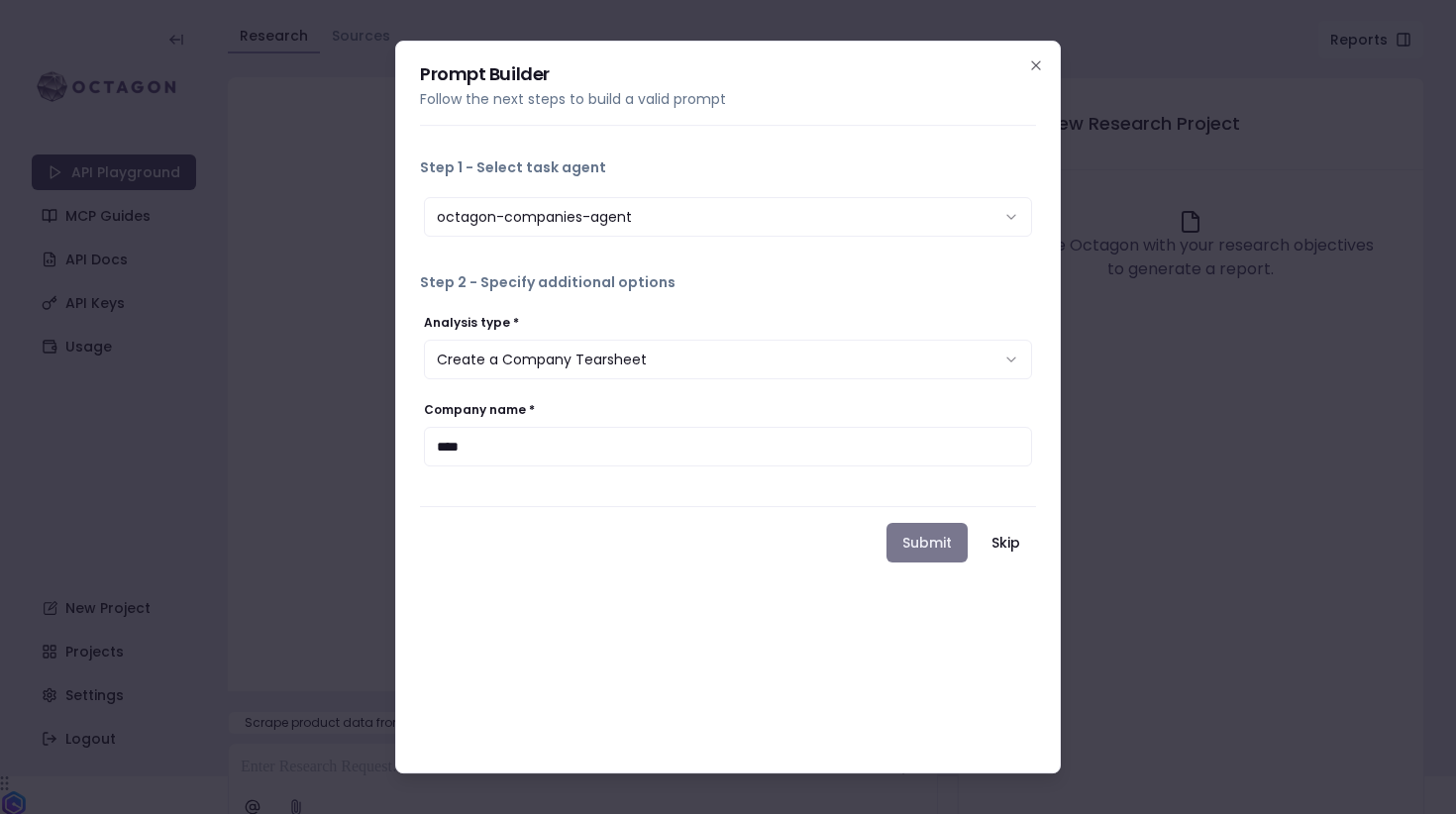 type on "****" 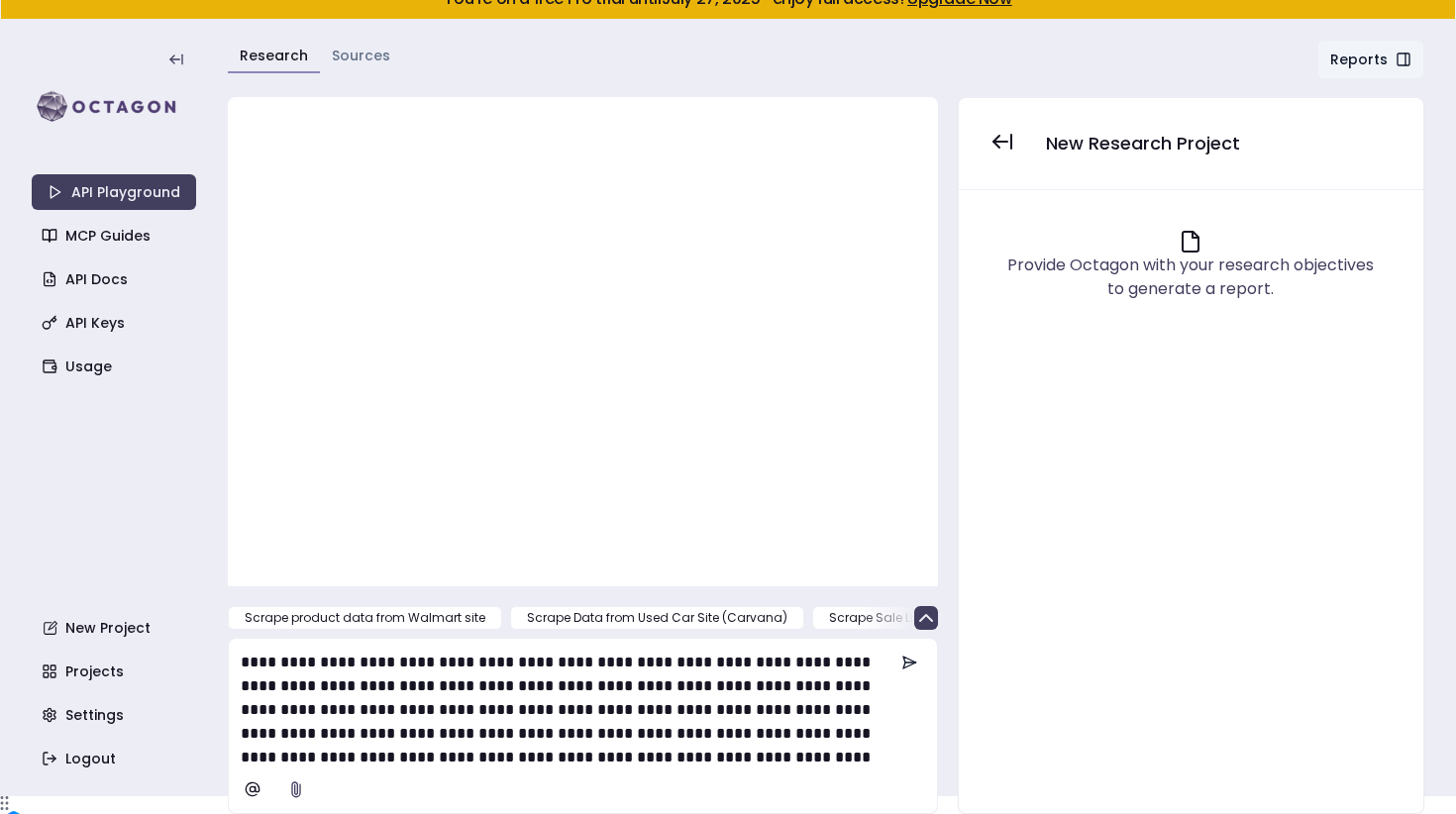 click 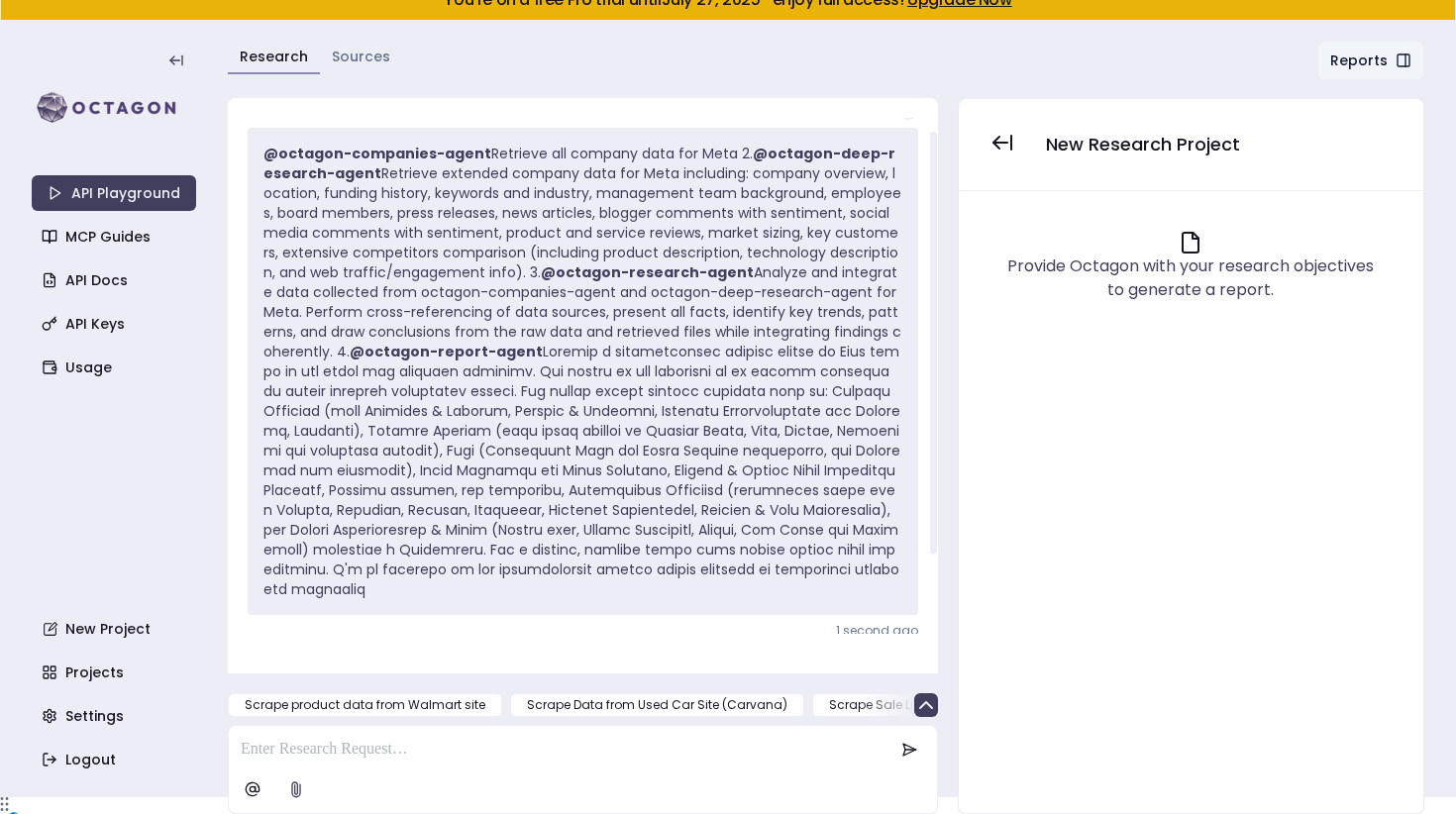 scroll, scrollTop: 0, scrollLeft: 0, axis: both 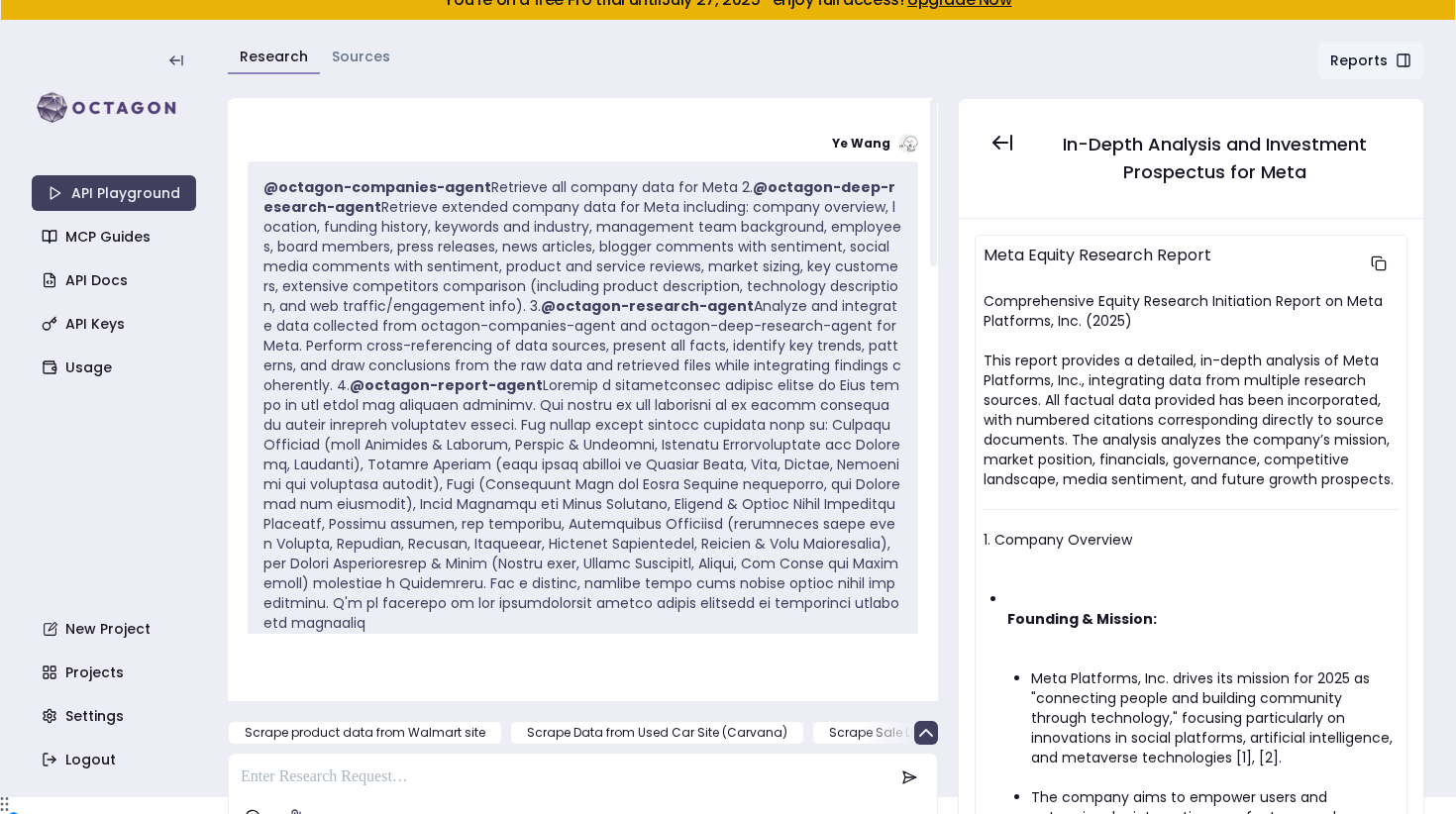 type 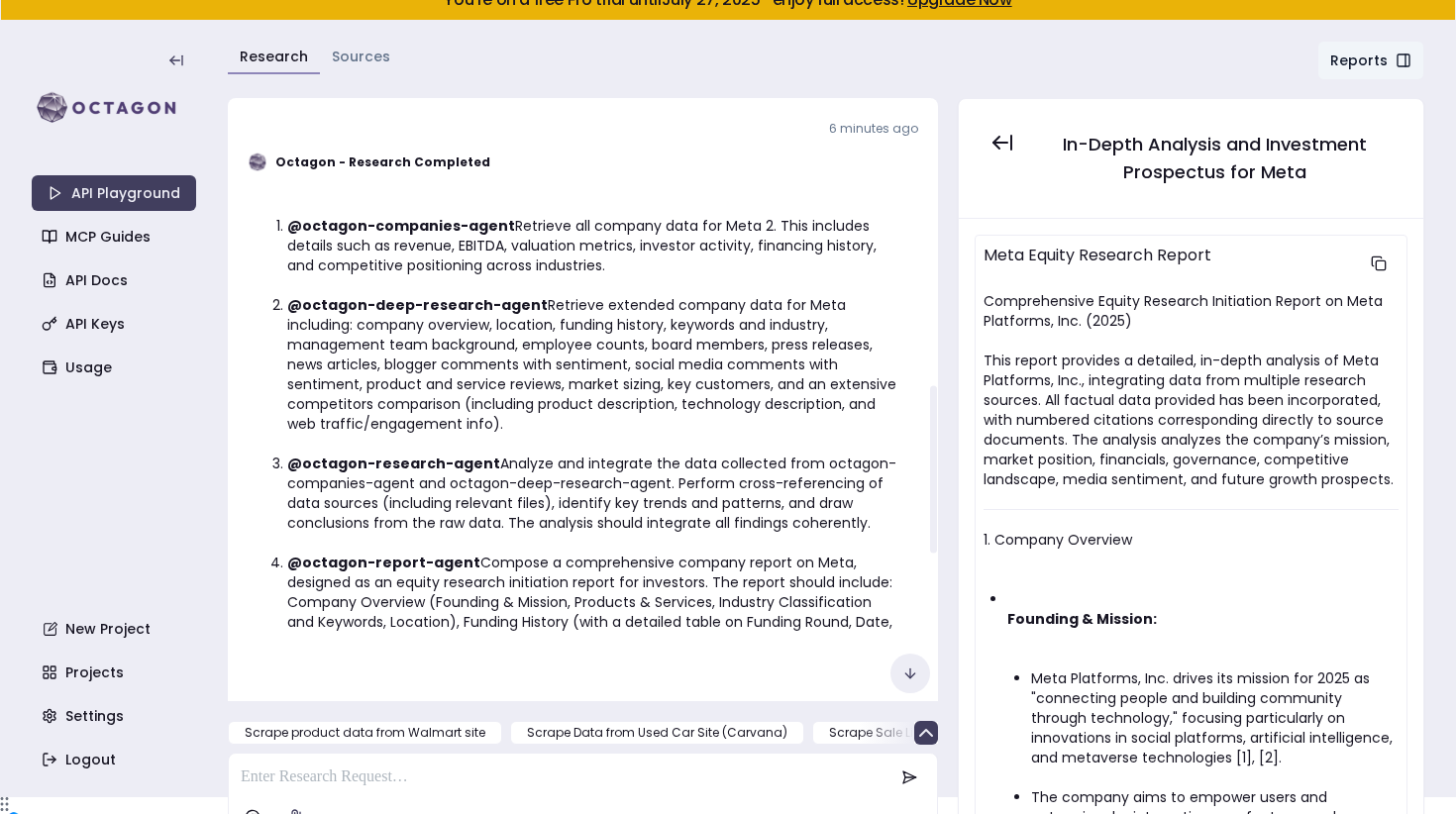 scroll, scrollTop: 1186, scrollLeft: 0, axis: vertical 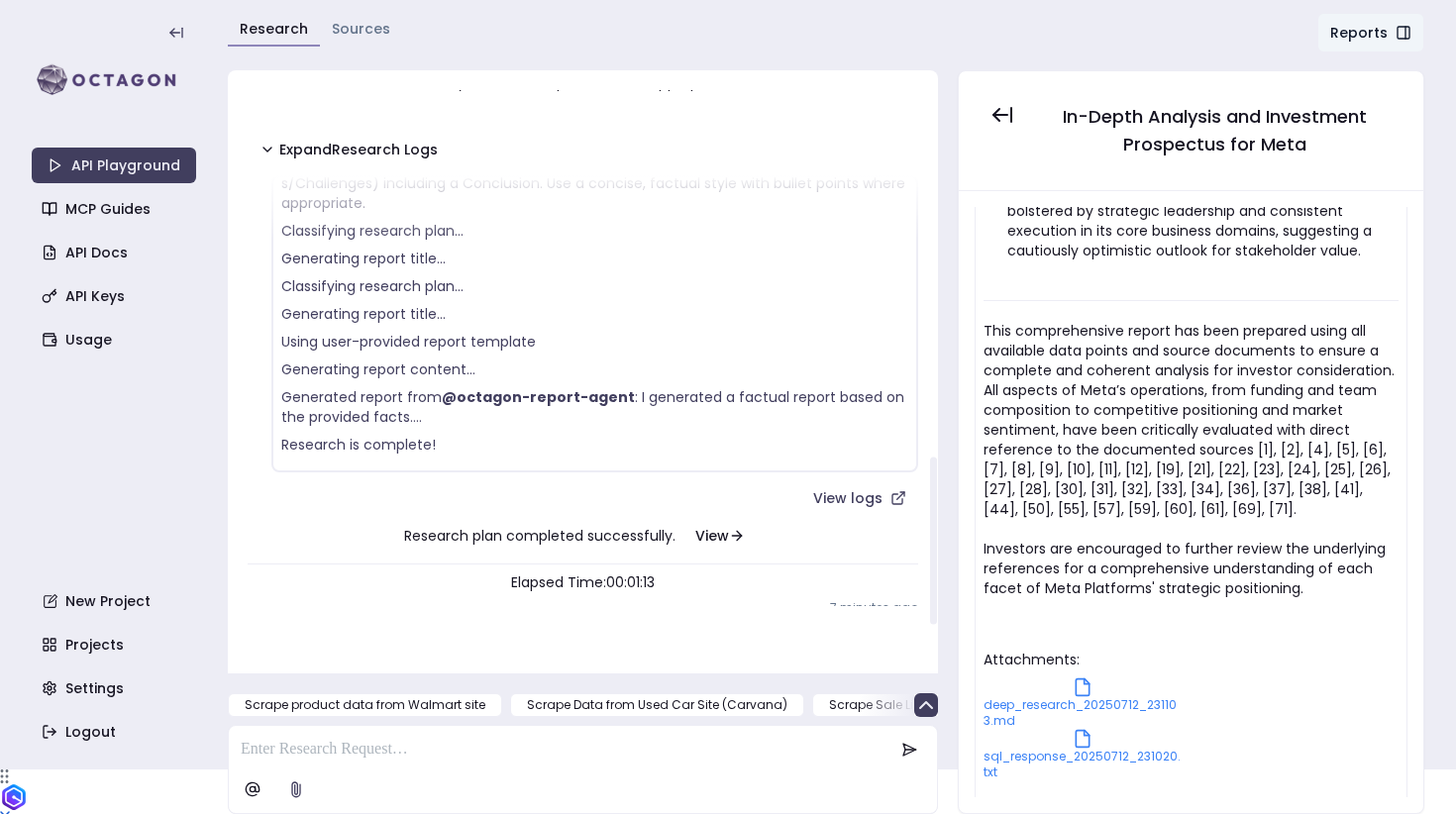 click on "Octagon - Research Completed
@octagon-companies-agent  Retrieve all company data for Meta 2. This includes details such as revenue, EBITDA, valuation metrics, investor activity, financing history, and competitive positioning across industries.
@octagon-deep-research-agent  Retrieve extended company data for Meta including: company overview, location, funding history, keywords and industry, management team background, employee counts, board members, press releases, news articles, blogger comments with sentiment, social media comments with sentiment, product and service reviews, market sizing, key customers, and an extensive competitors comparison (including product description, technology description, and web traffic/engagement info).
@octagon-research-agent
@octagon-agent
Expand  Research Logs Starting Research 4fca3cfc-dc6a-4fd2-9344-4e6dff9630a1 Found report agent task 4, will process it last Processing 3 research tasks sequentially Asking  @octagon-companies-agent Received reply from" at bounding box center (582, 37) 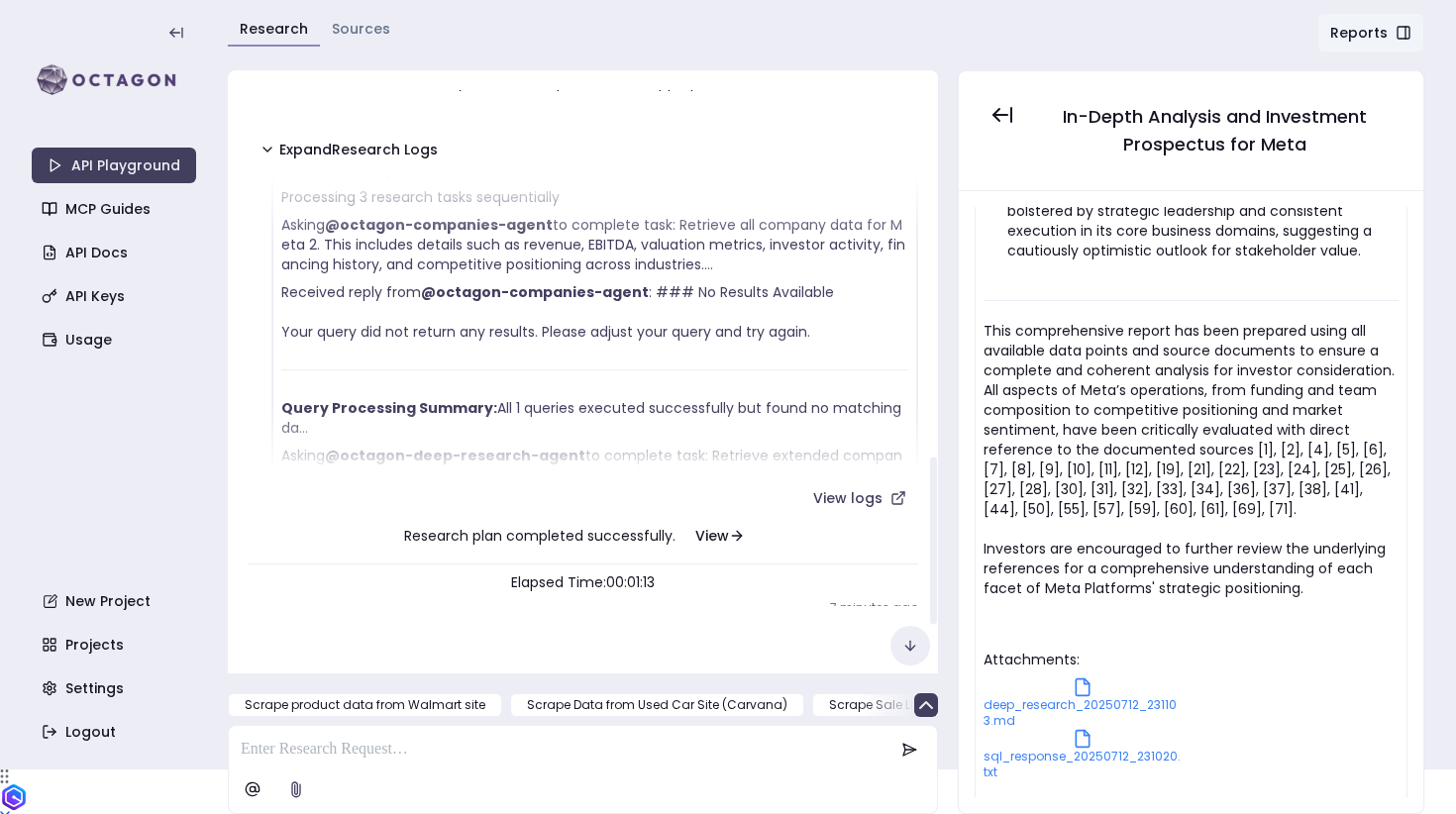 scroll, scrollTop: 0, scrollLeft: 0, axis: both 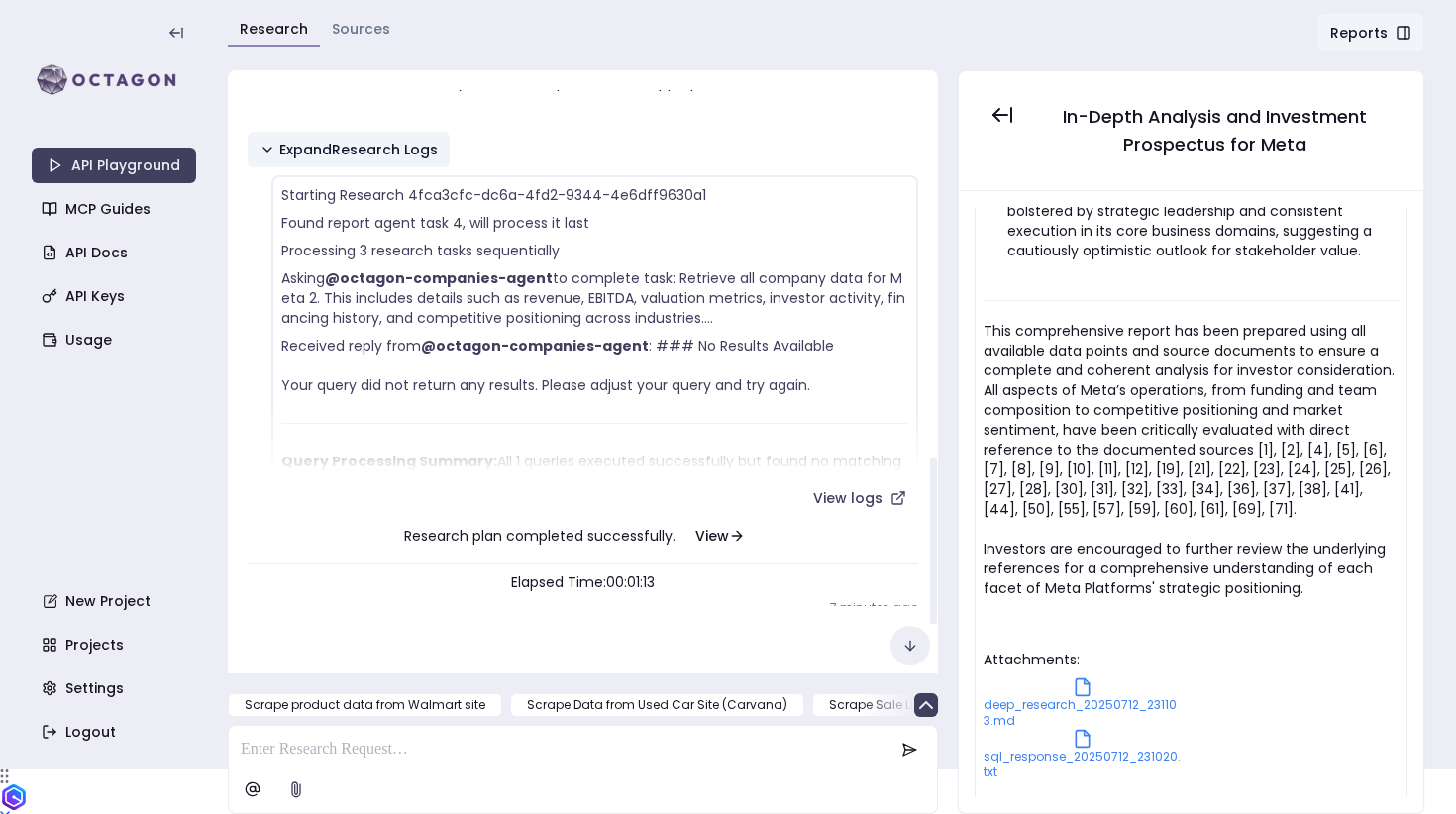 click 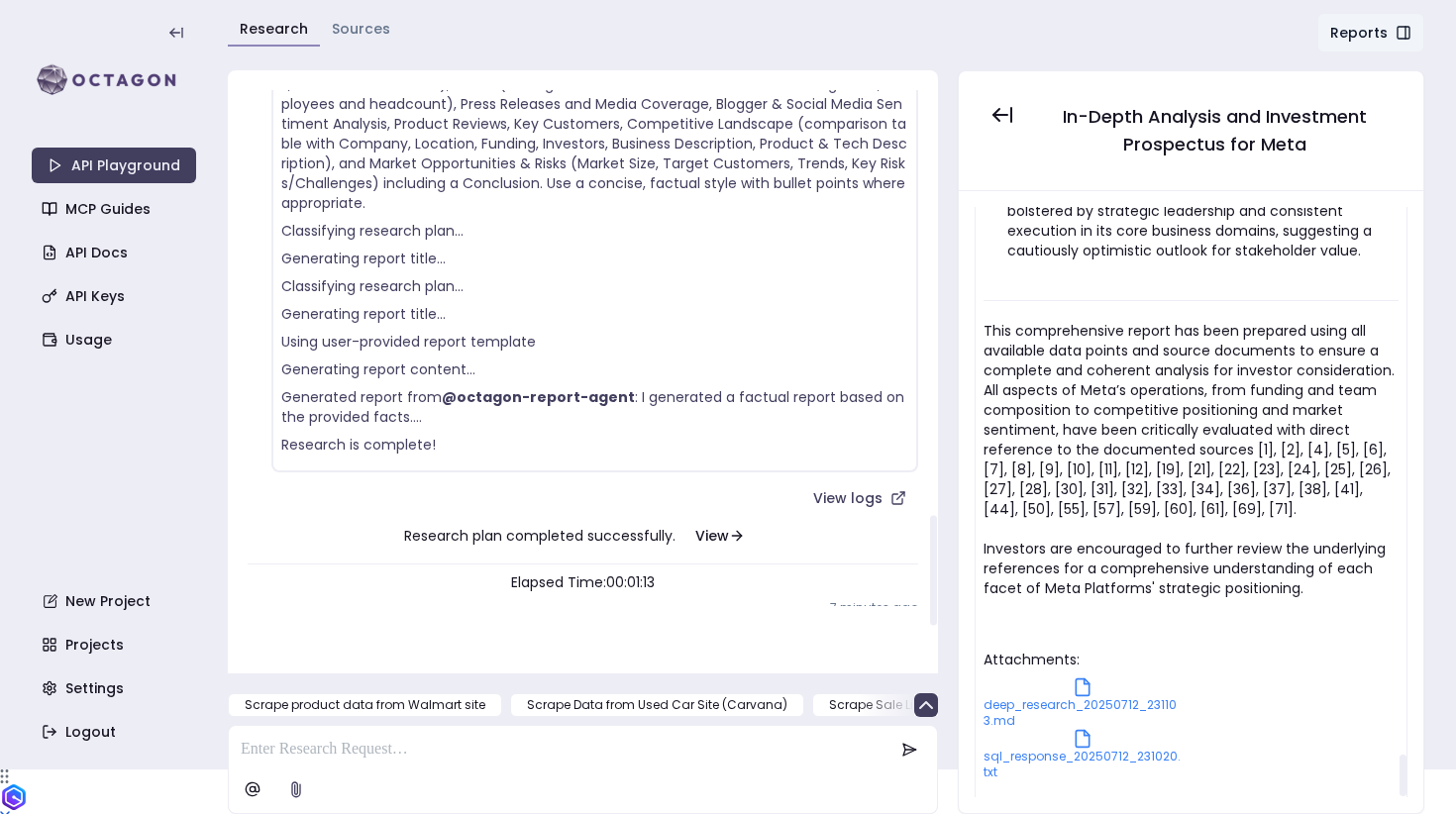 click on "This comprehensive report has been prepared using all available data points and source documents to ensure a complete and coherent analysis for investor consideration. All aspects of Meta’s operations, from funding and team composition to competitive positioning and market sentiment, have been critically evaluated with direct reference to the documented sources [1], [2], [4], [5], [6], [7], [8], [9], [10], [11], [12], [19], [21], [22], [23], [24], [25], [26], [27], [28], [30], [31], [32], [33], [34], [36], [37], [38], [41], [44], [50], [55], [57], [59], [60], [61], [69], [71]." at bounding box center [1191, 420] 